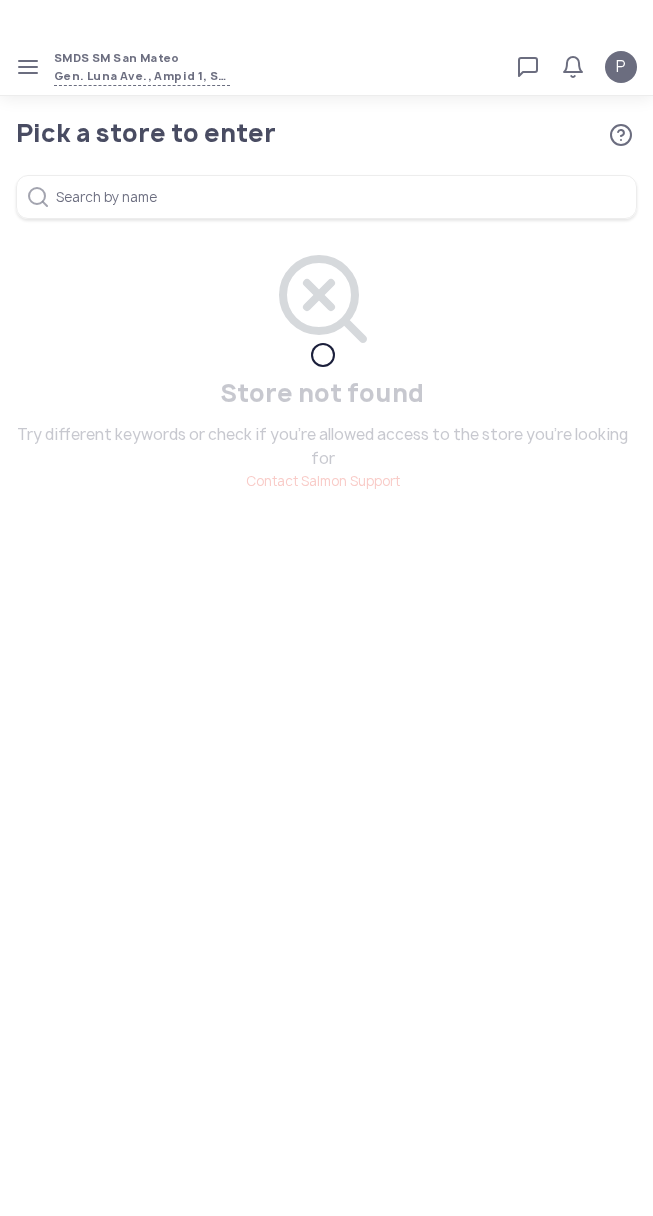scroll, scrollTop: 0, scrollLeft: 0, axis: both 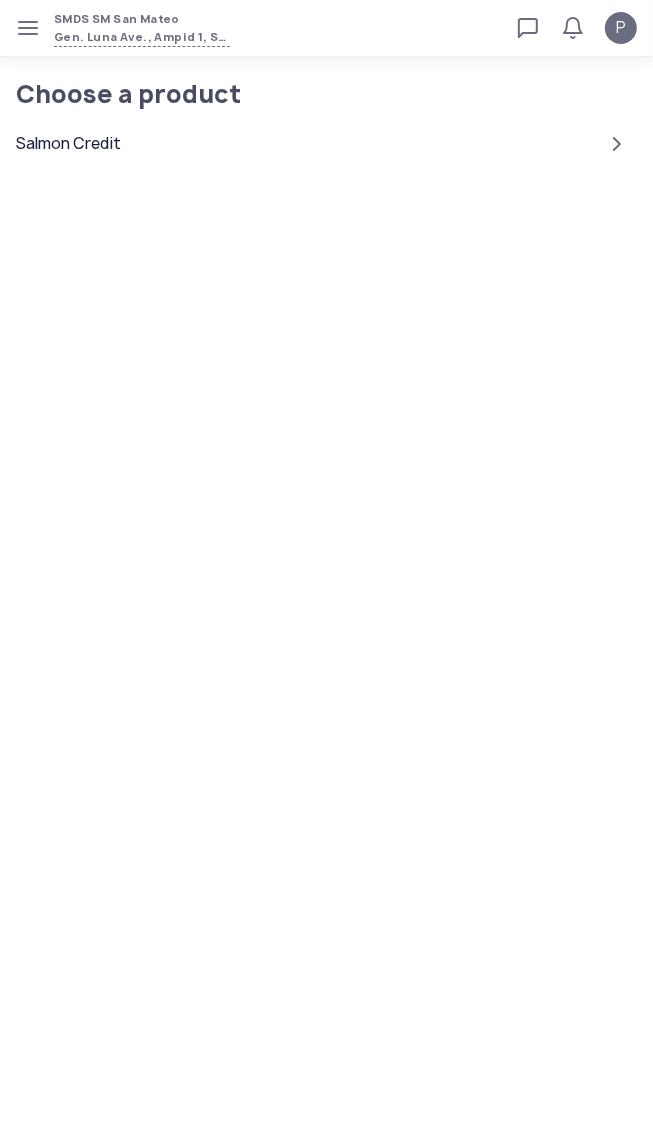 click on "Salmon Credit" 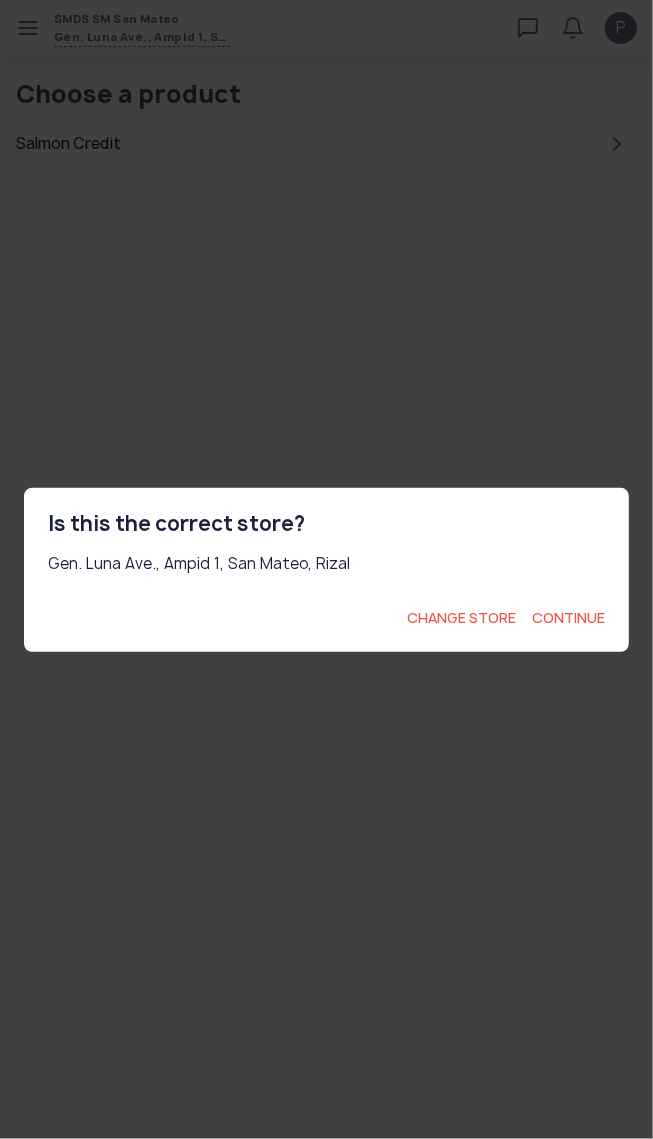 click on "Continue" 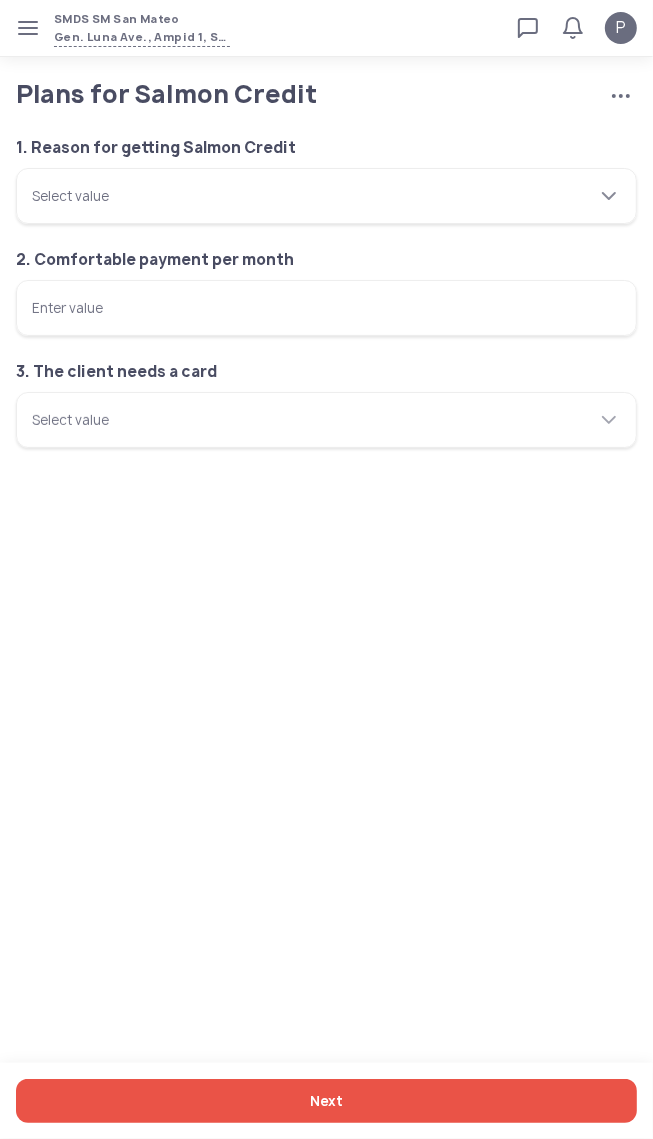 click 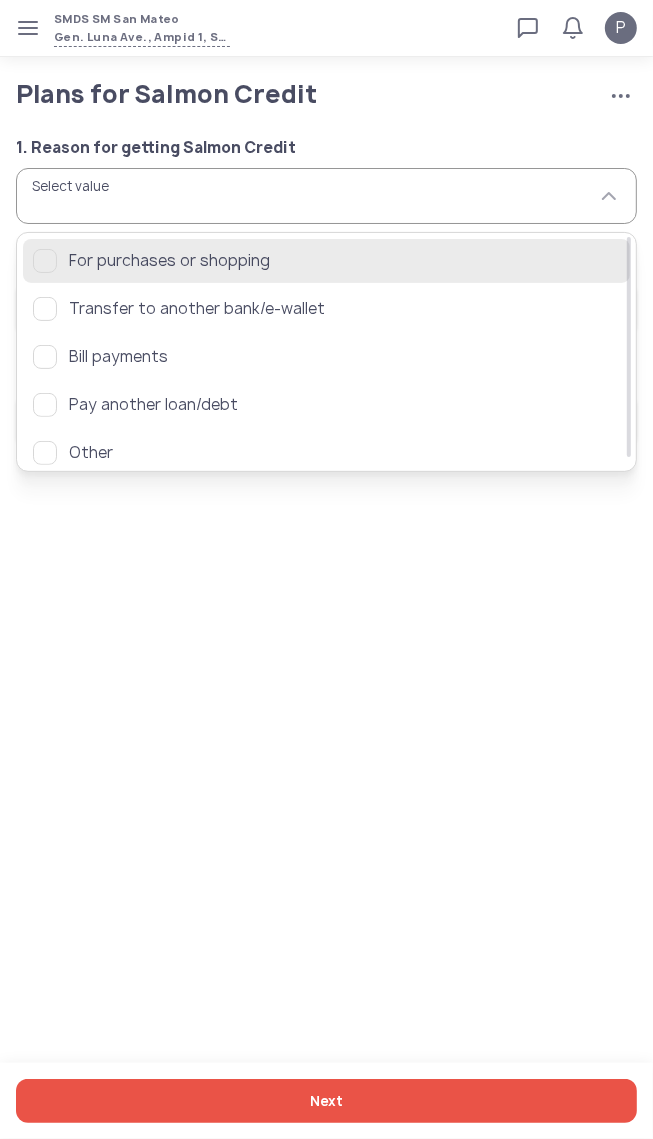 click on "For purchases or shopping" 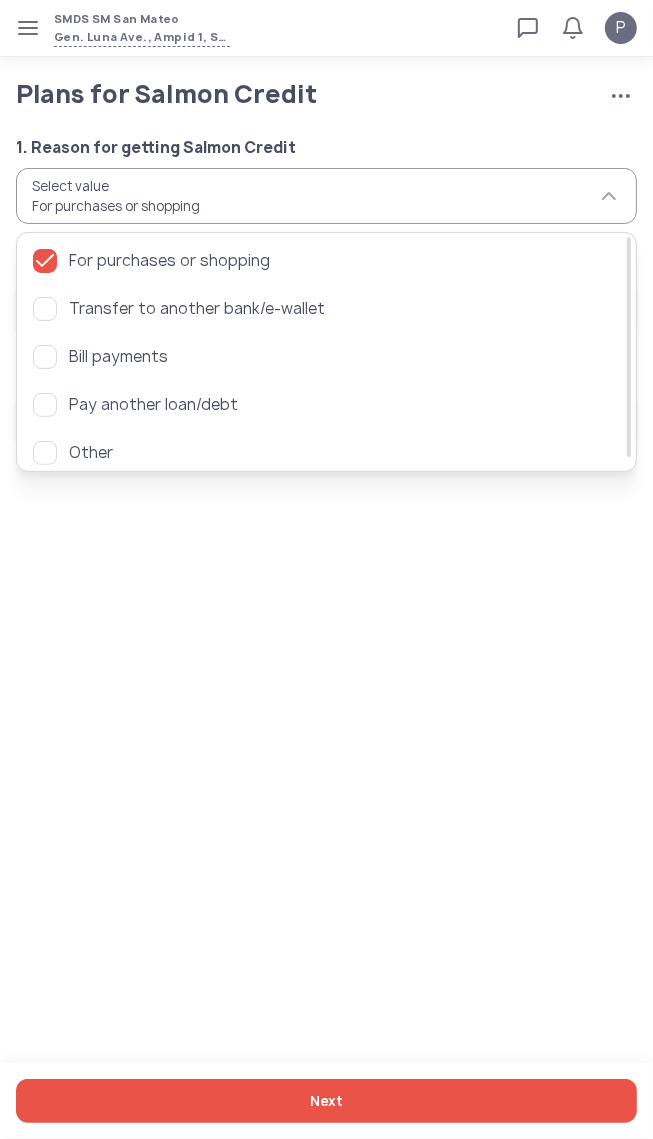 click on "SMDS SM San Mateo Gen. Luna Ave., Ampid 1, San Mateo, Rizal Loan calculator Loan applications FAQs Refund P  Plans for Salmon Credit   Cancel application  P
Verified agent Full name Ma.Kristina Perez Telephone number +63 994 057 85 99 E-mail m.perez@sa.salmon.ph Log out  Plans for Salmon Credit   Cancel application  1. Reason for getting Salmon Credit  Select value  For purchases or shopping 2. Comfortable payment per month  Enter value  3. The client needs a card  Select value   Next   For purchases or shopping   Transfer to another bank/e-wallet   Bill payments   Pay another loan/debt   Other" at bounding box center (326, 569) 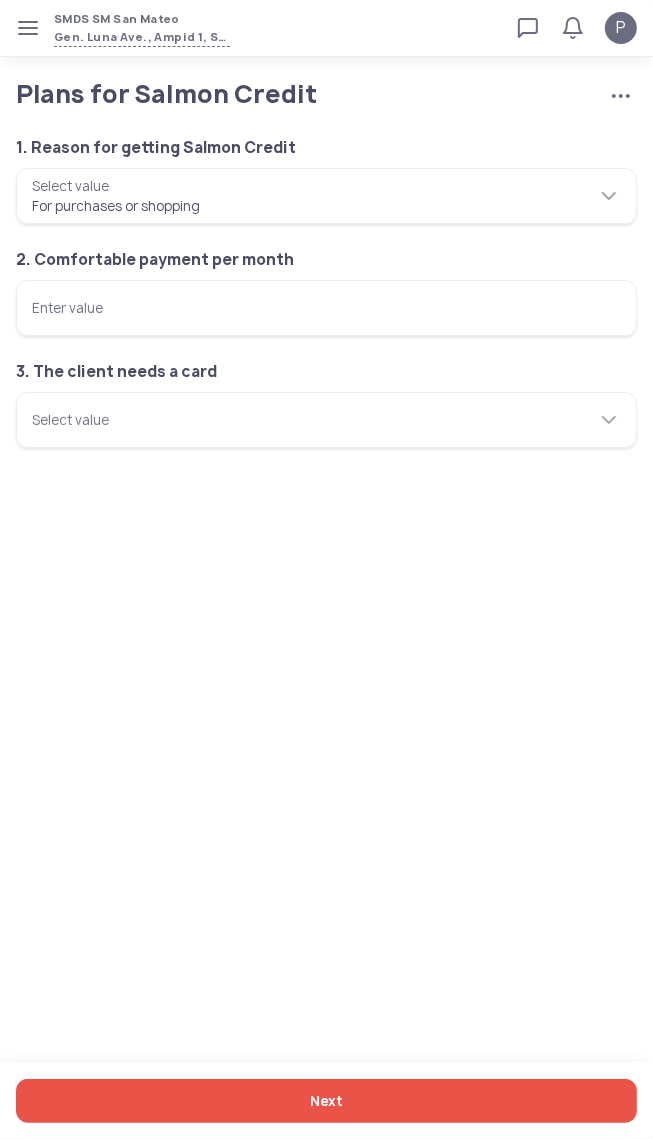 click on "Enter value" at bounding box center (326, 308) 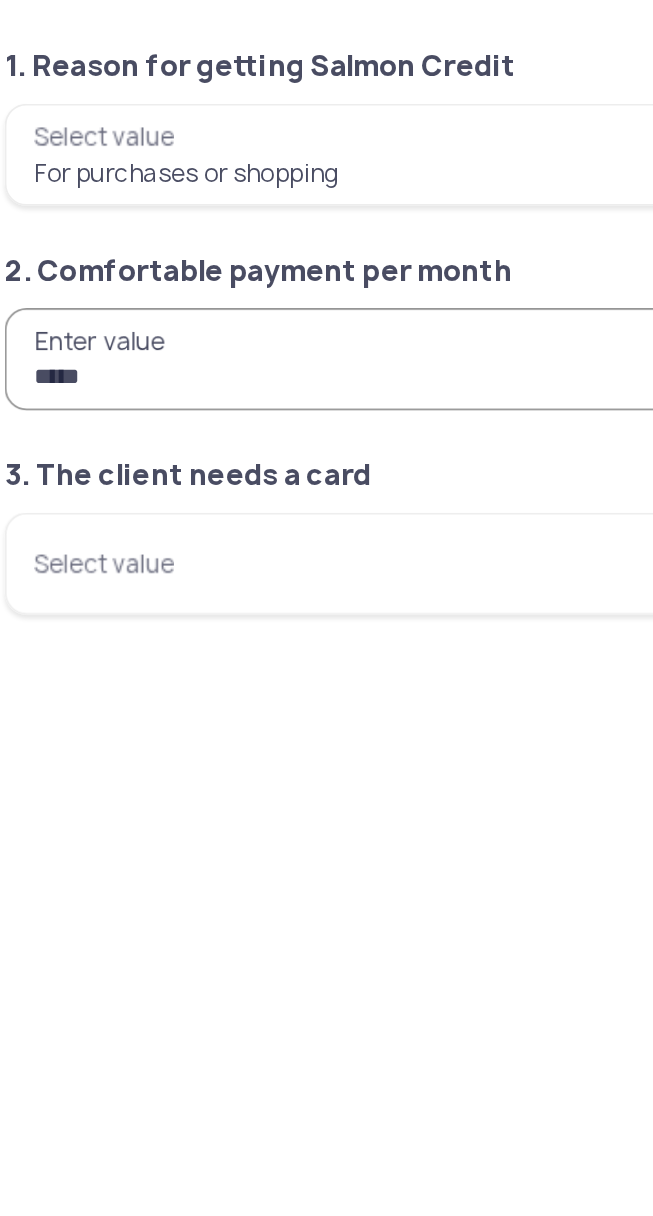 type on "*****" 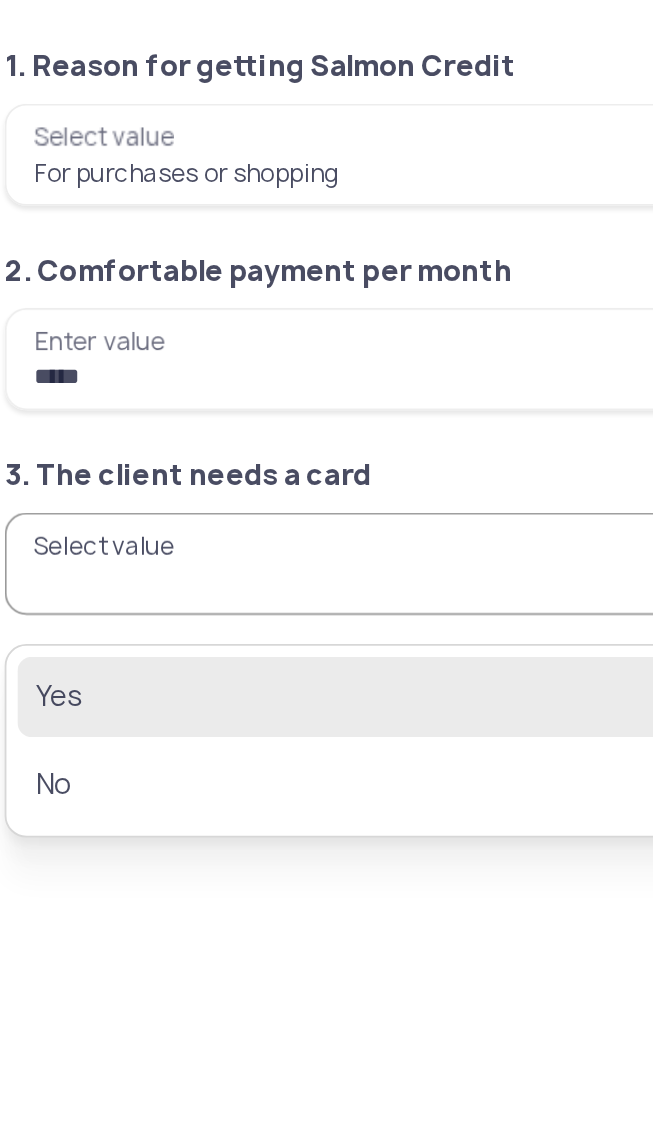 click on "Yes" 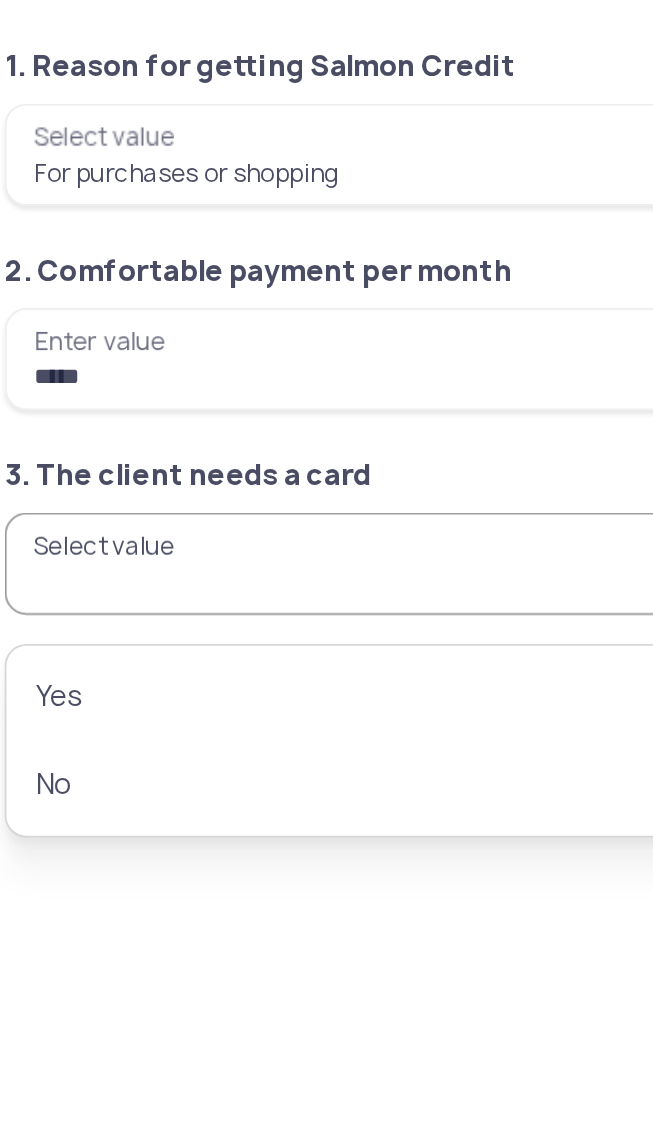 type on "***" 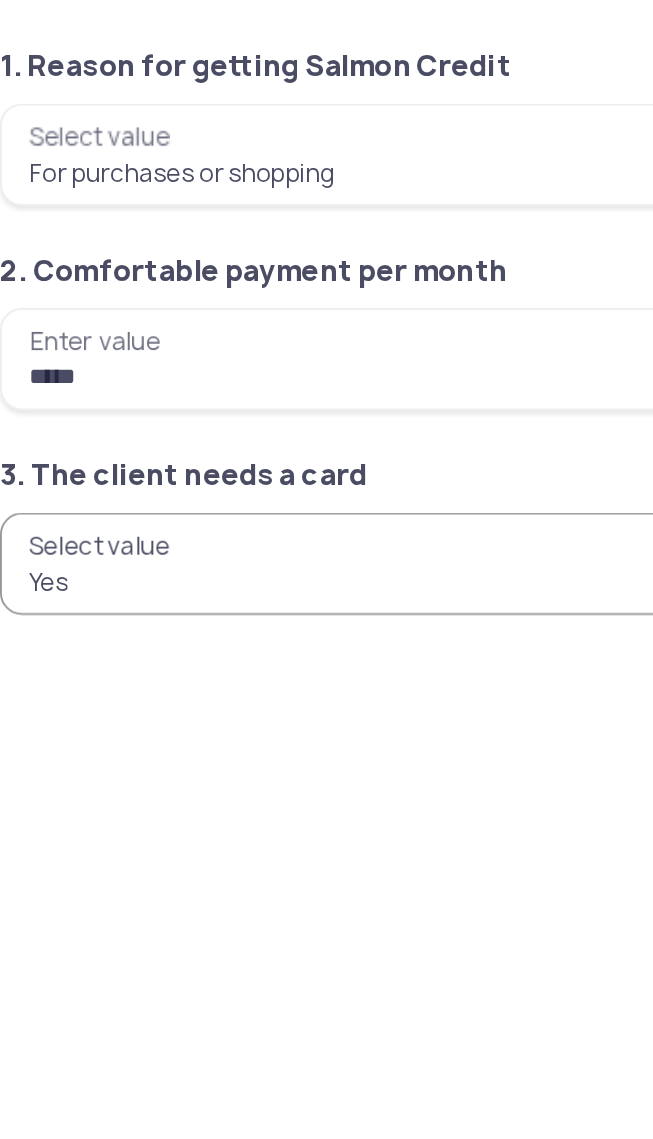click on "*****" at bounding box center [326, 308] 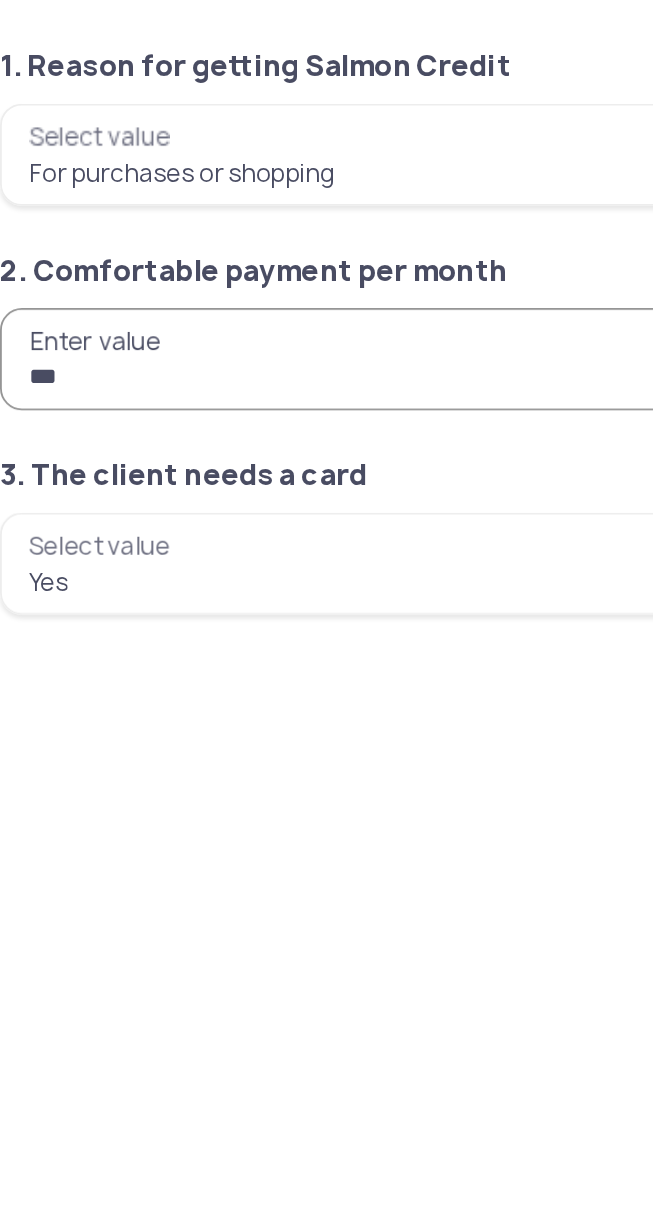 type on "*****" 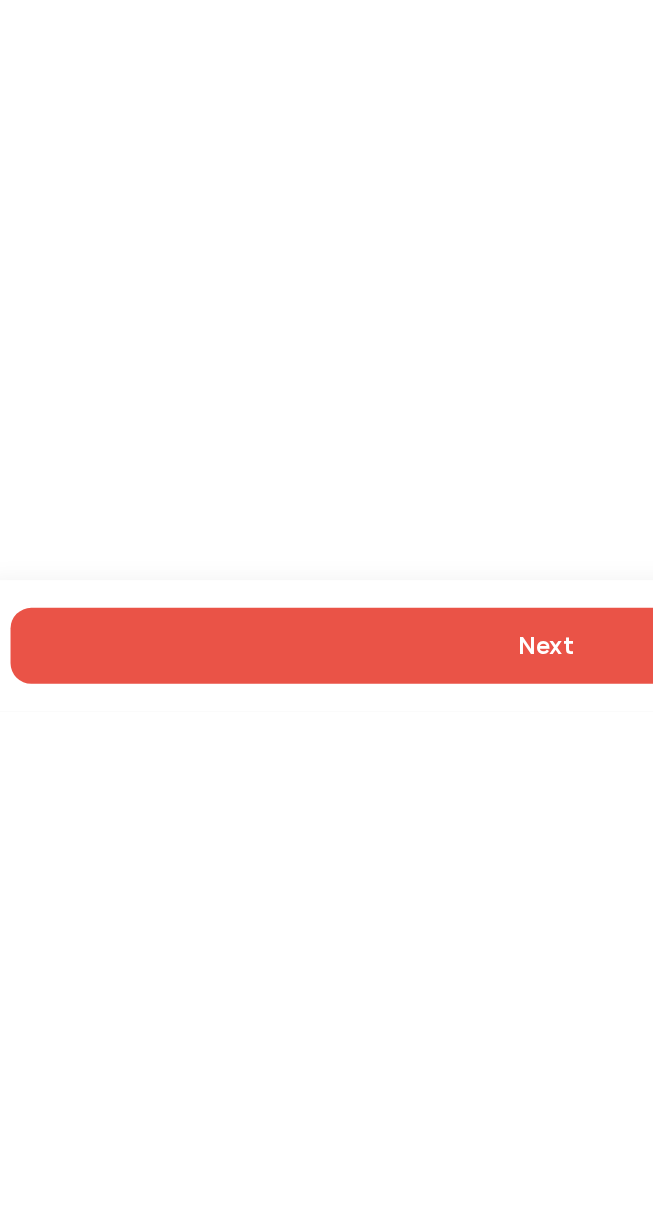 scroll, scrollTop: 0, scrollLeft: 0, axis: both 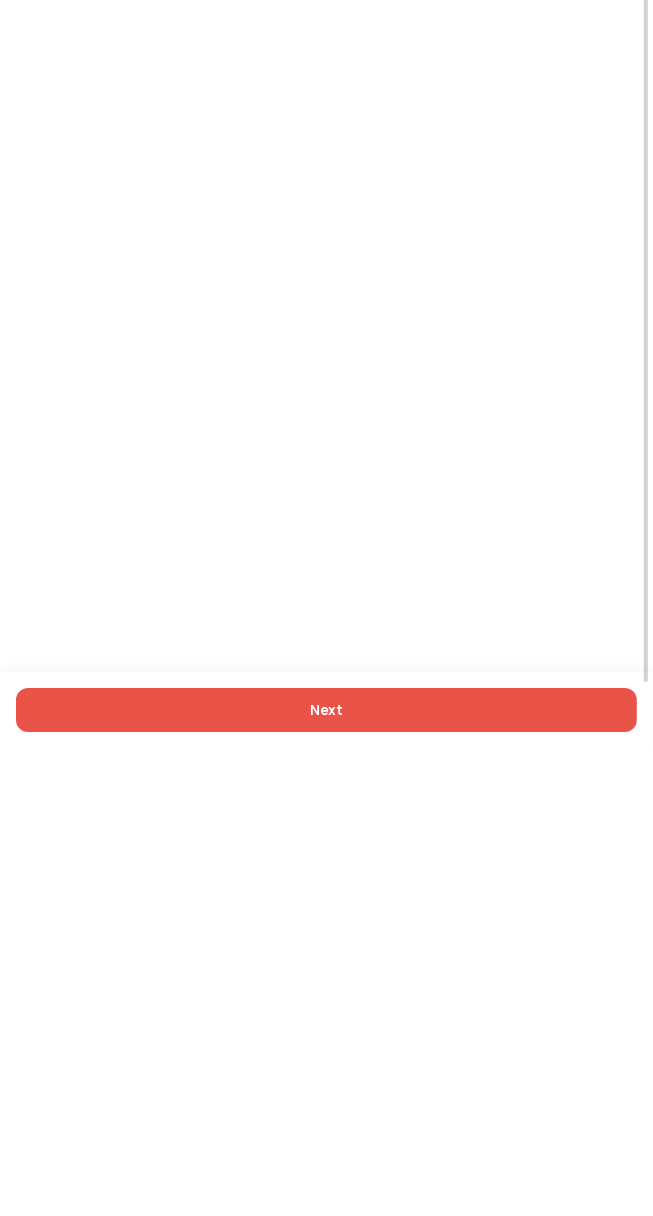 click on "Next" 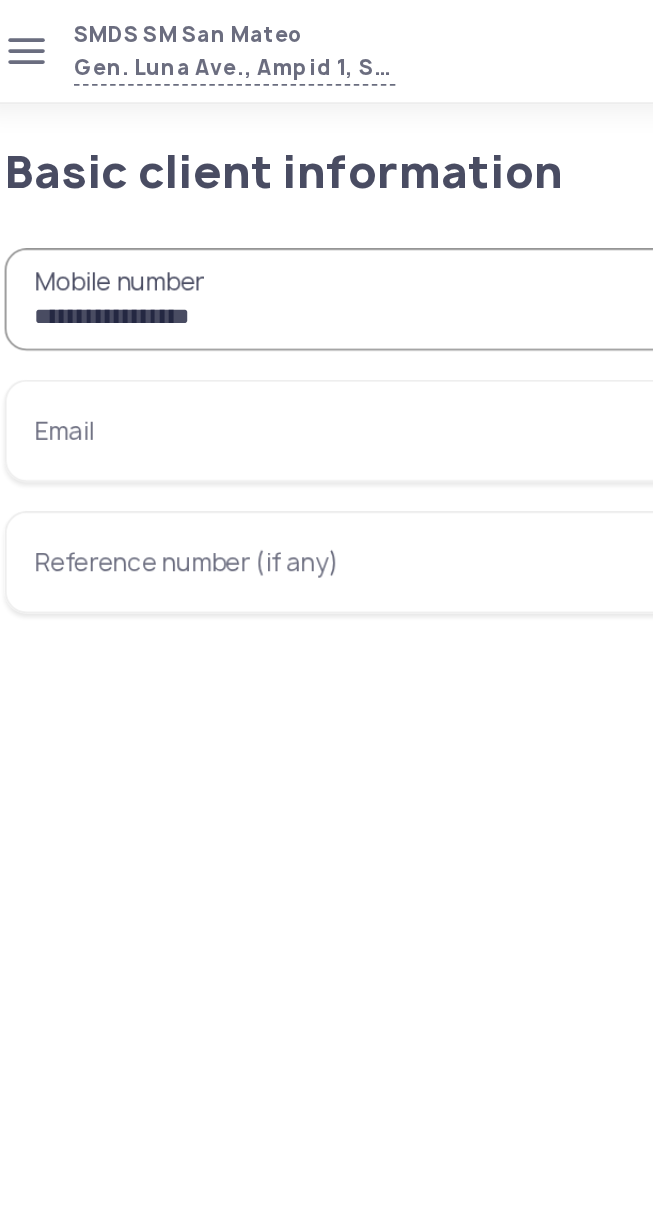 type on "**********" 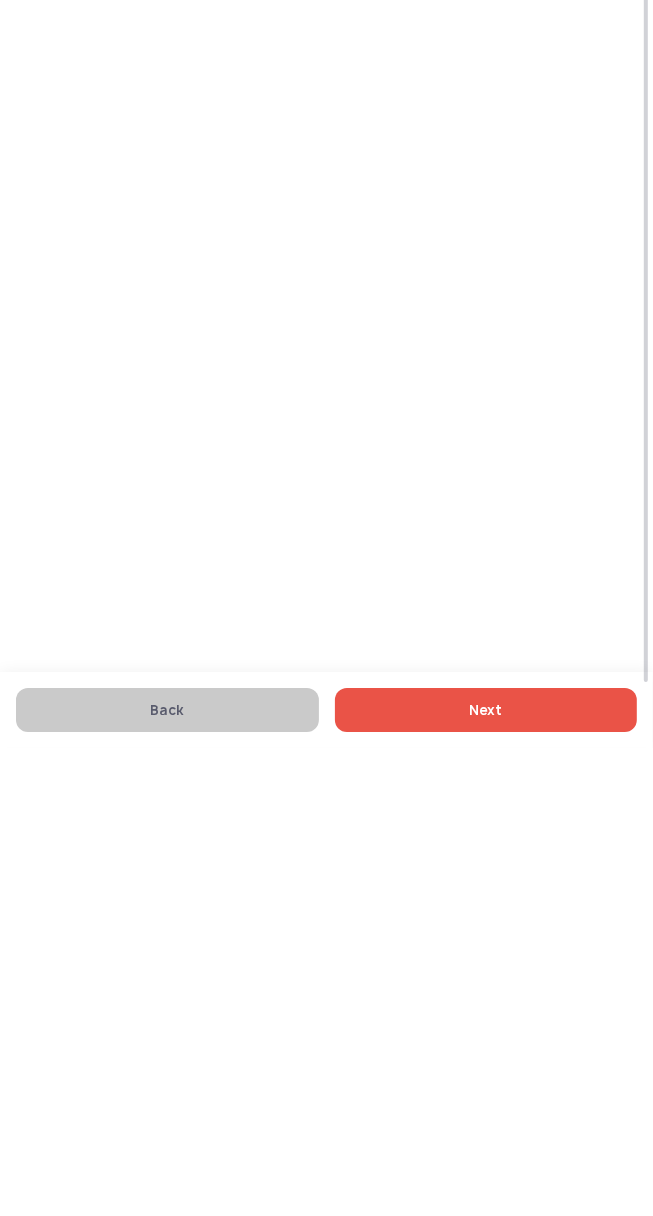 type on "**********" 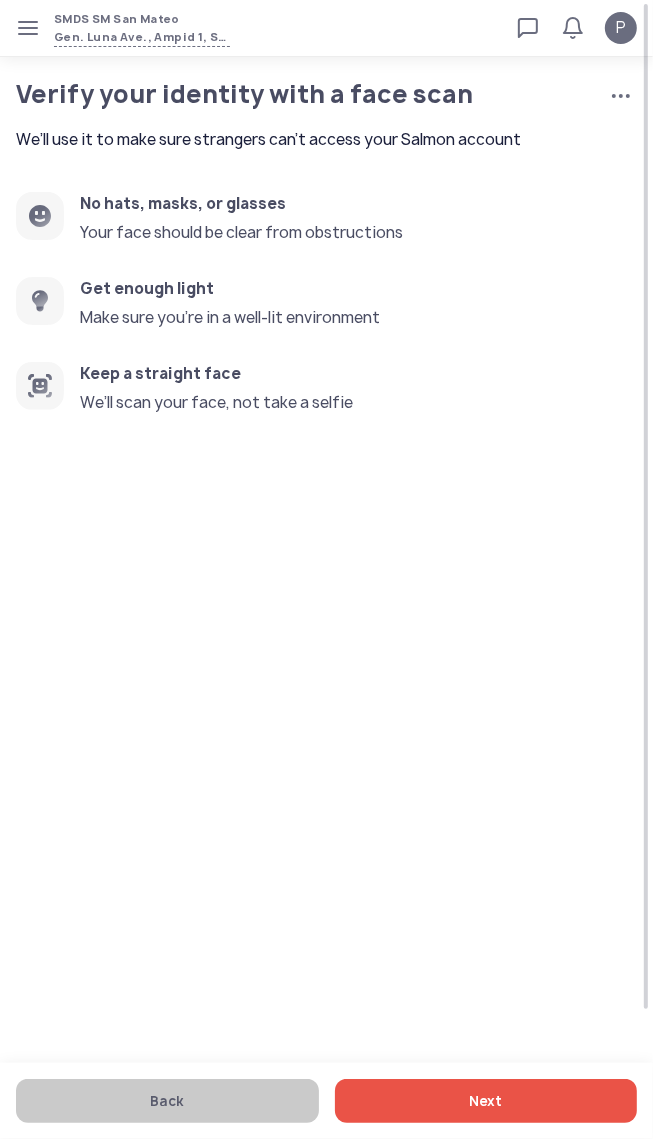 click on "Next" 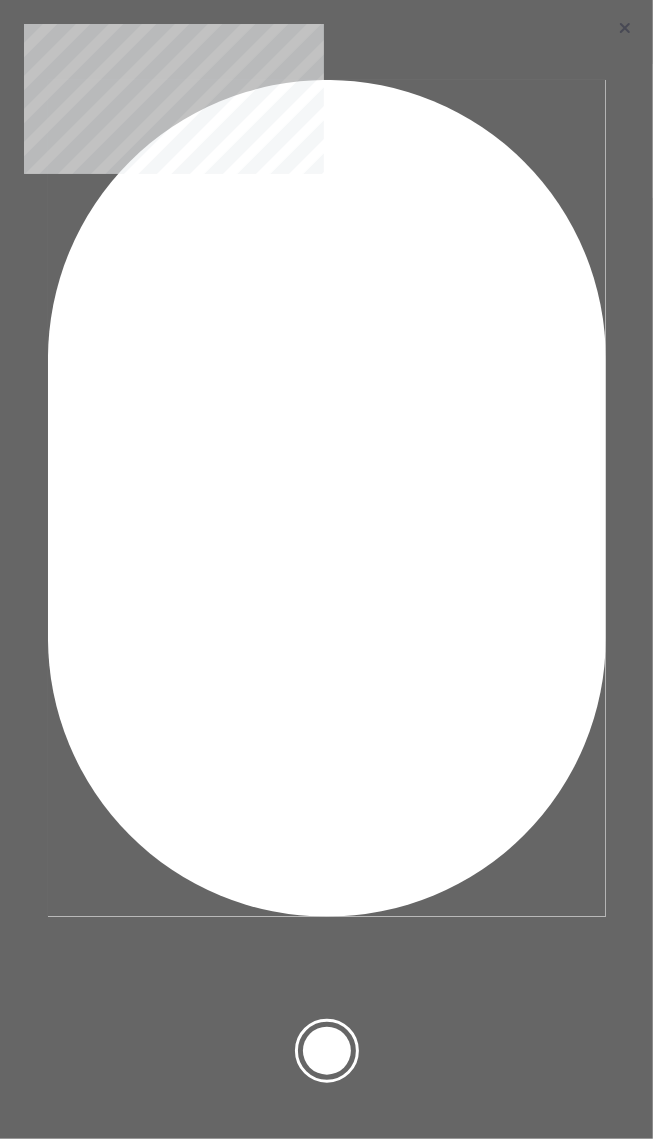 click 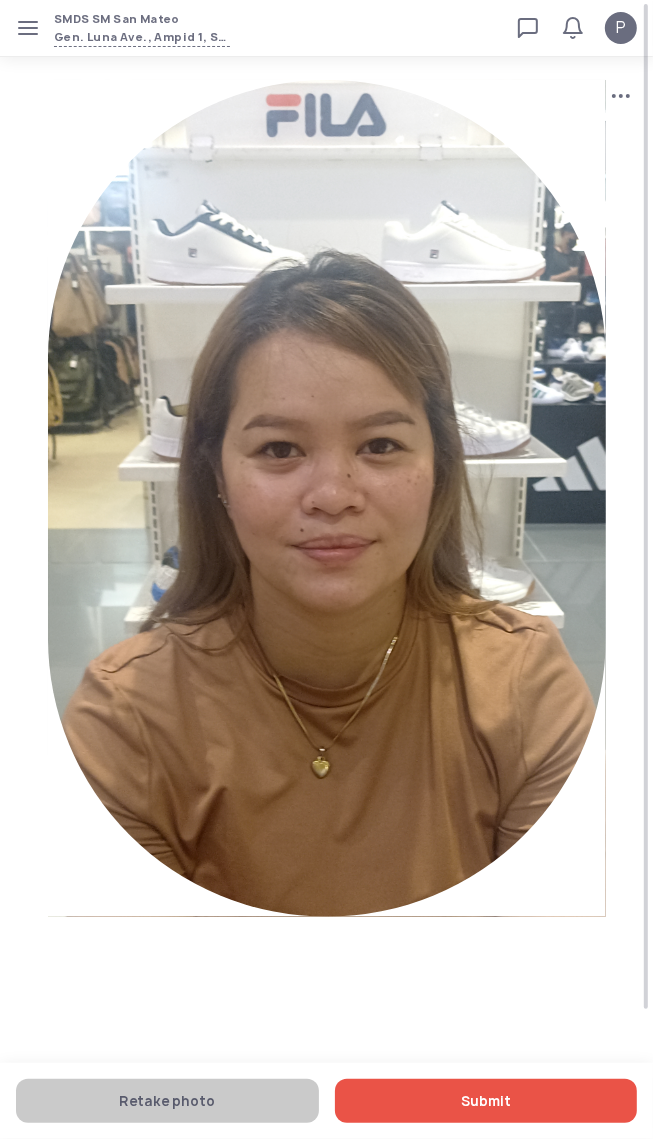 click on "Submit" 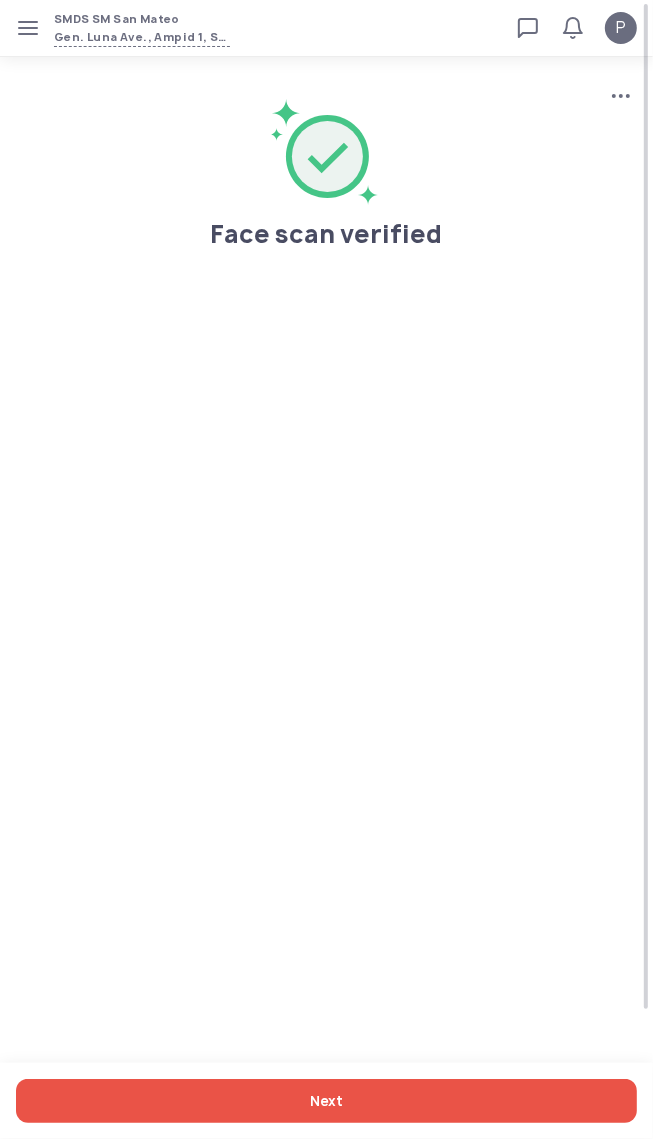 click on "Next" 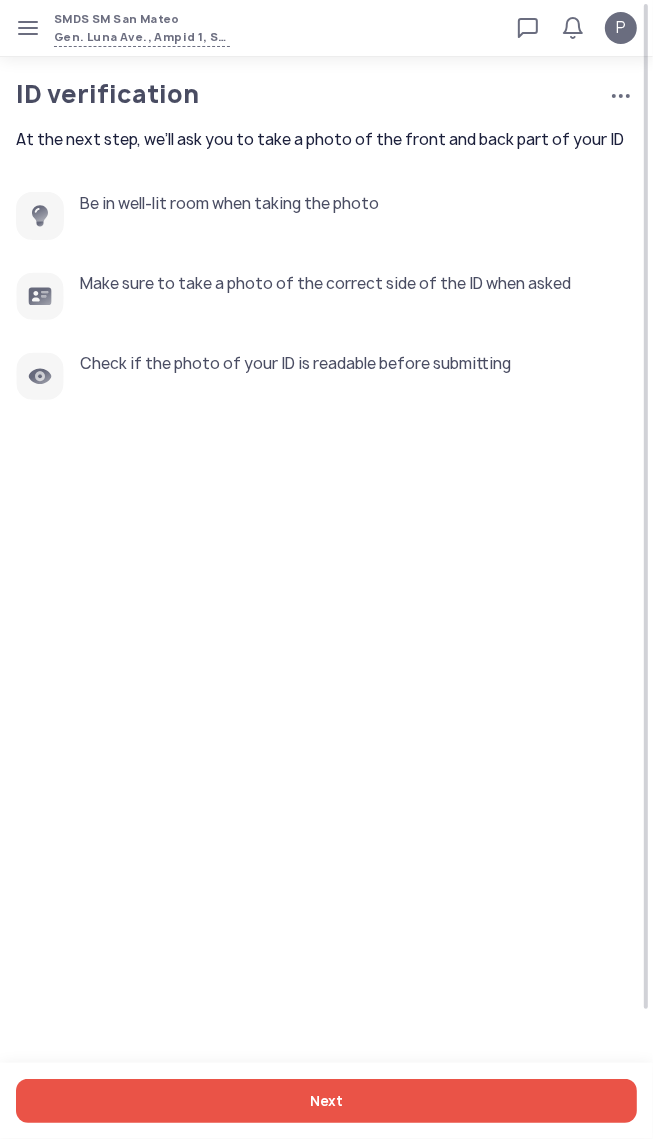 click on "Next" 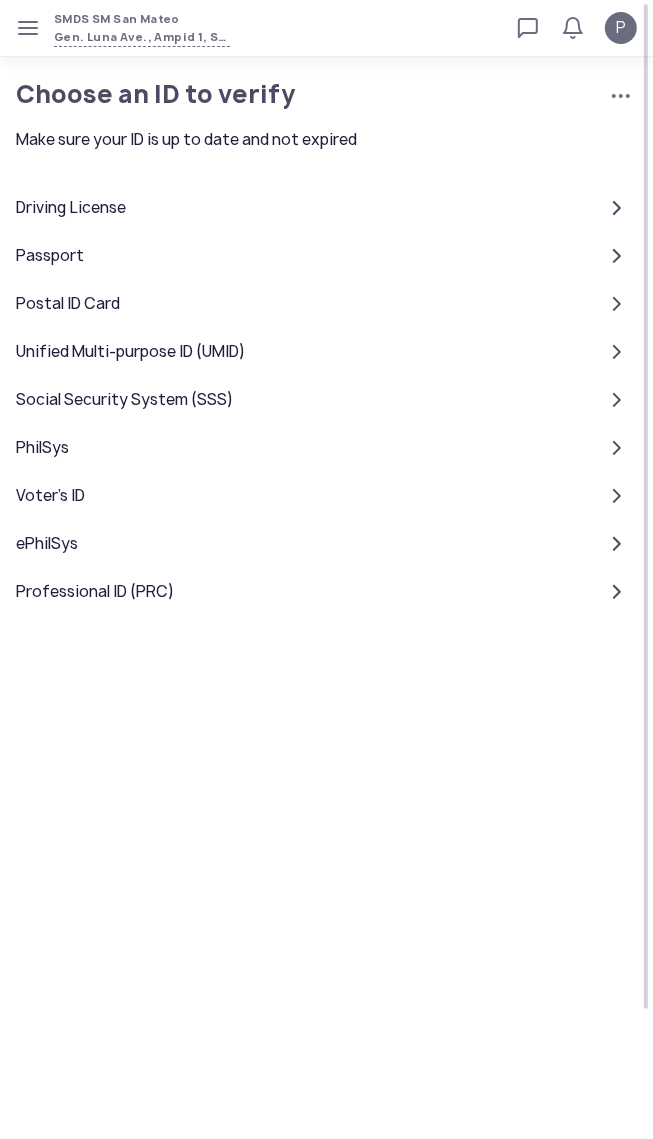 click on "Unified Multi-purpose ID (UMID)" 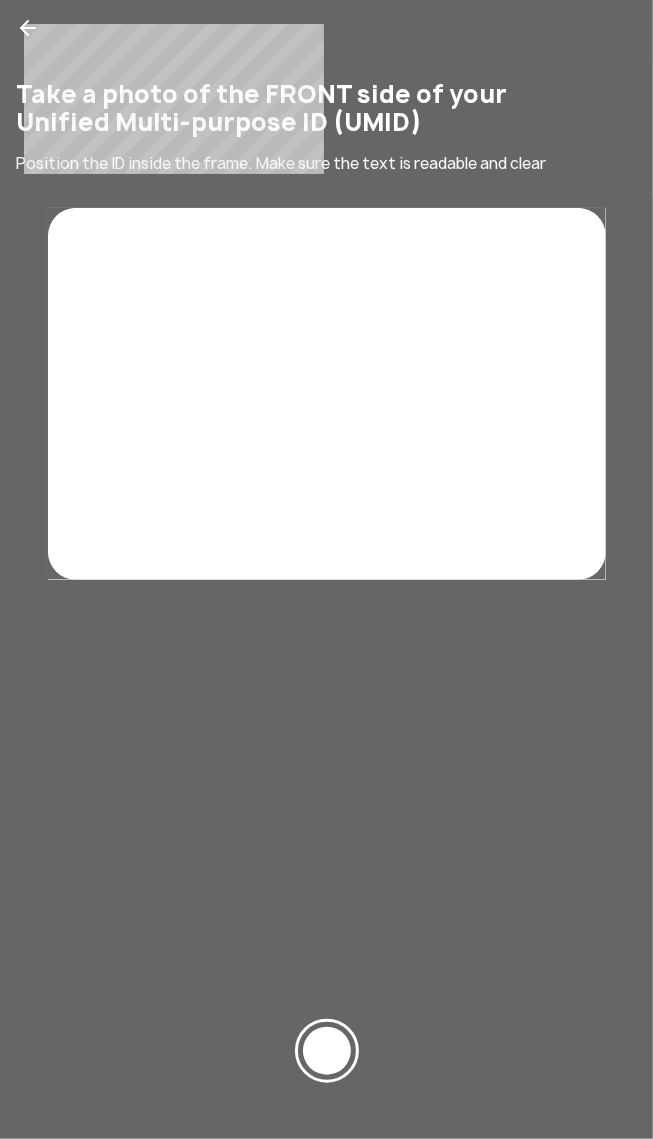 click 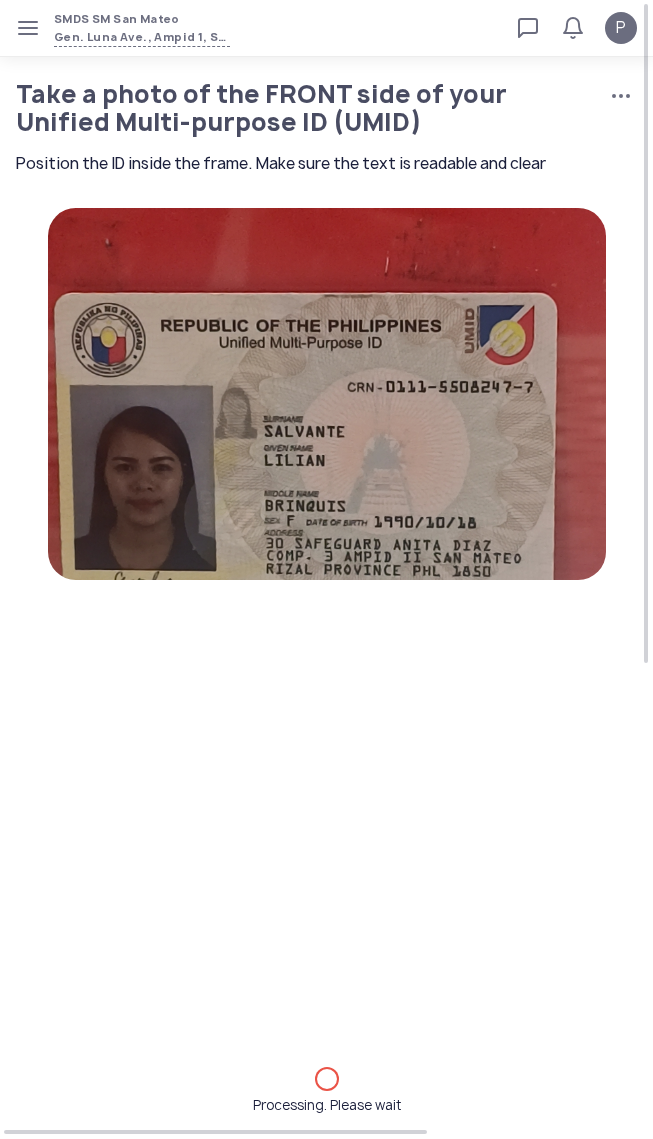 scroll, scrollTop: 0, scrollLeft: 0, axis: both 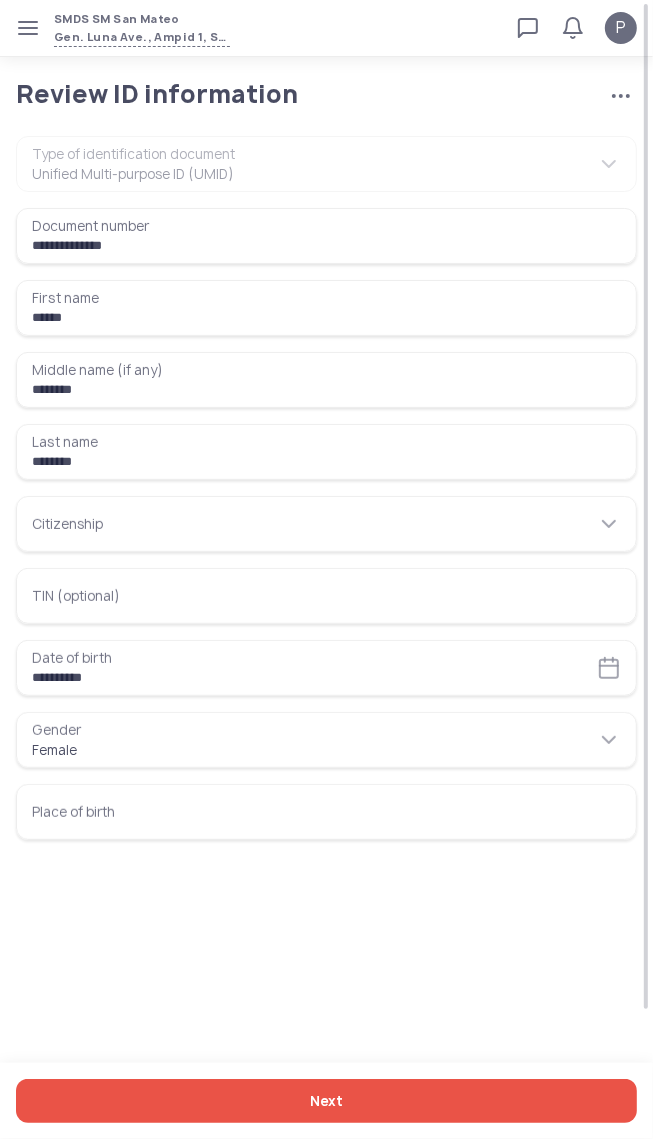click on "Place of birth" at bounding box center [326, 812] 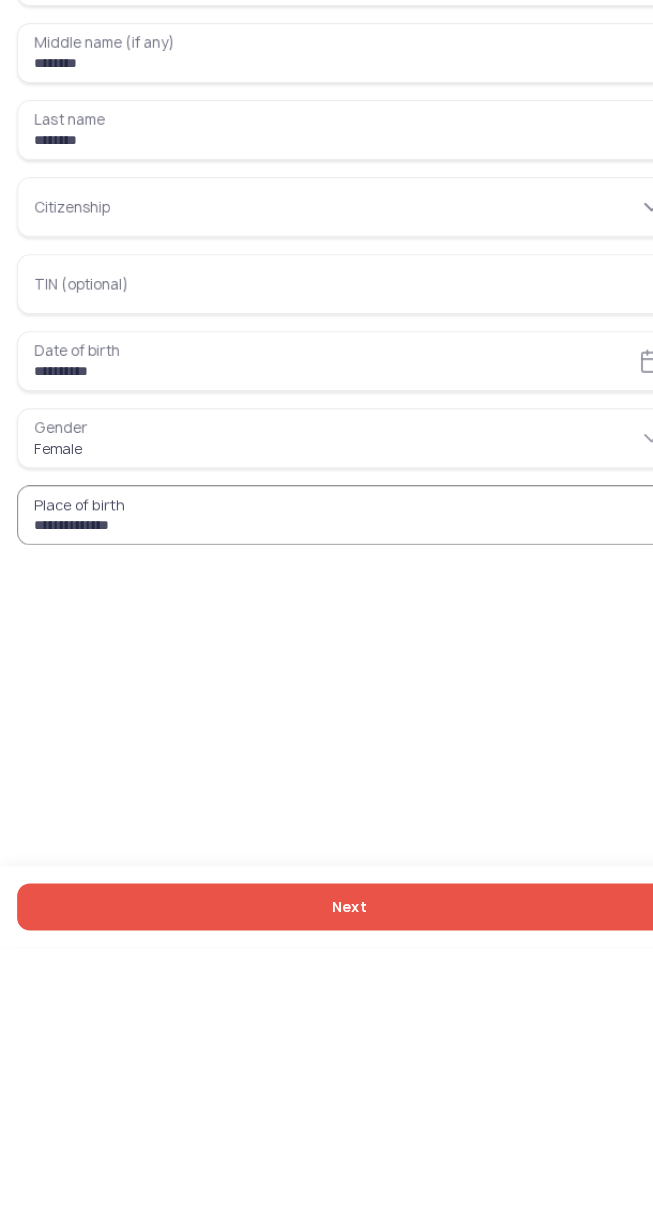 type on "**********" 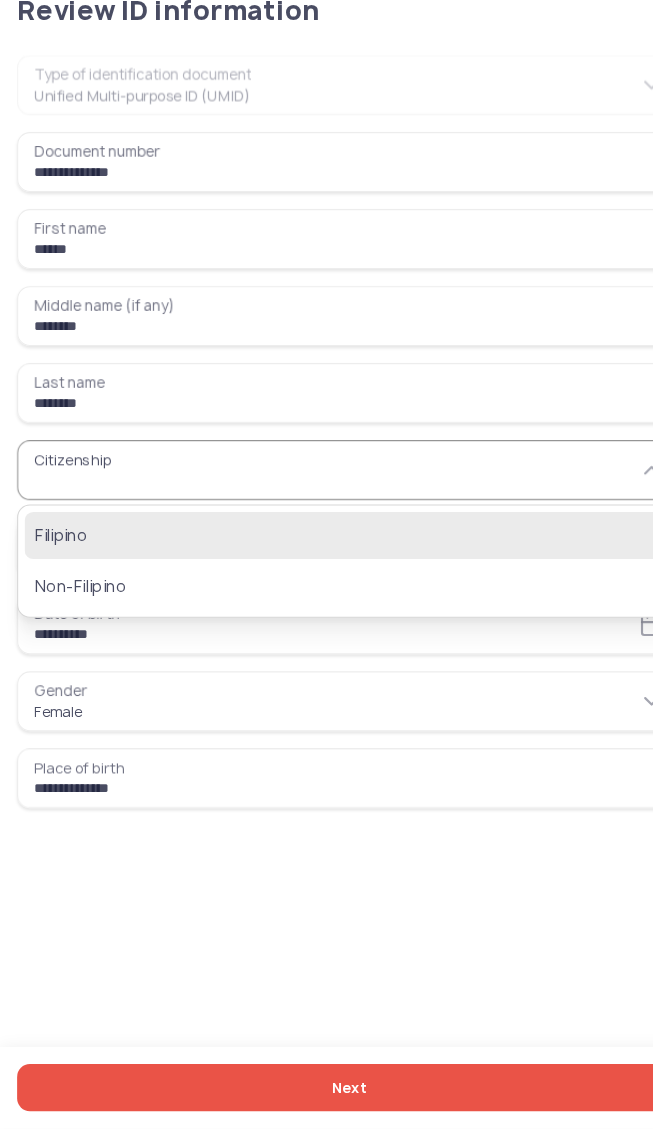 click on "Filipino" 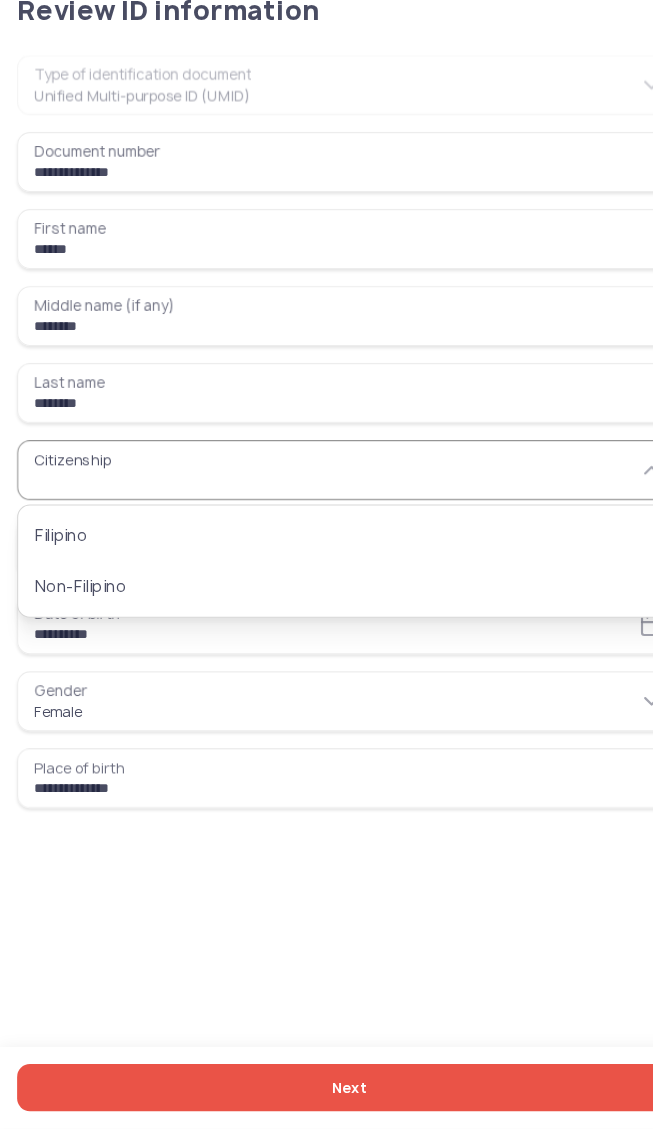 type on "********" 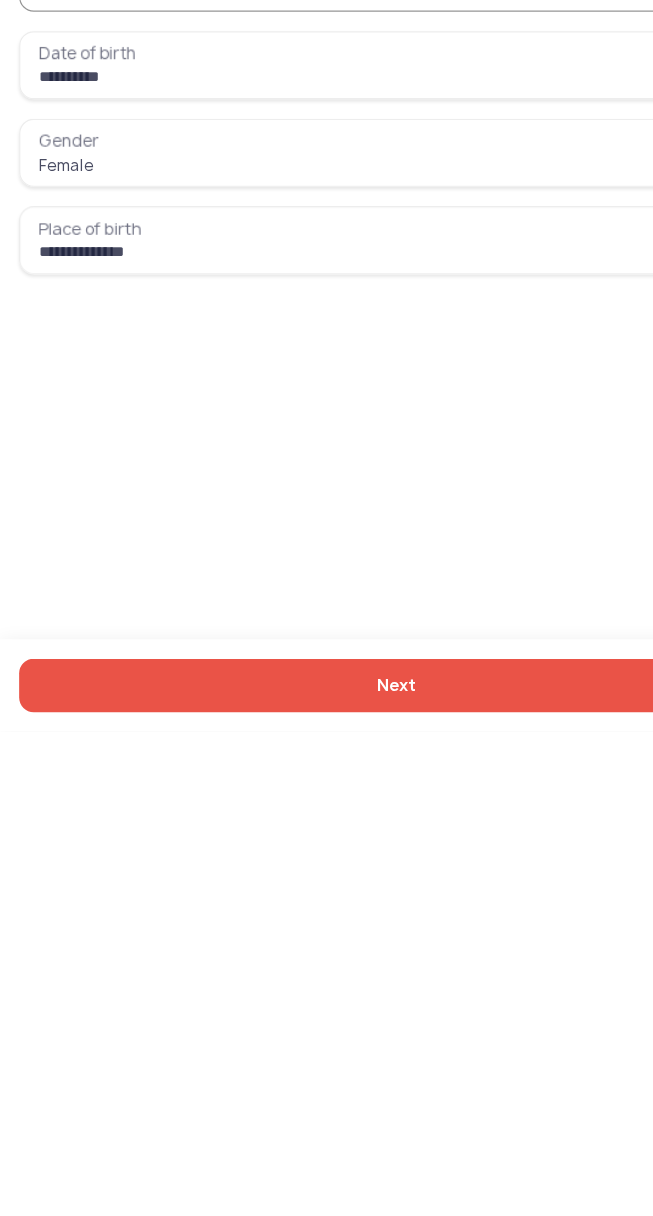 click on "Next" 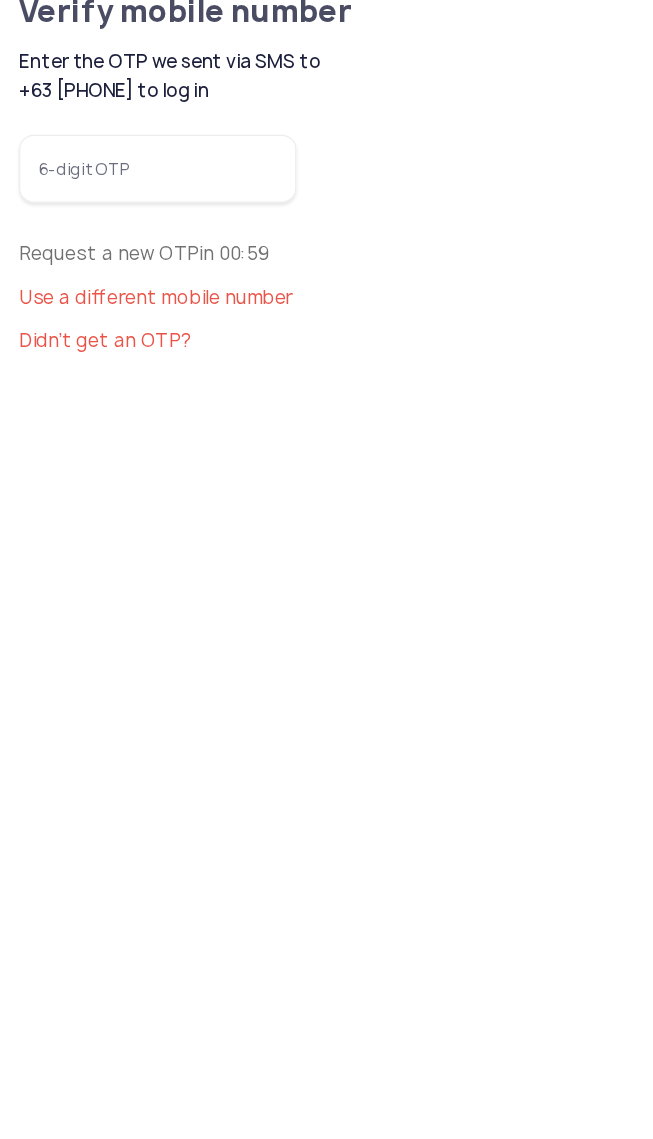 scroll, scrollTop: 0, scrollLeft: 0, axis: both 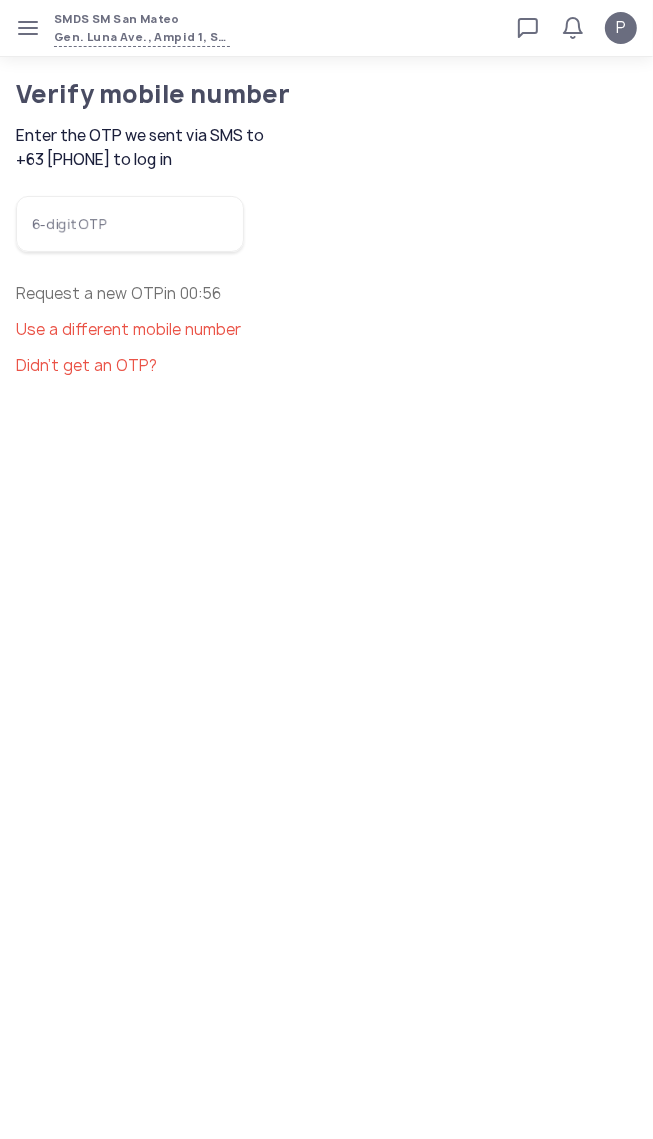 click on "6-digit OTP" at bounding box center [130, 224] 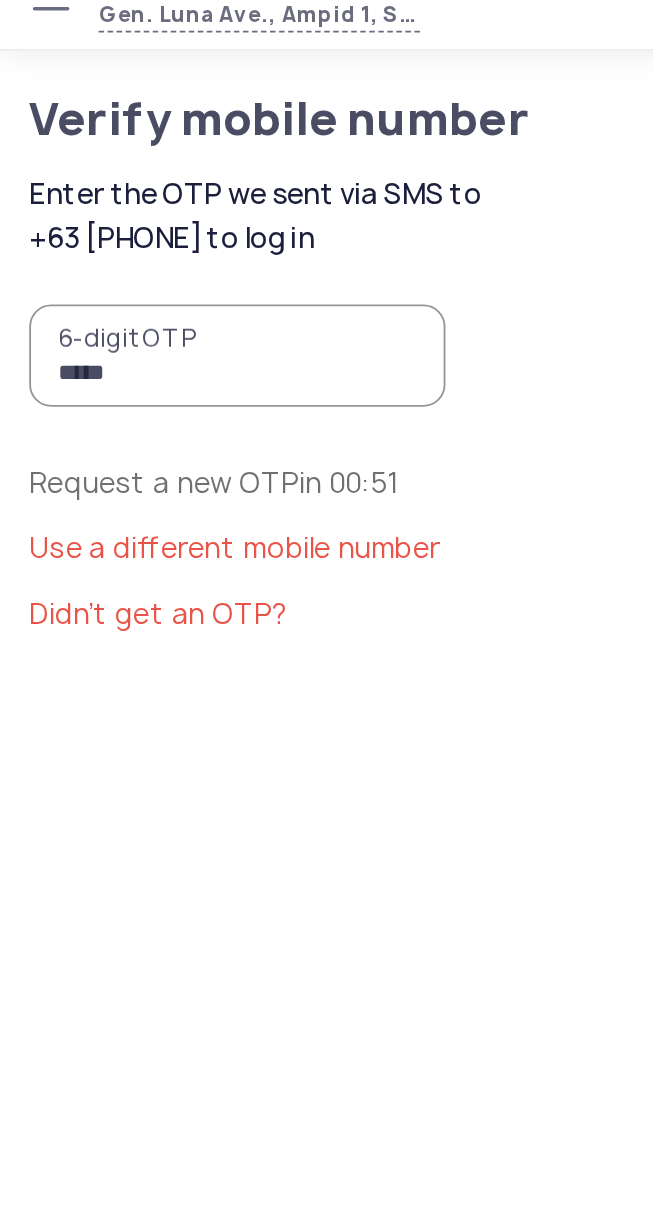 type on "******" 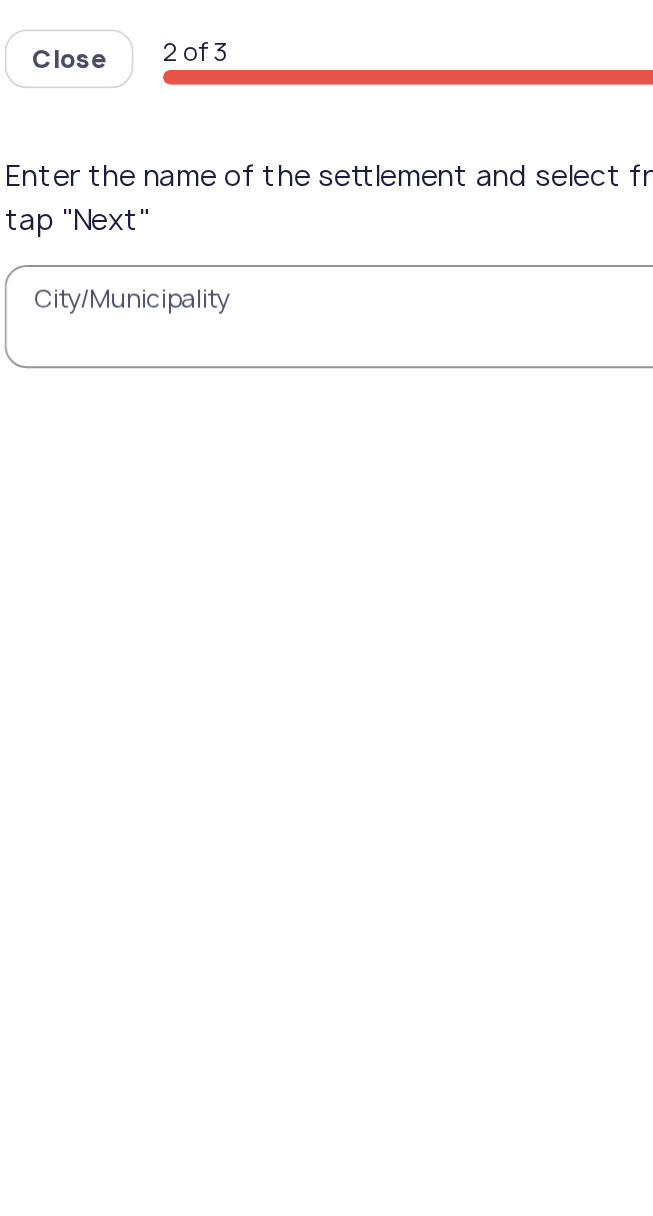click on "Close" 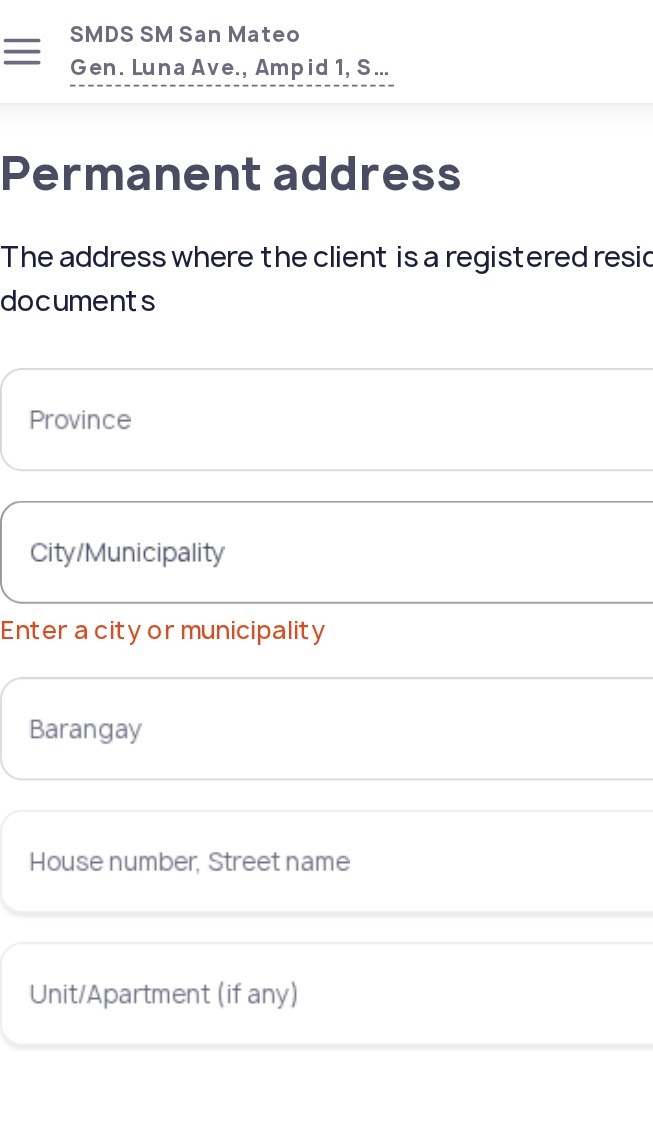 click on "Province" at bounding box center [326, 228] 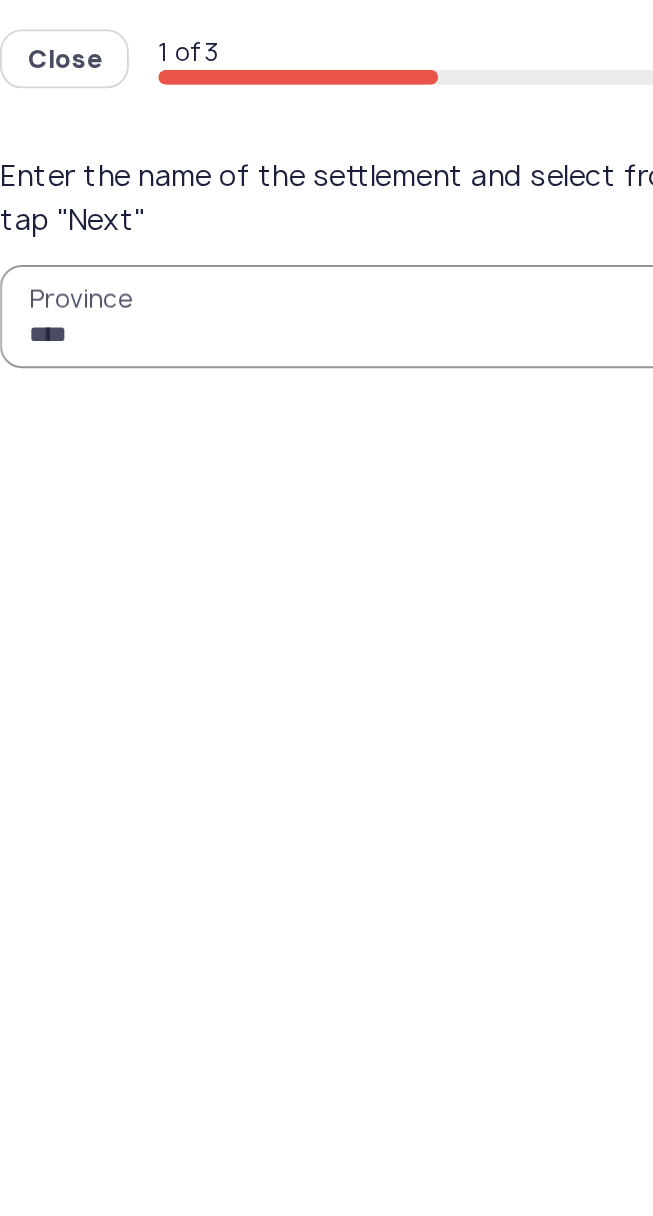 type on "*****" 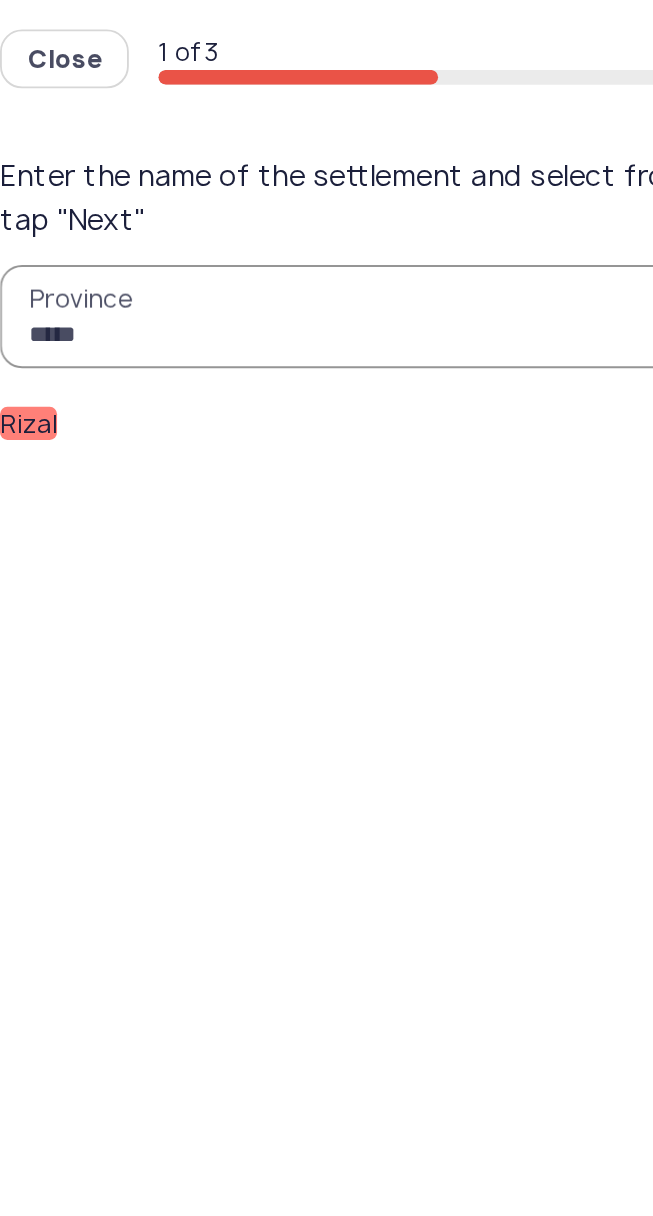click on "Rizal" 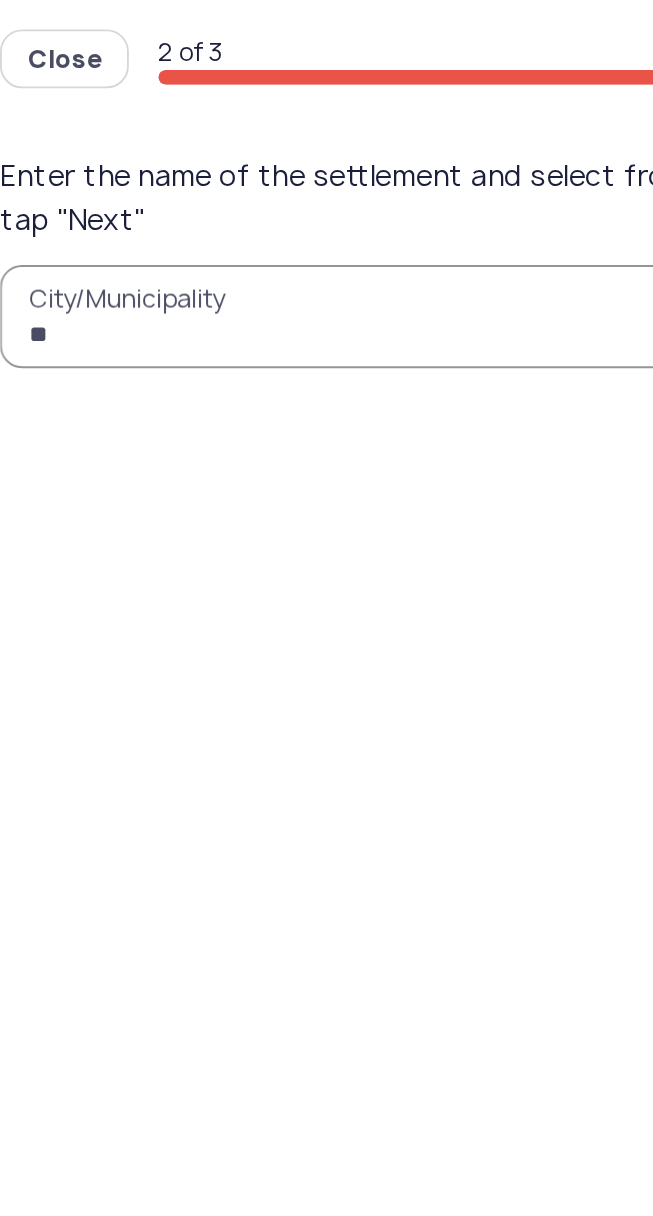 type on "***" 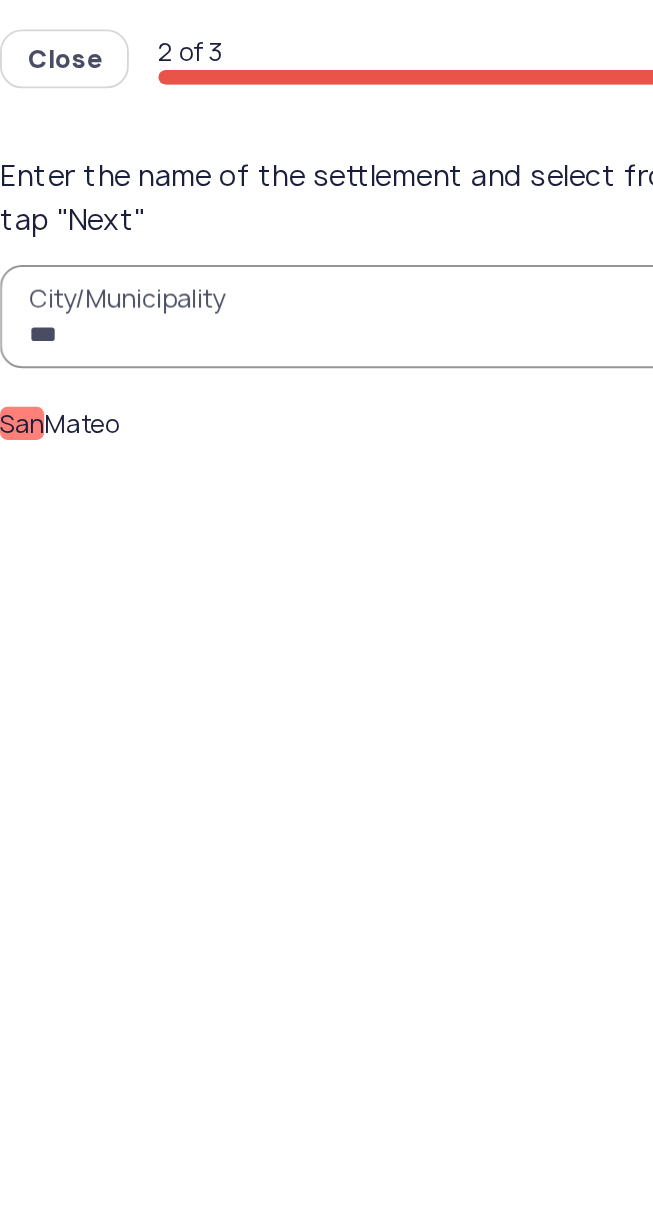 click on "San" 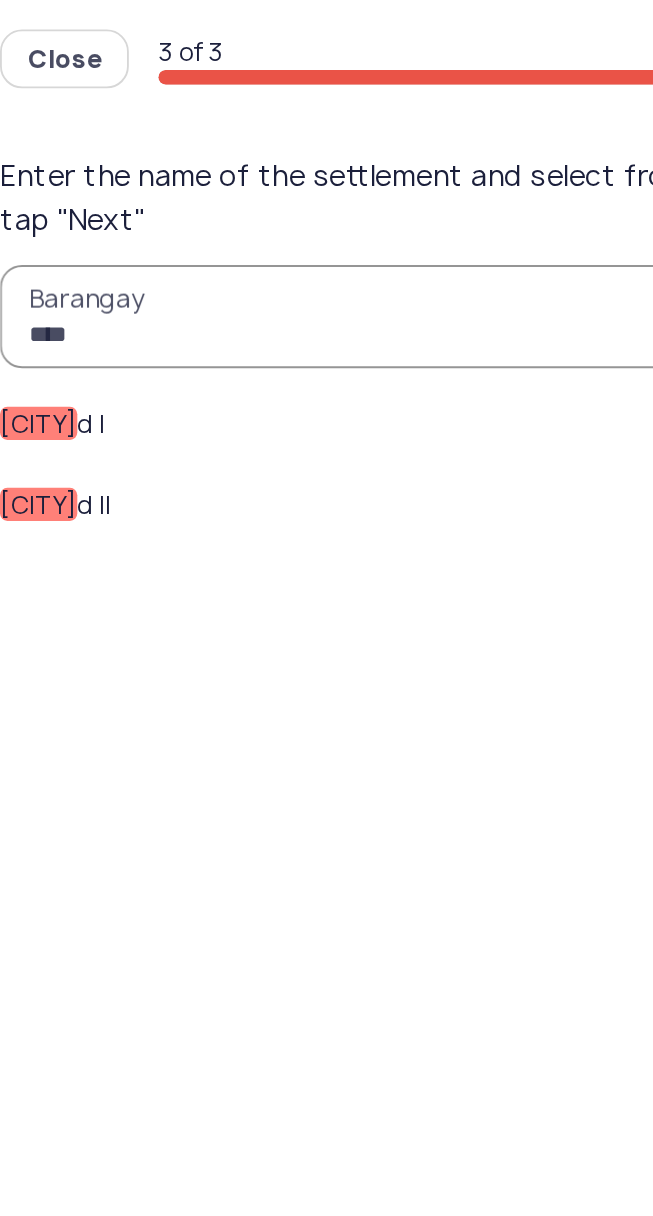 type on "****" 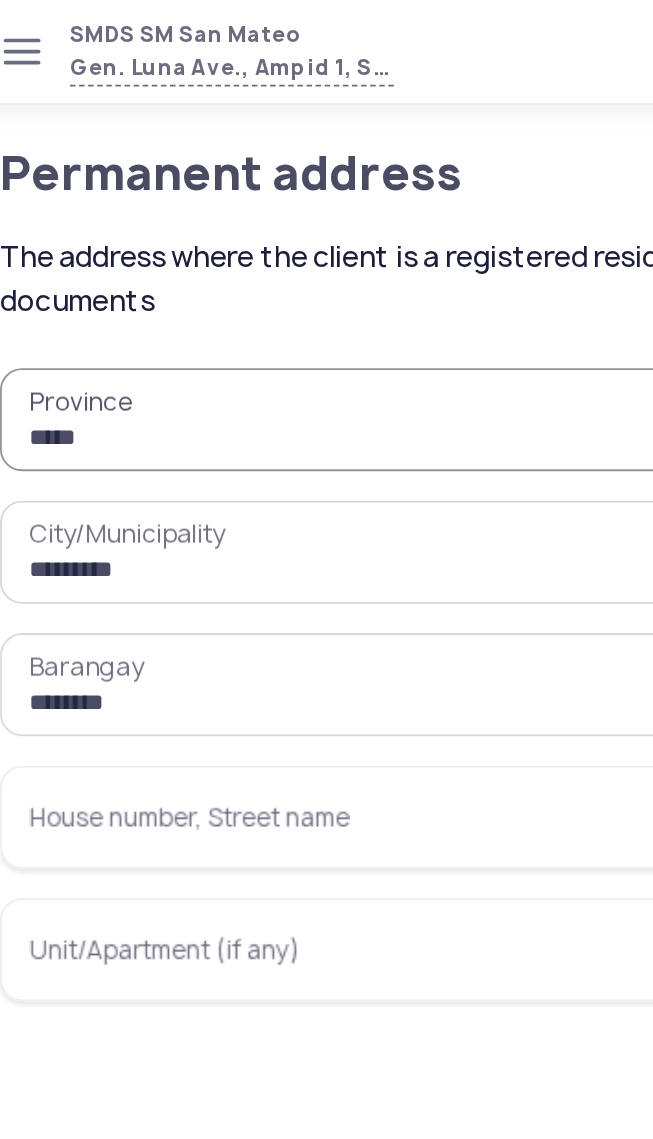 click on "House number, Street name" at bounding box center [326, 444] 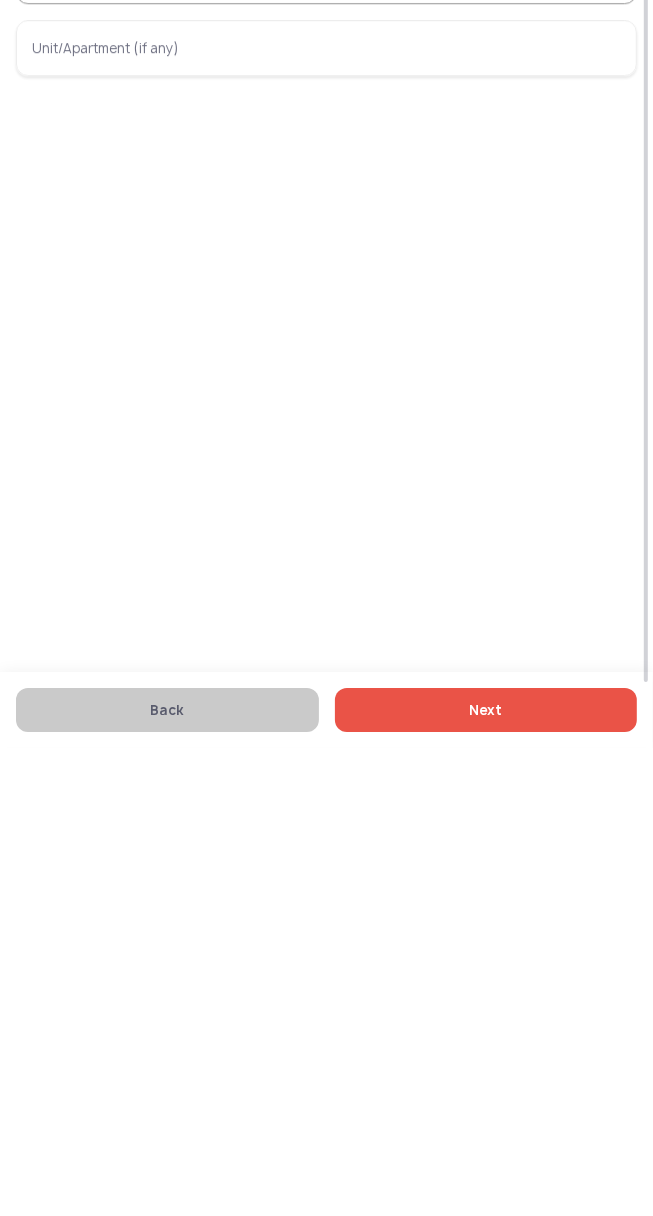 type on "**********" 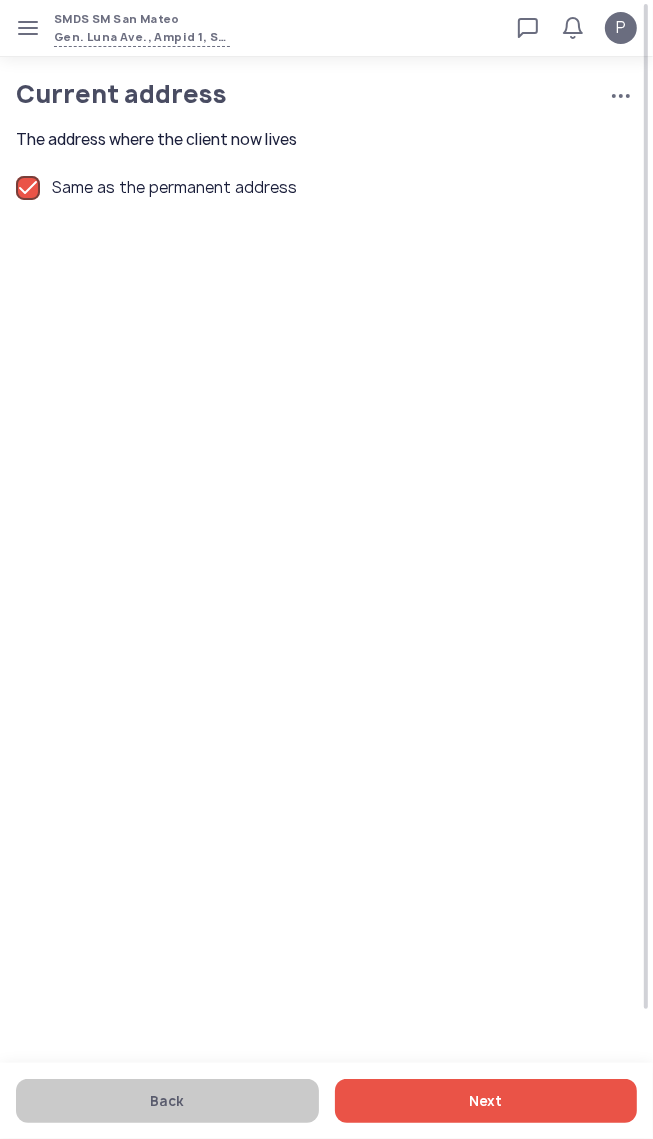 click on "Next" 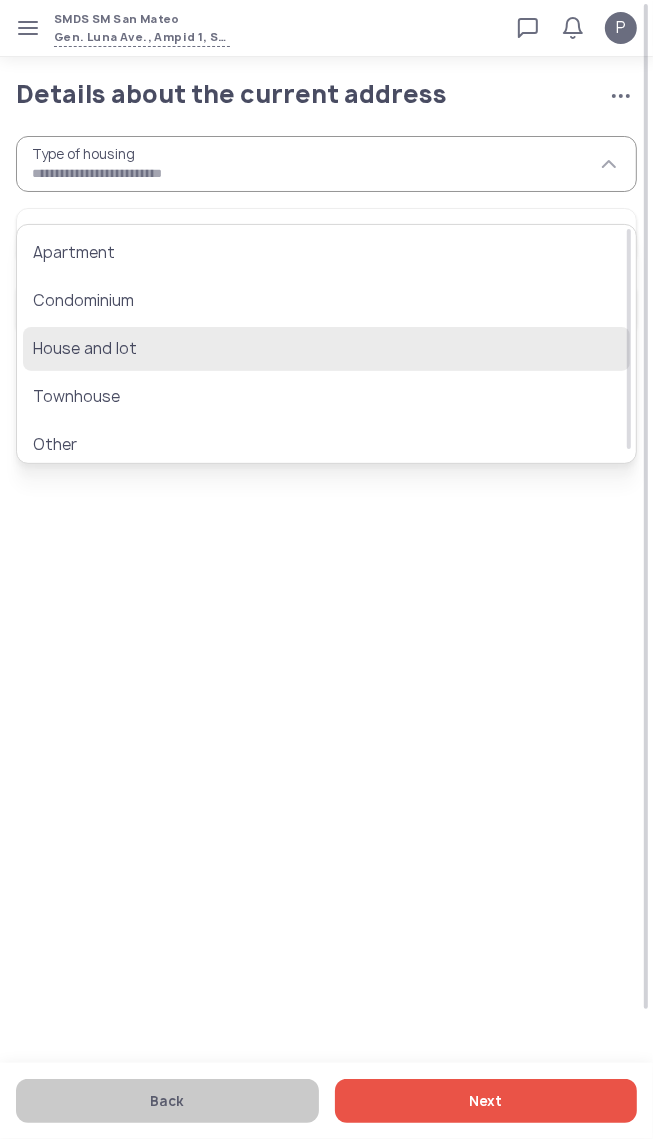 click on "House and lot" 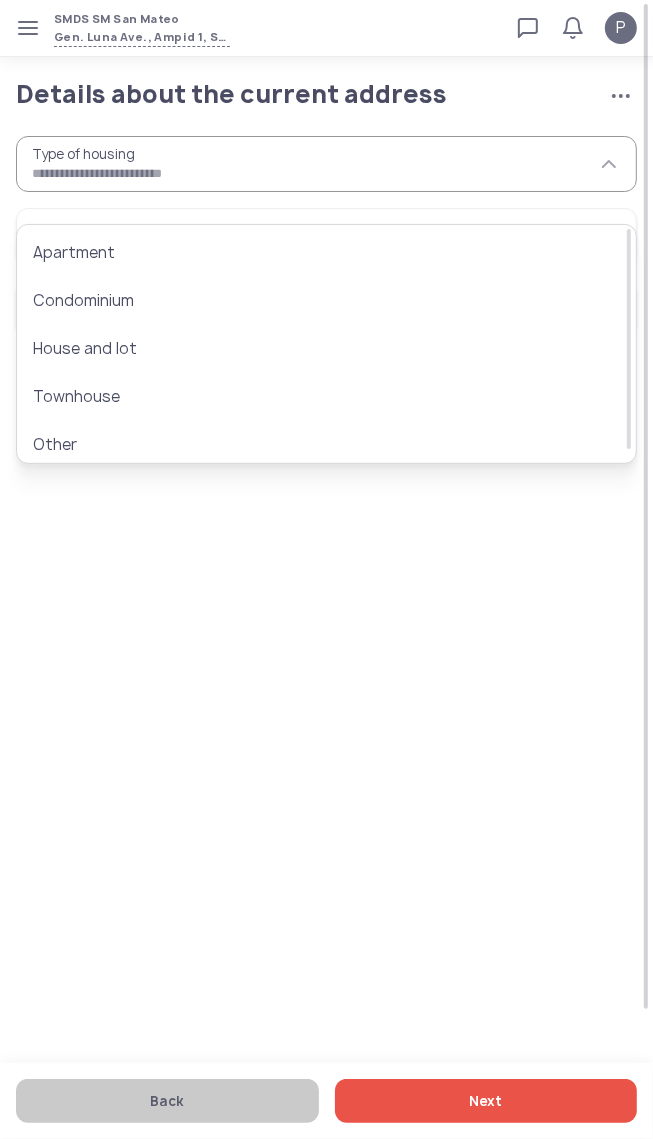 type on "**********" 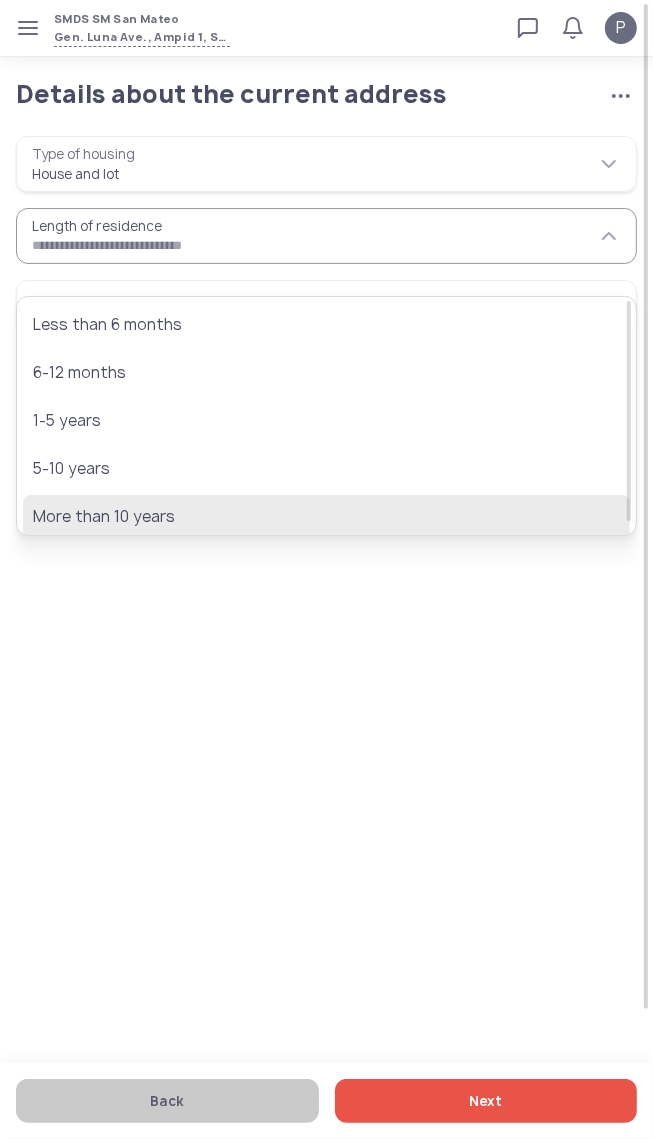 click on "More than 10 years" 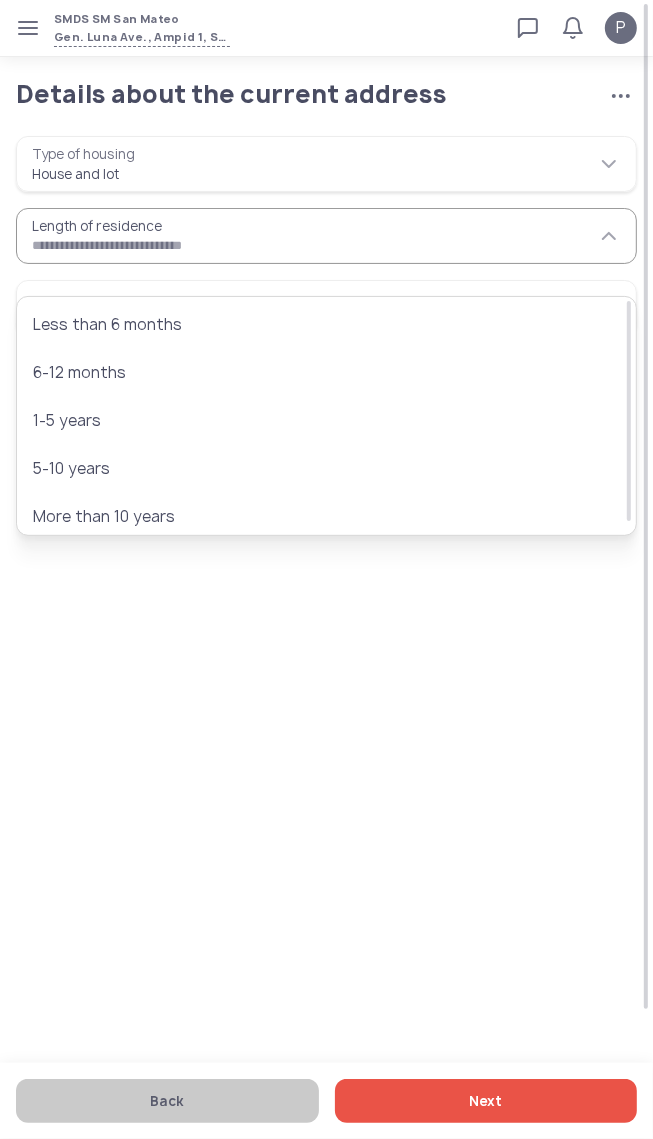 type on "**********" 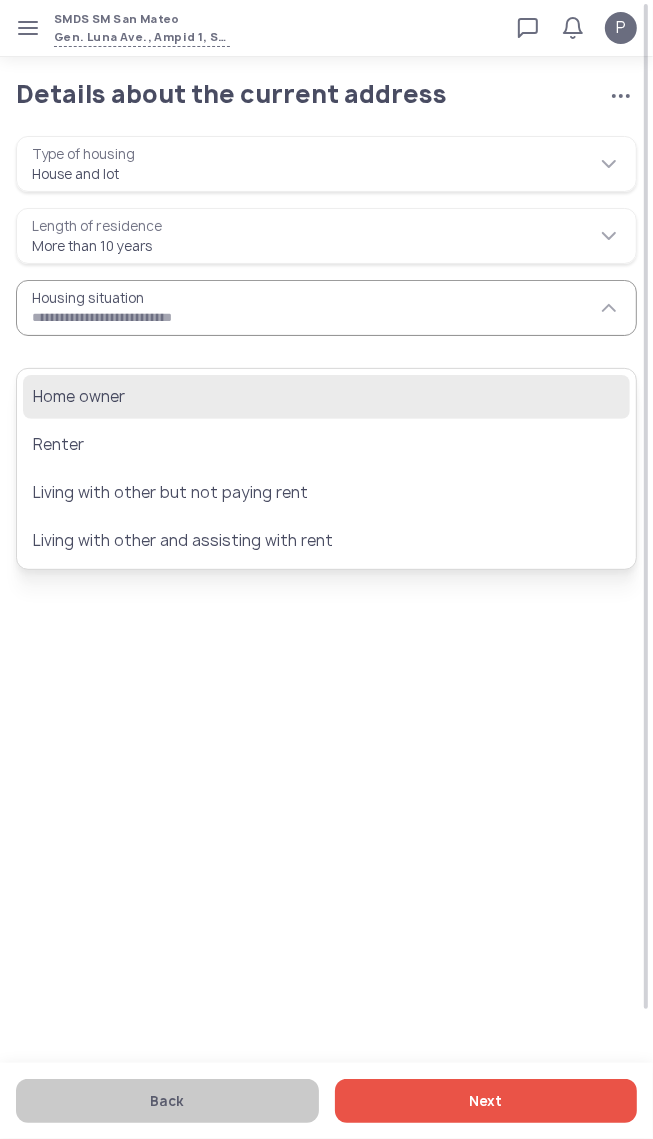 click on "Home owner" 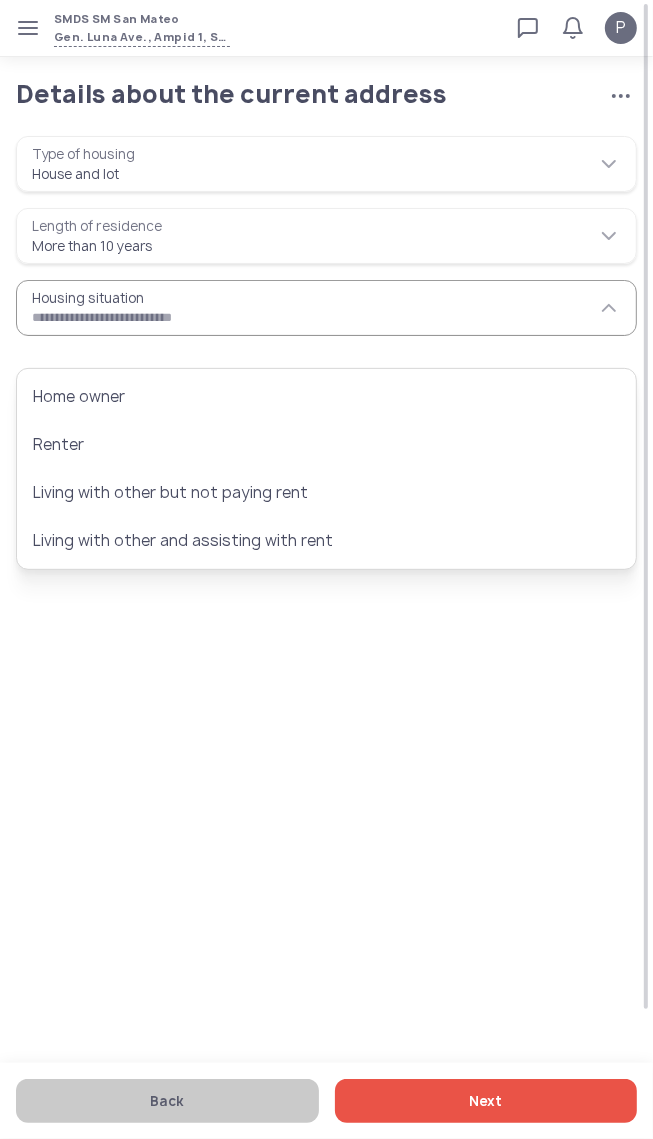 type on "**********" 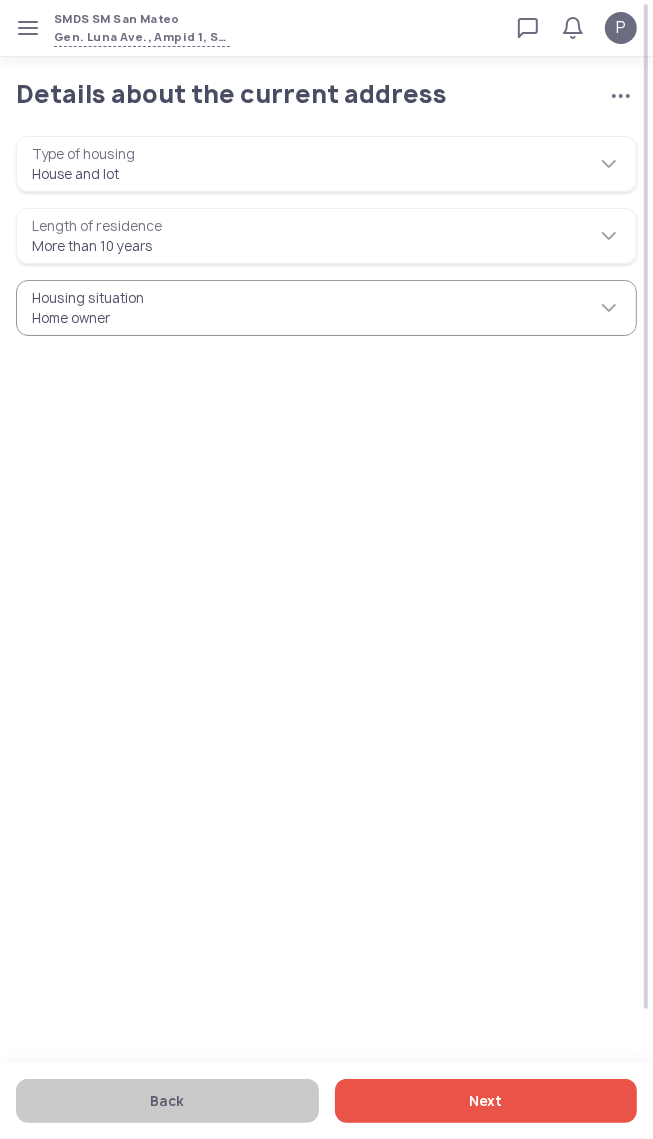 click on "Next" 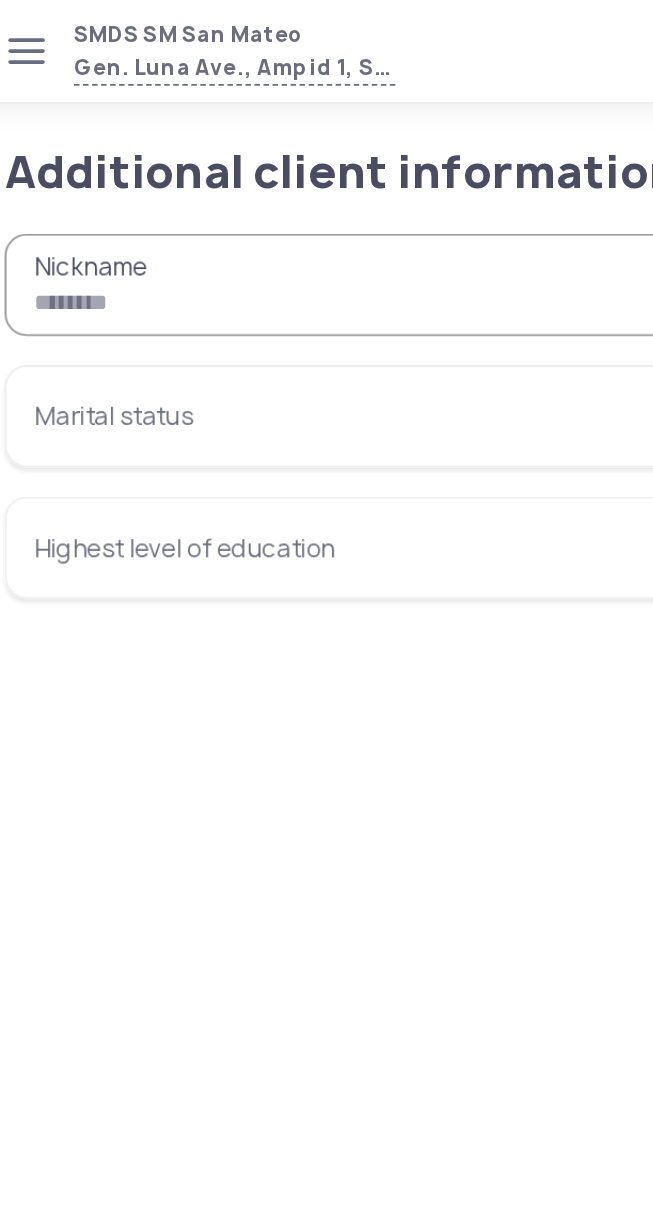 click on "Nickname" at bounding box center (326, 156) 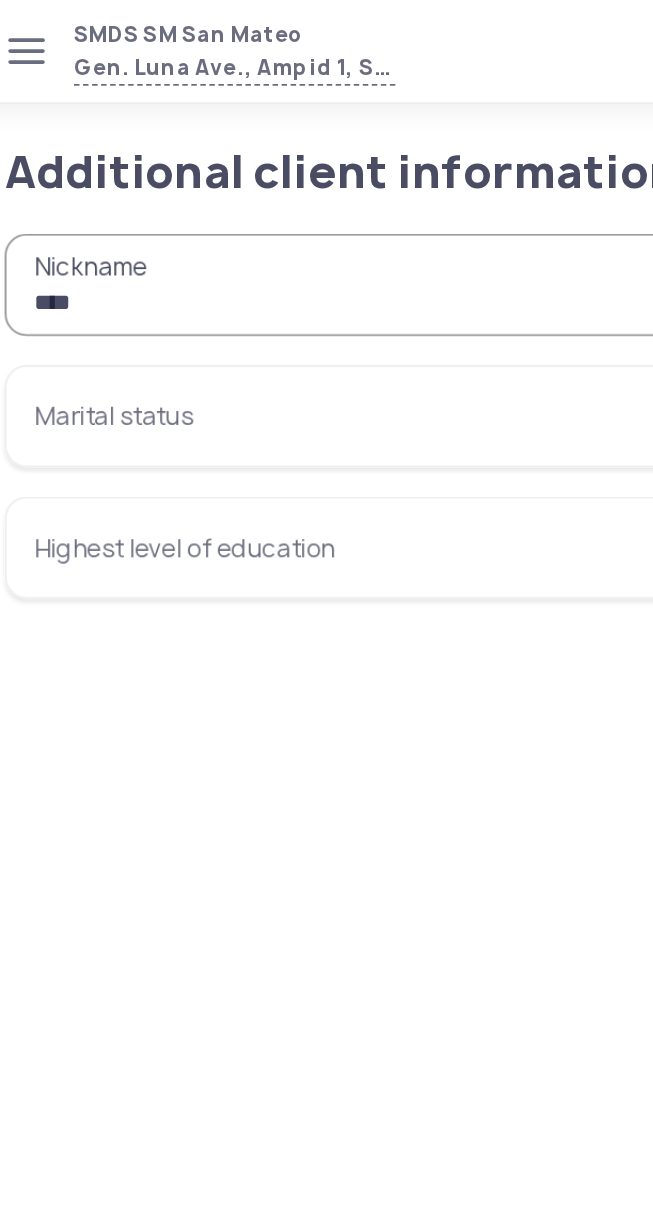 type on "****" 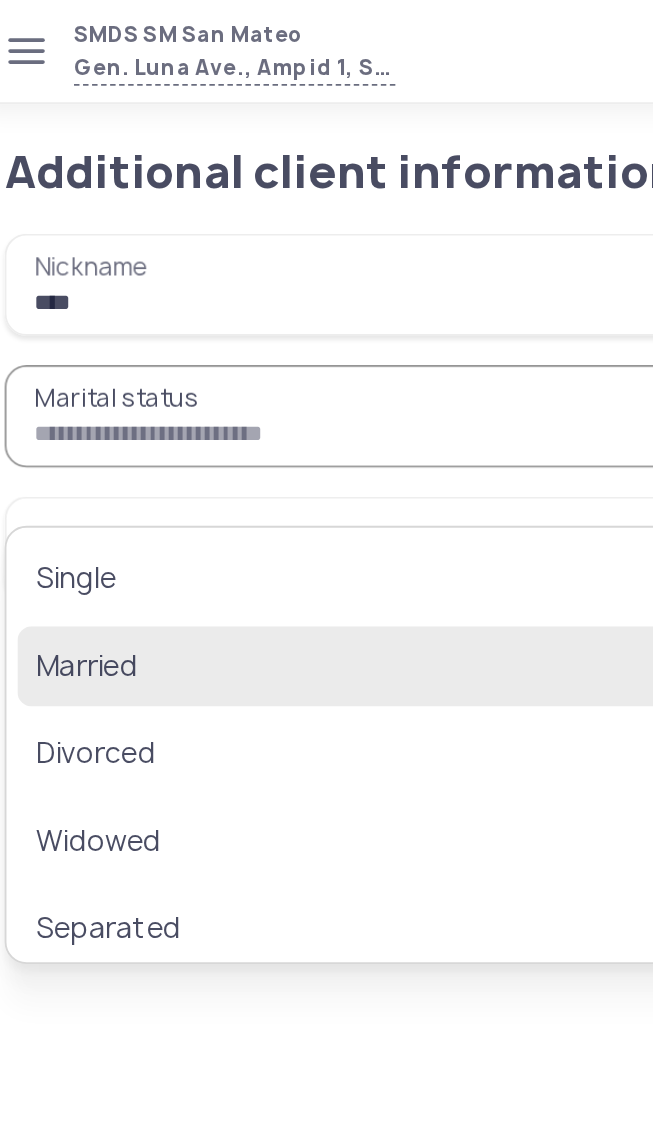 click on "Married" 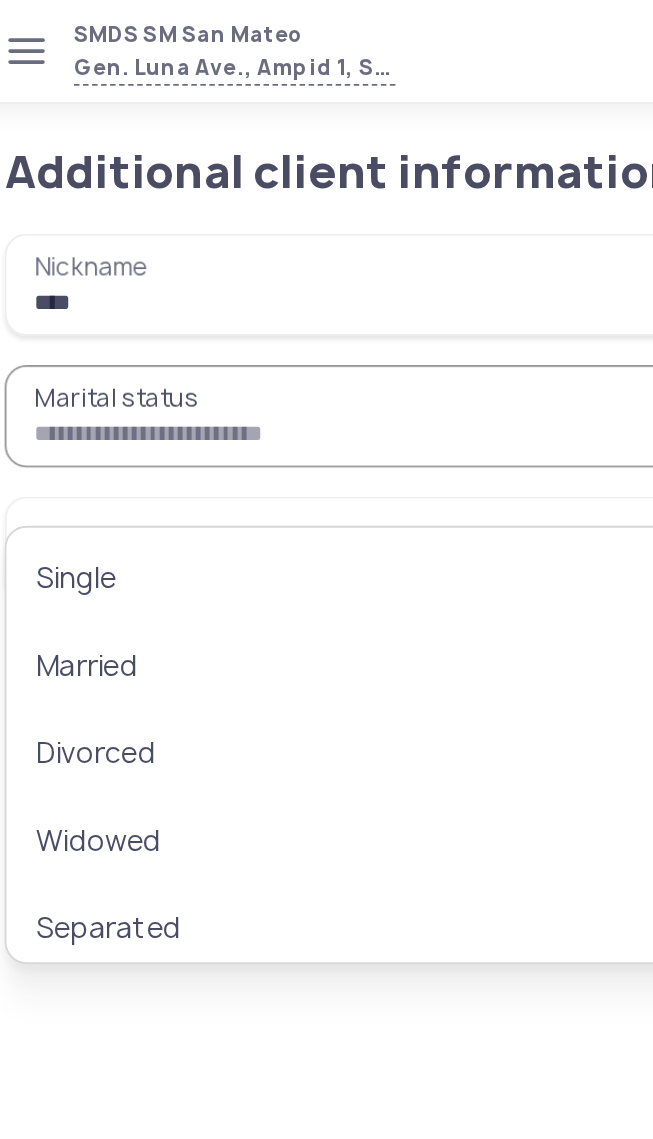 type on "*******" 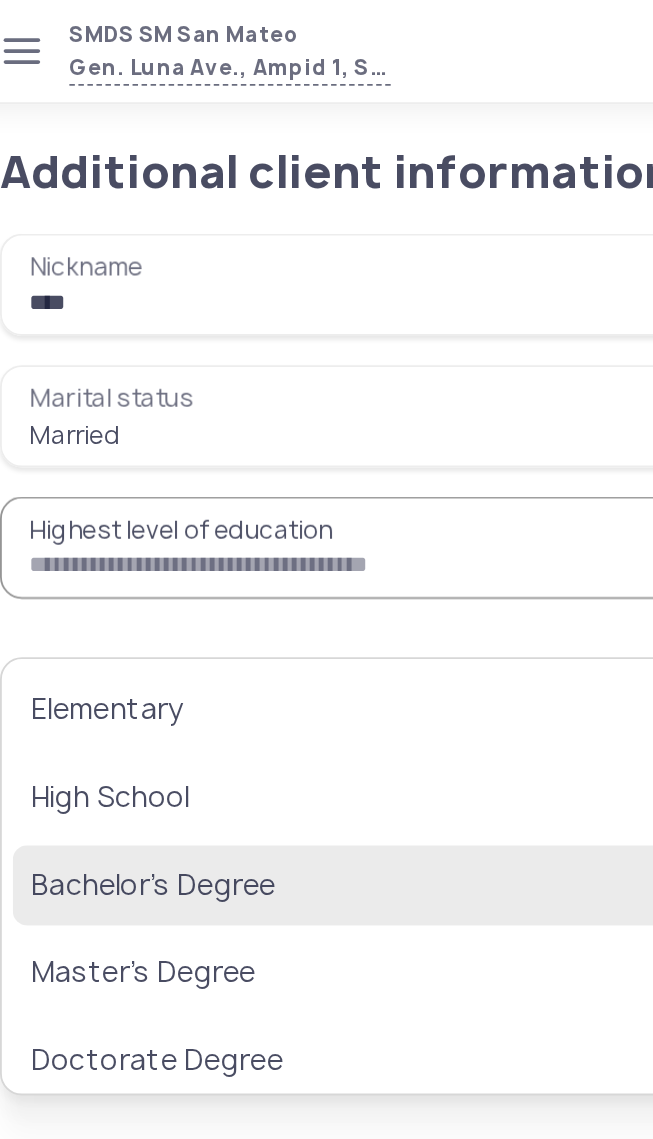 click on "Bachelor’s Degree" 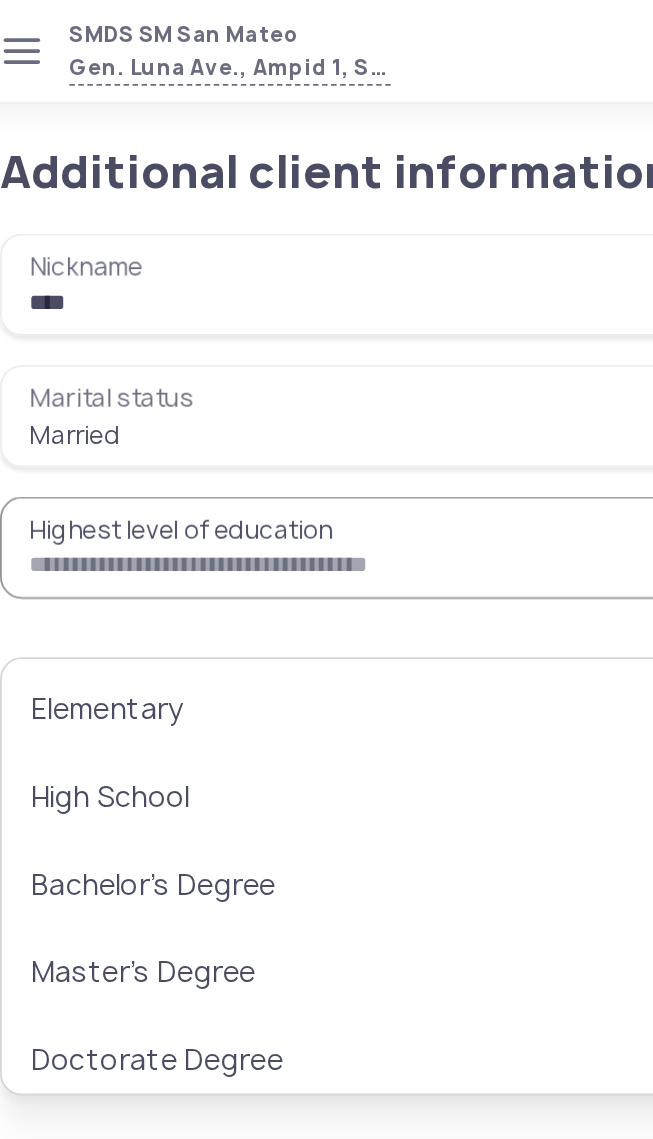 type on "**********" 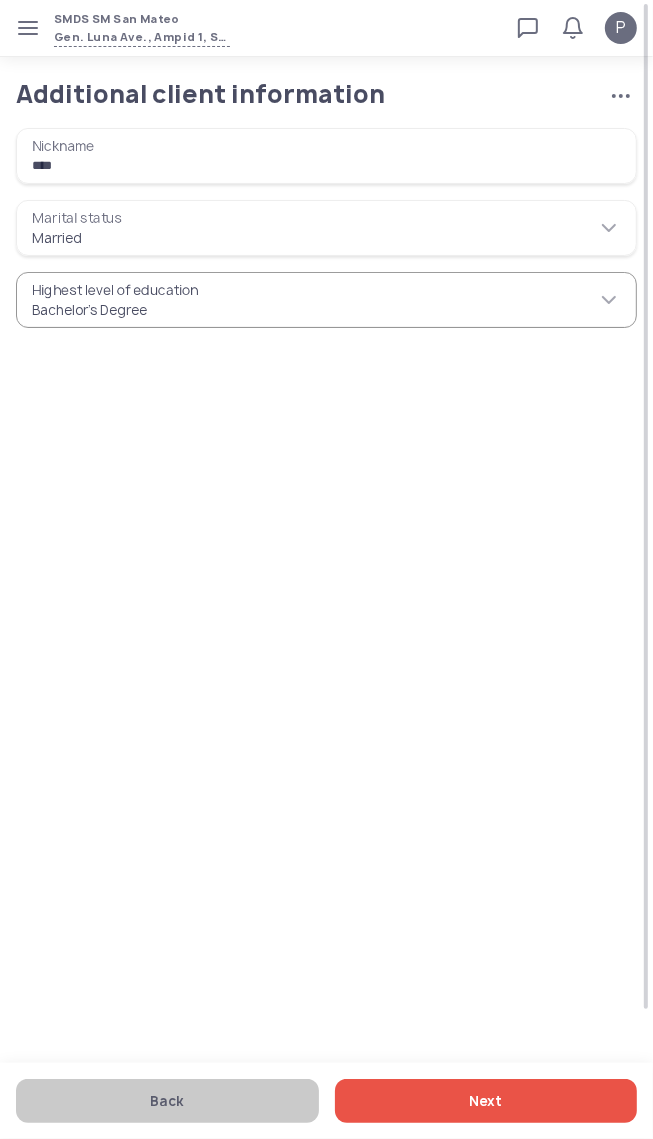 click on "Next" 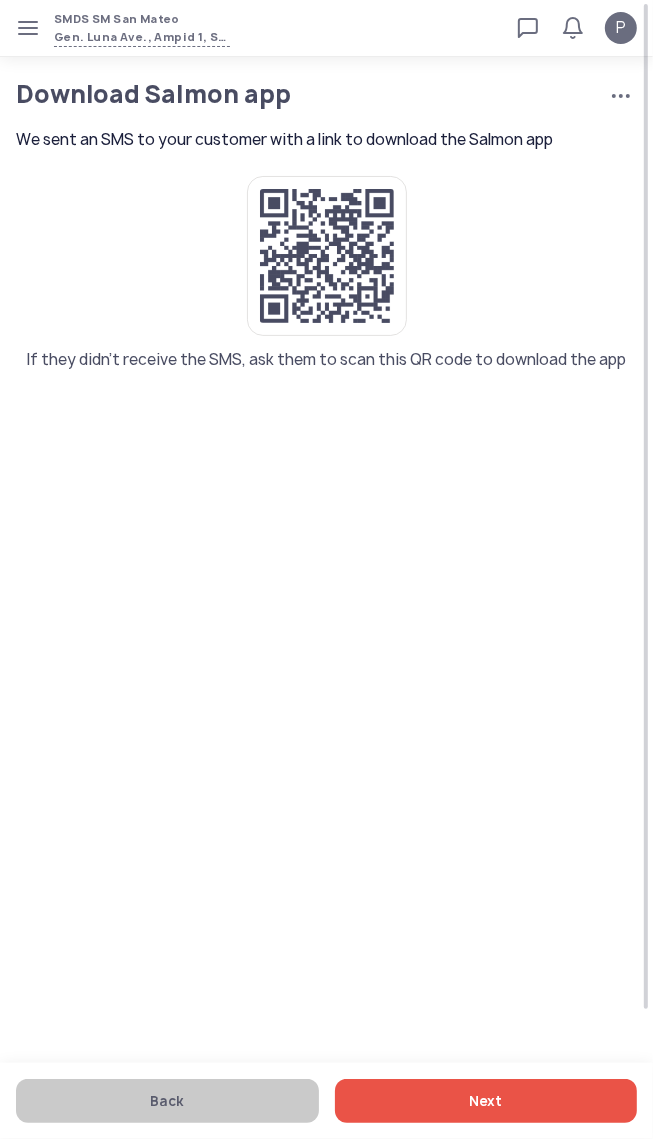click on "Next" 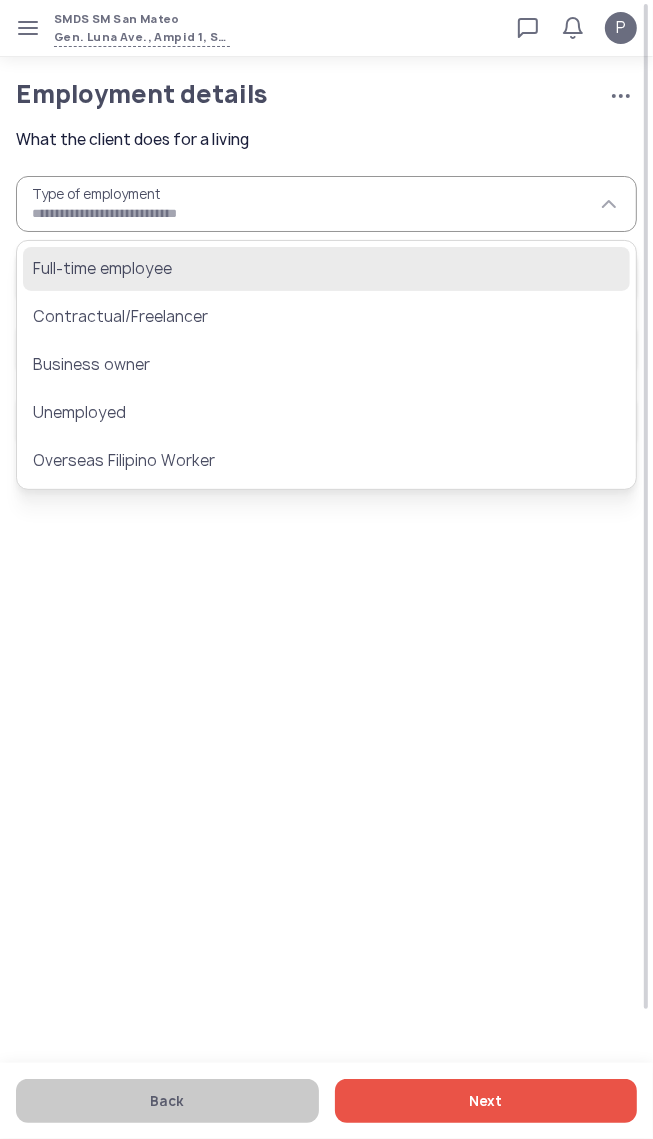 click on "Full-time employee" 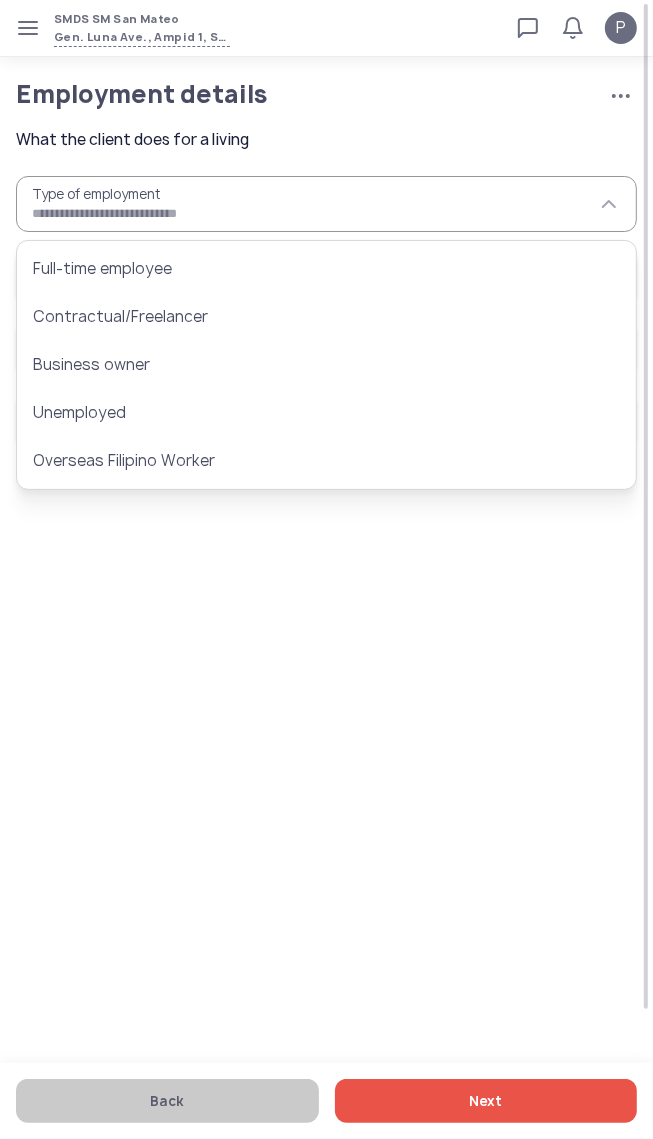 type on "**********" 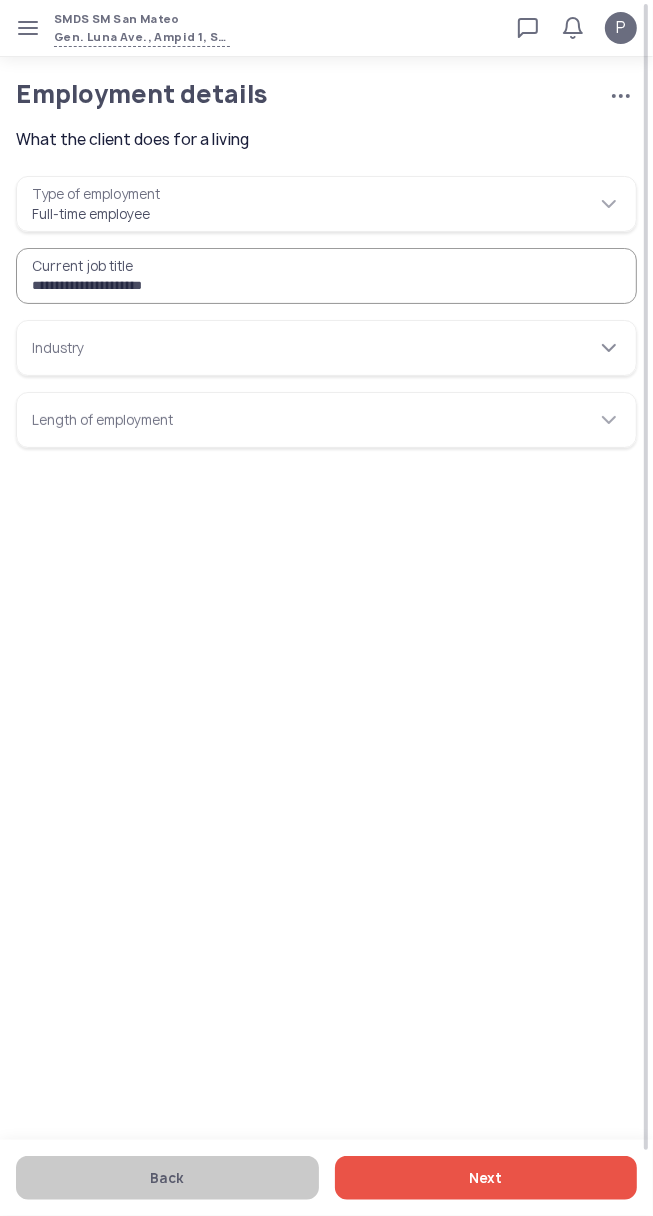 type on "**********" 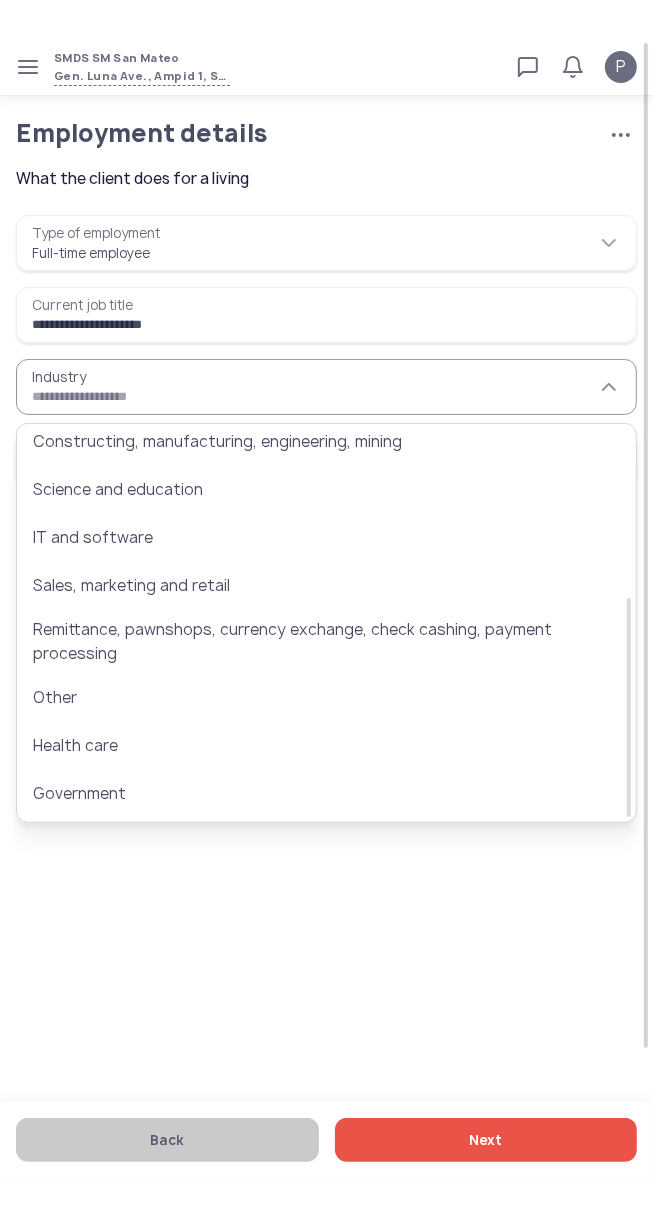 scroll, scrollTop: 305, scrollLeft: 0, axis: vertical 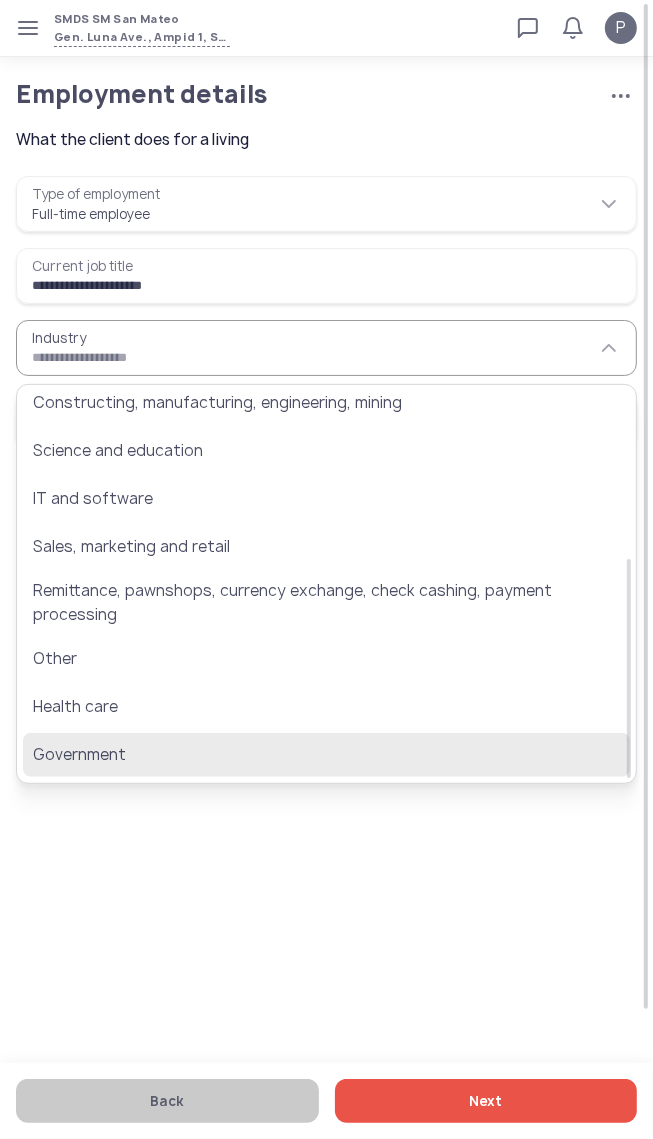 click on "Government" 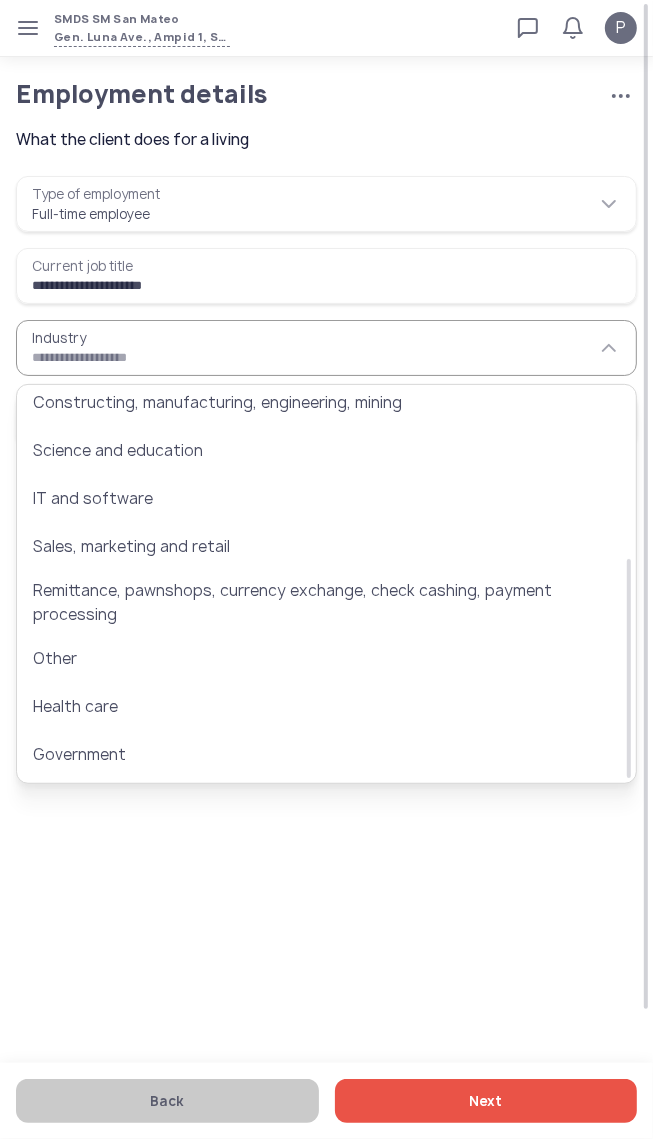 type on "**********" 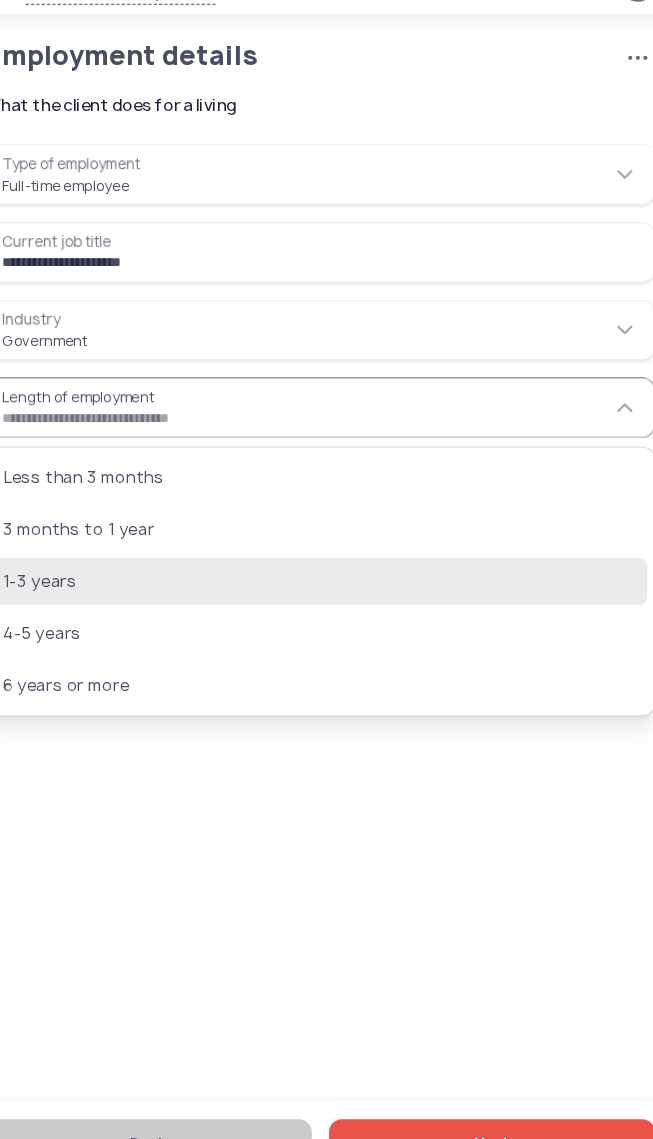 click on "1-3 years" 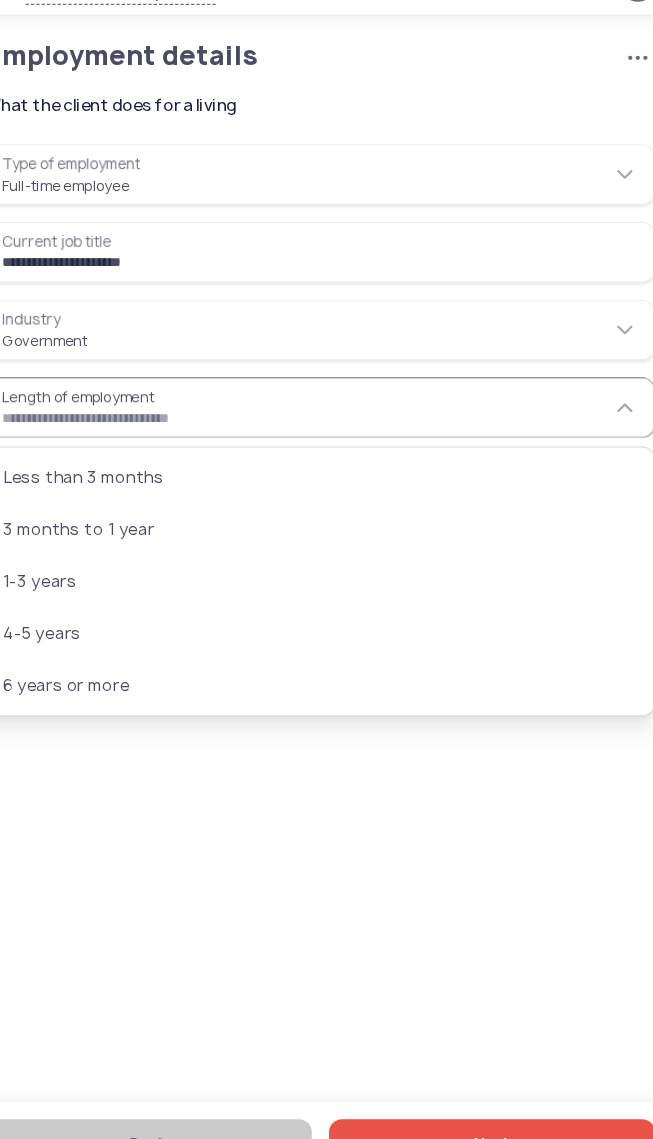 type on "*********" 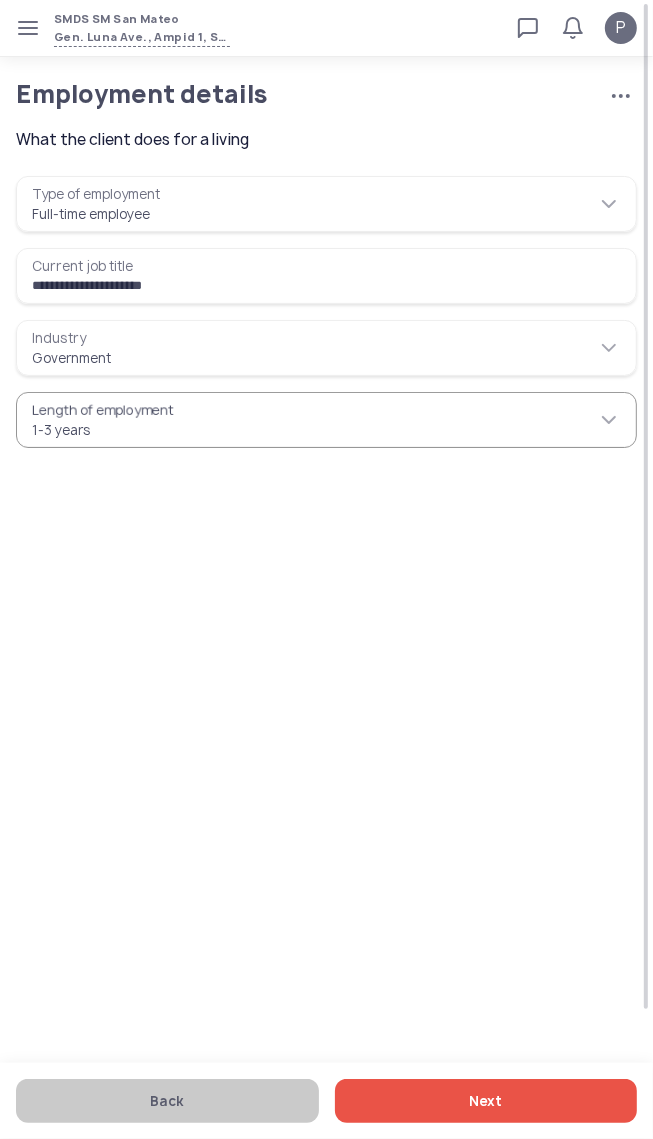 click on "Next" 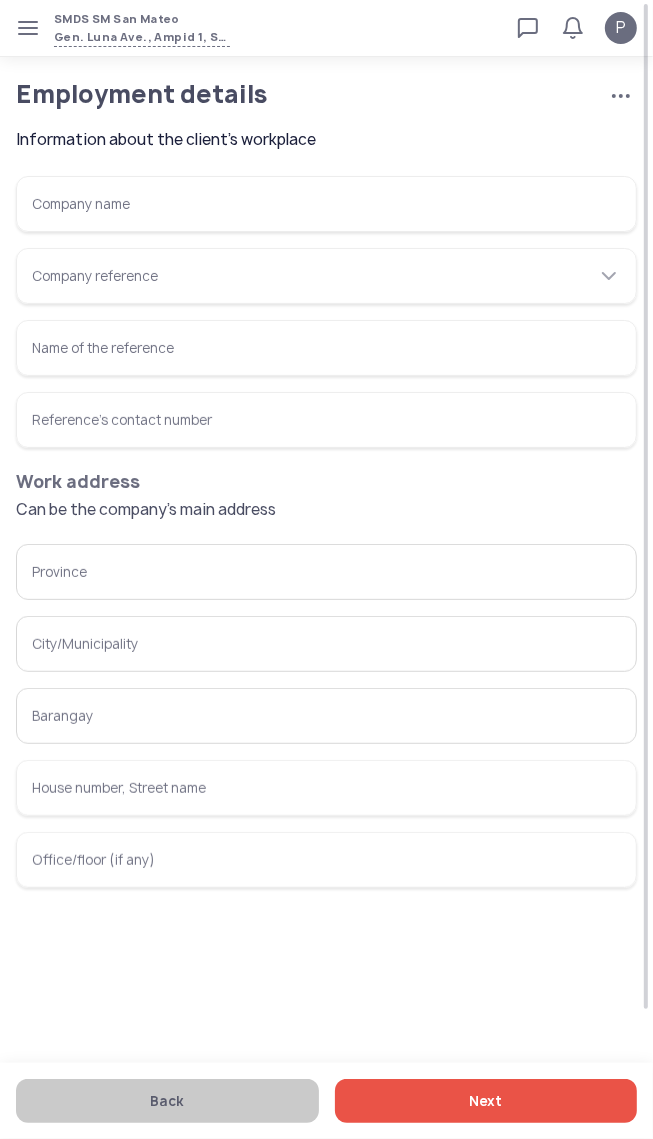 click on "Company name" at bounding box center [326, 204] 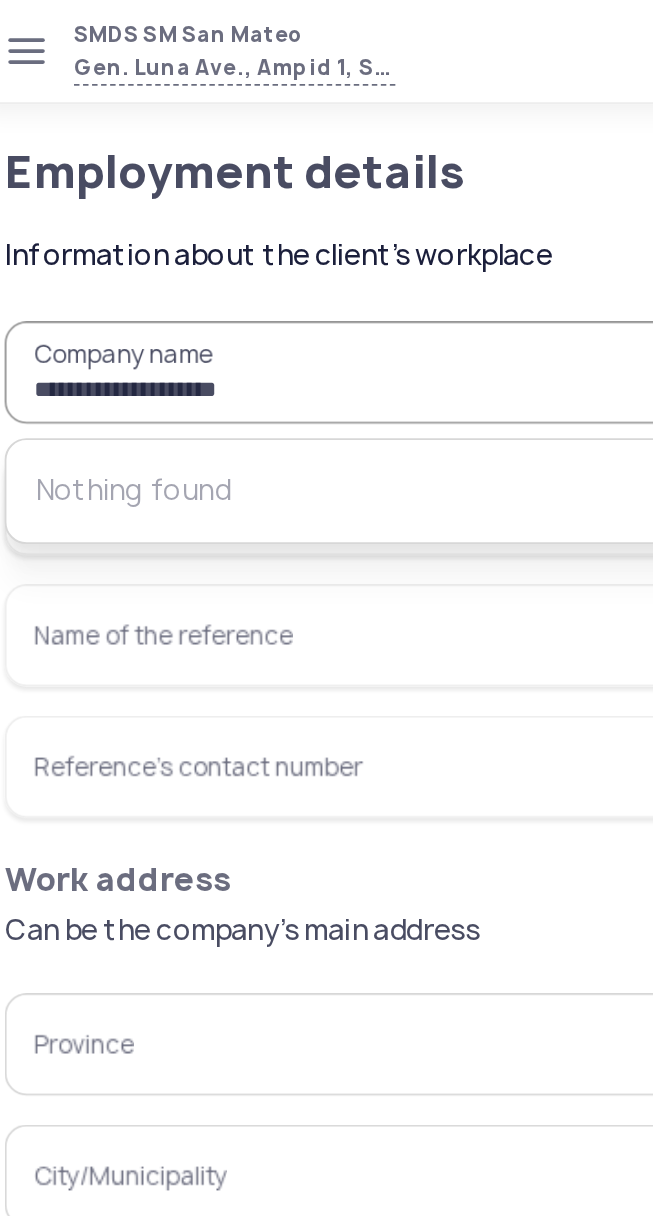 type on "**********" 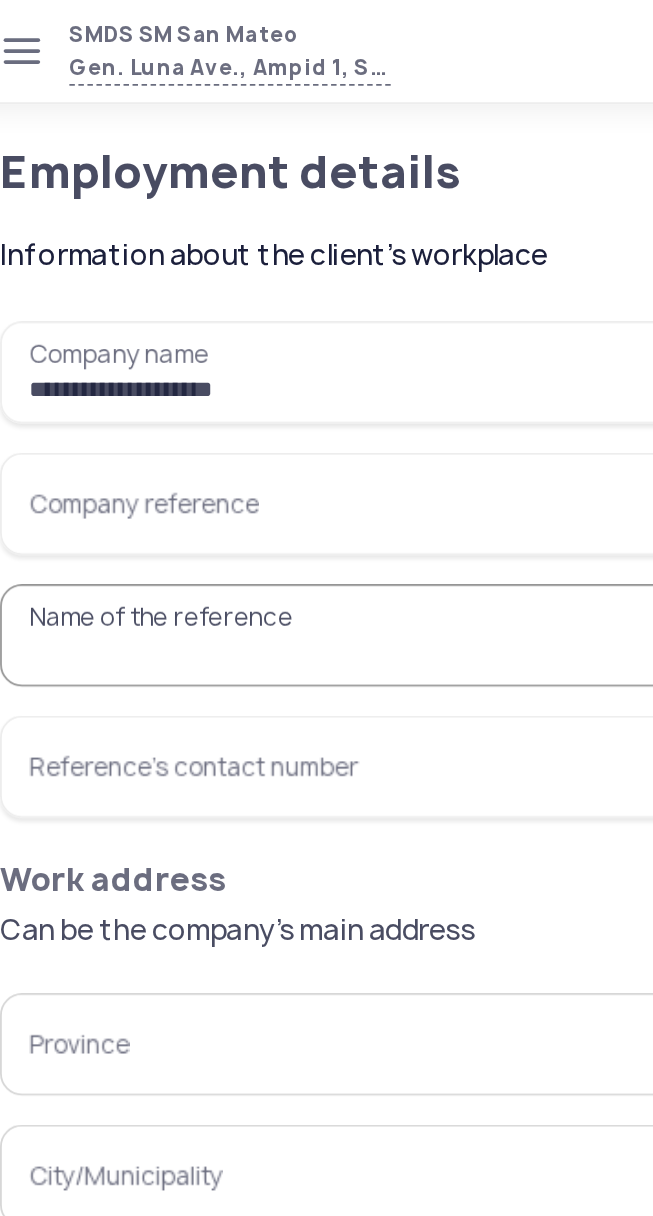 click on "Company reference" at bounding box center (326, 276) 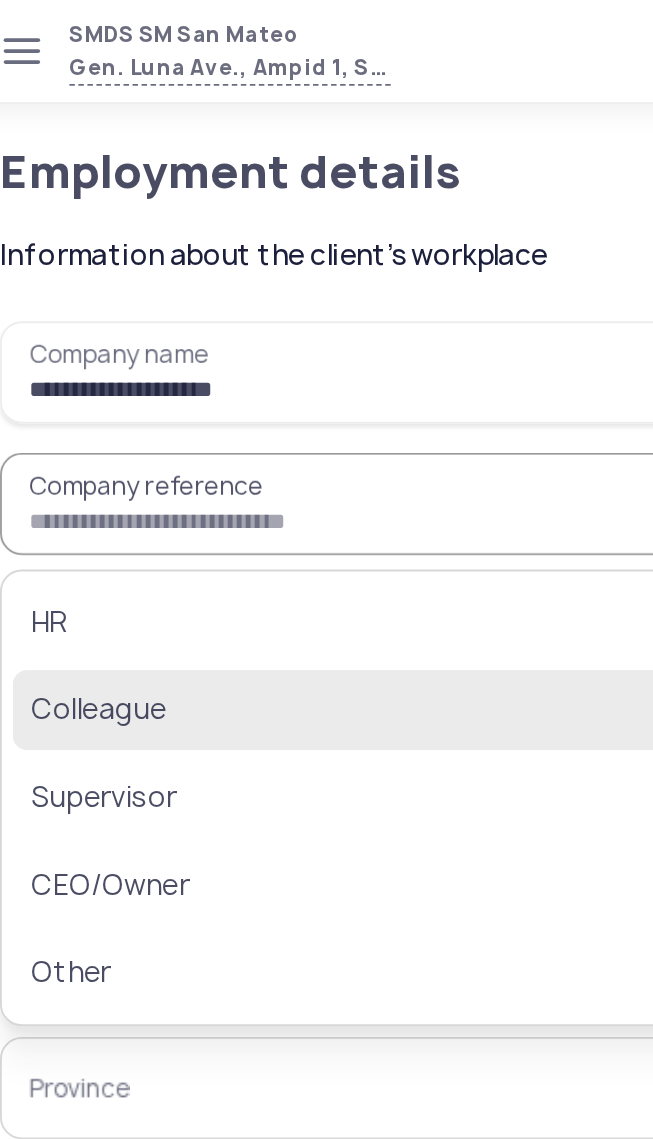 click on "Colleague" 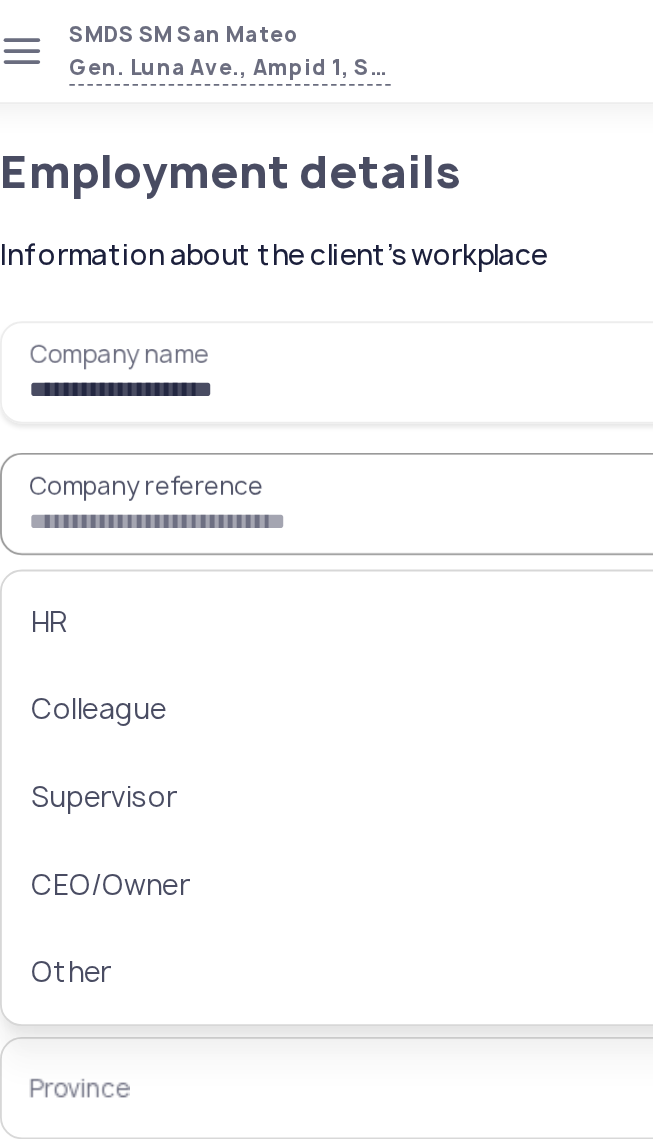 type on "*********" 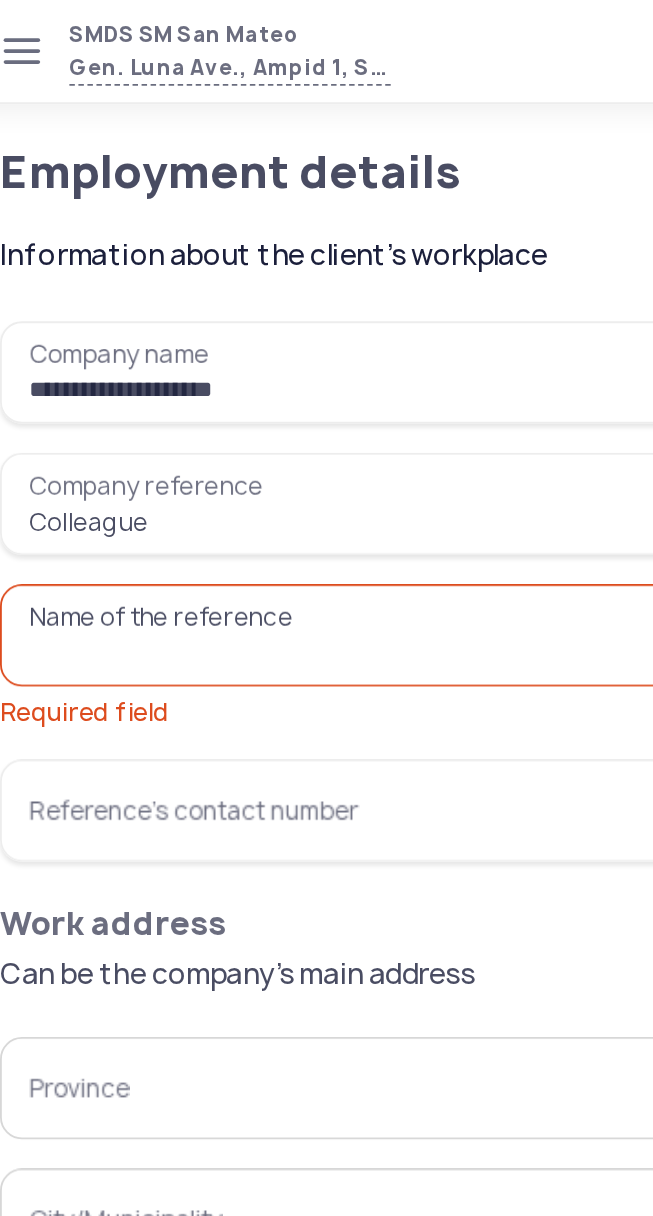 click on "Name of the reference   Required field" at bounding box center (326, 348) 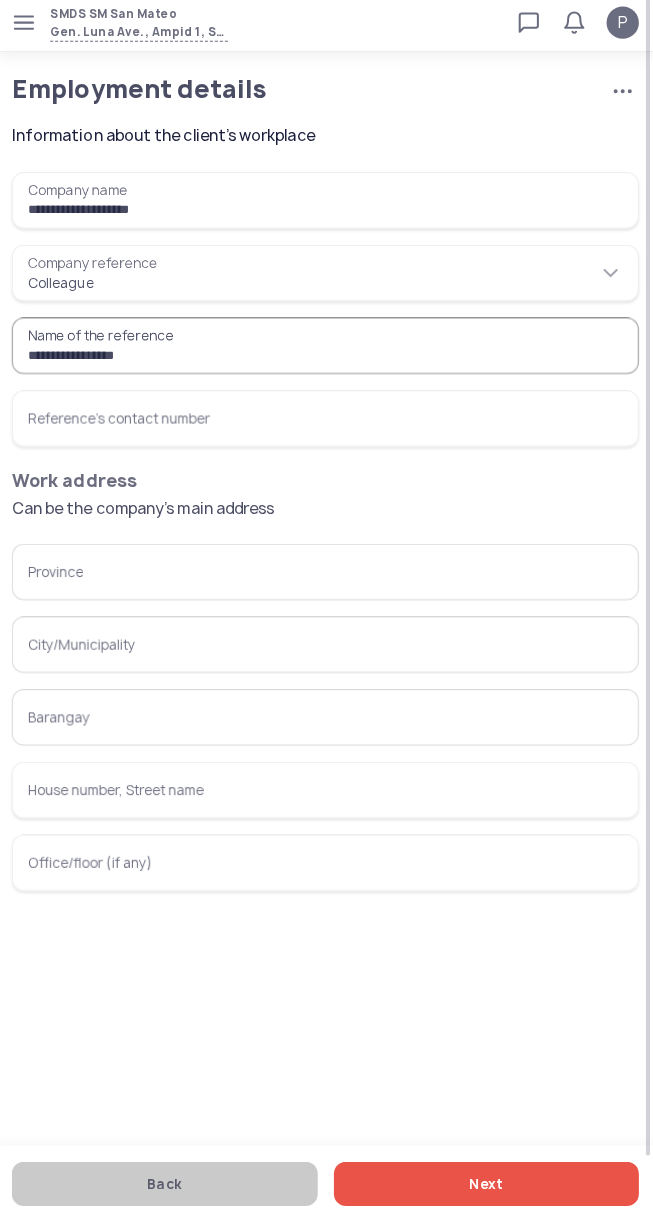 type on "**********" 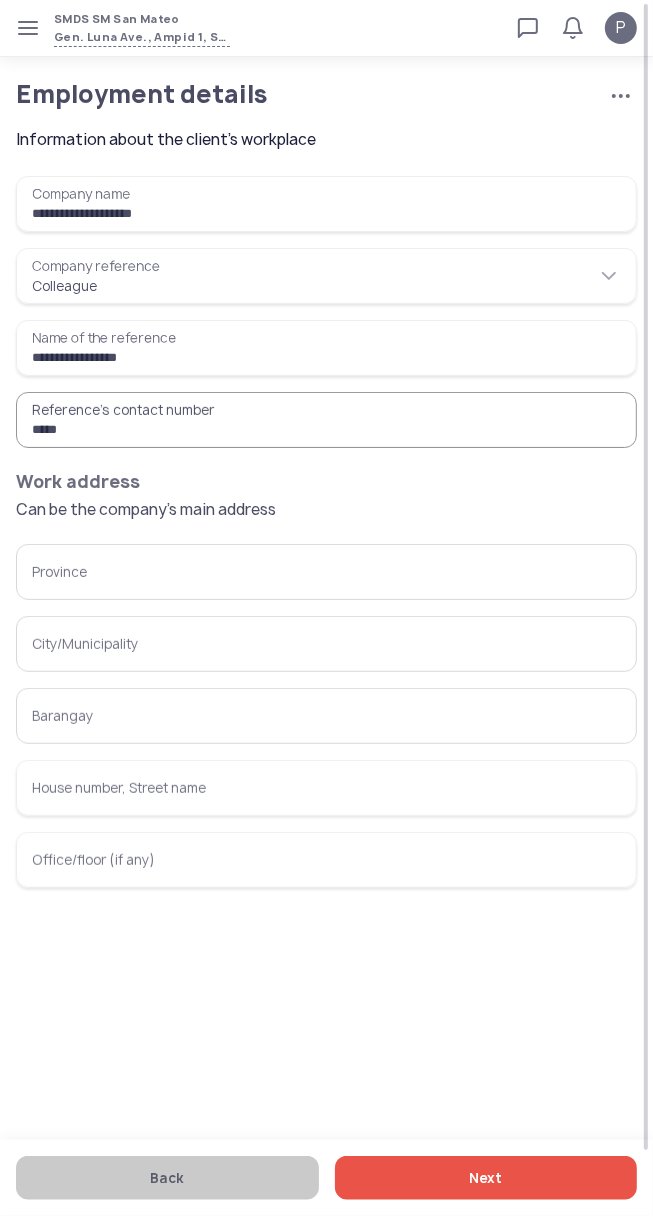 click on "*****" at bounding box center [326, 420] 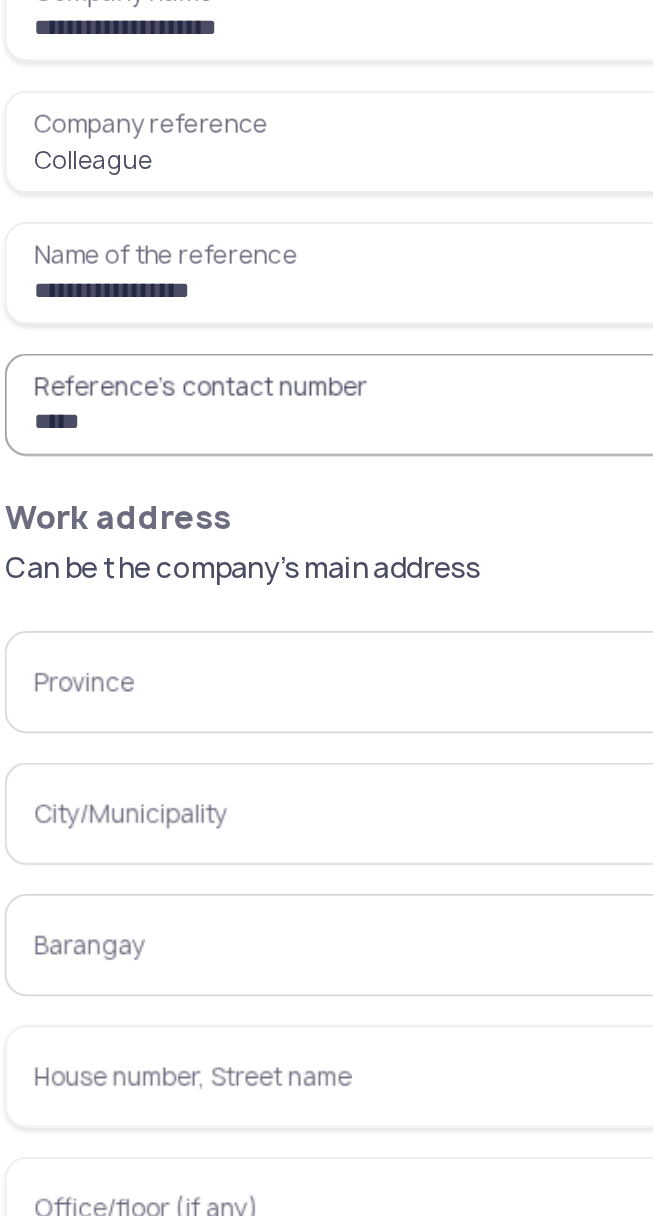 click on "*****" at bounding box center (326, 420) 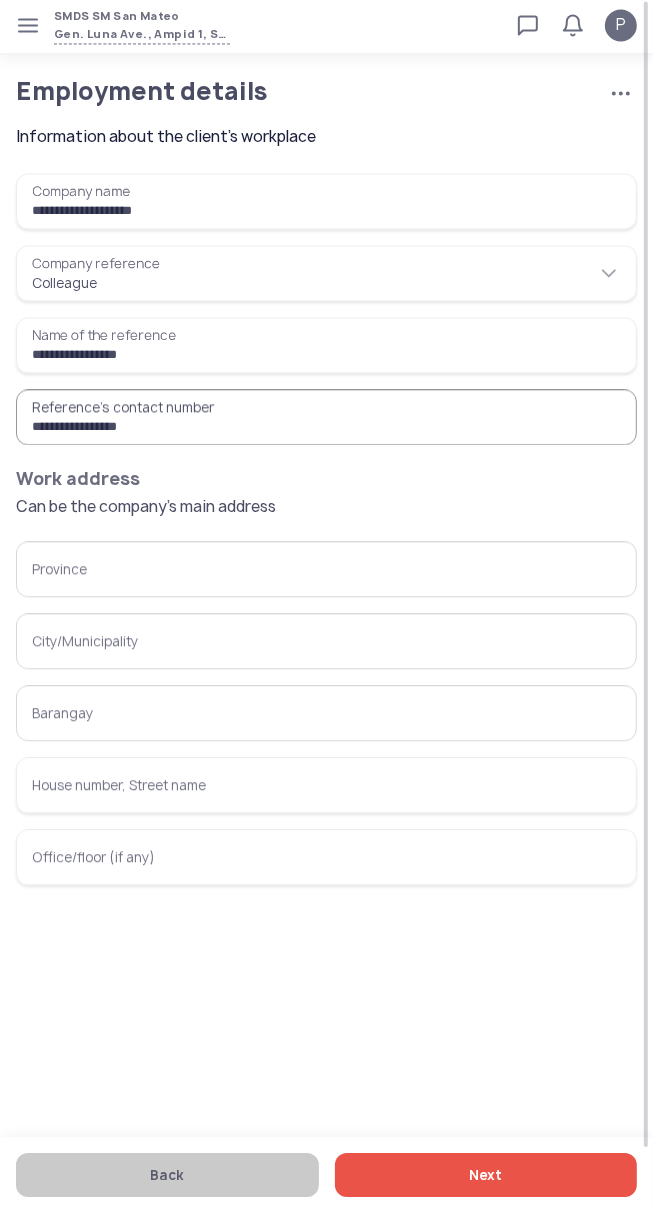 type on "**********" 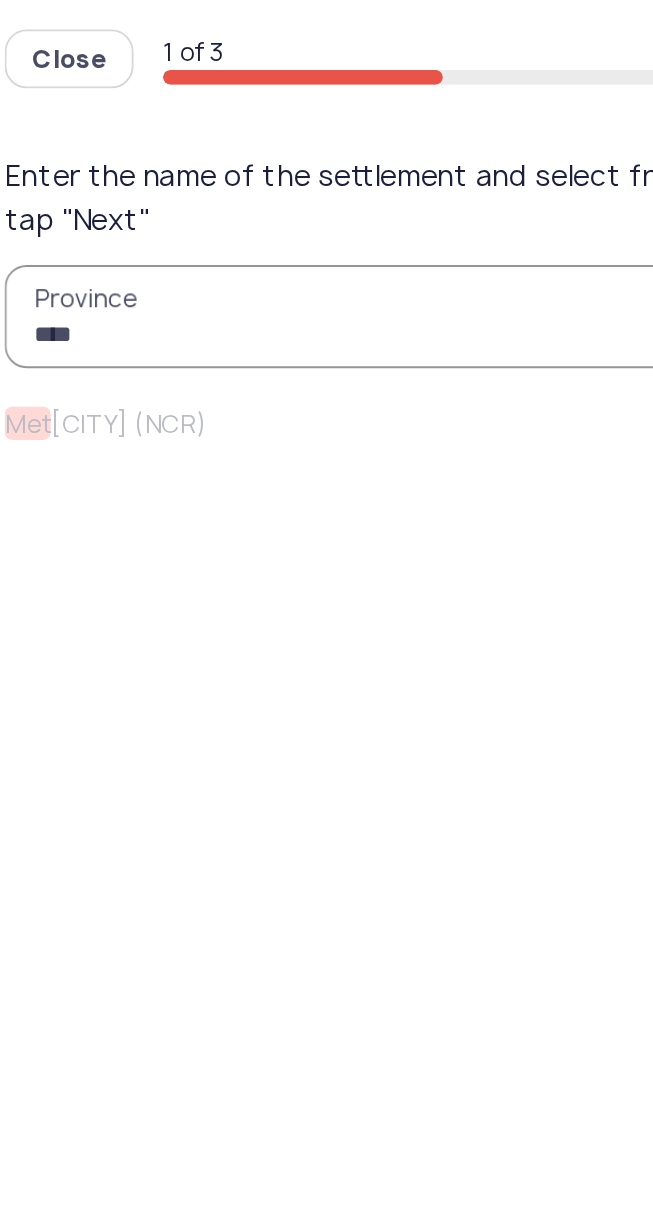 type on "*****" 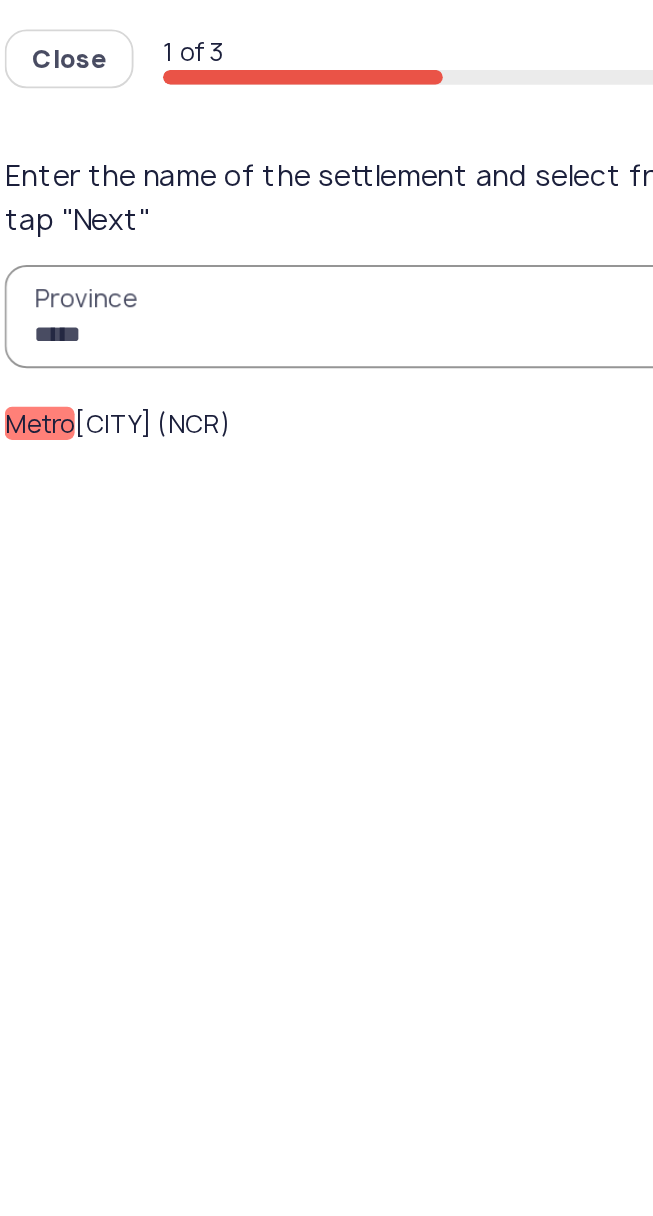 click on "[CITY] (NCR)" 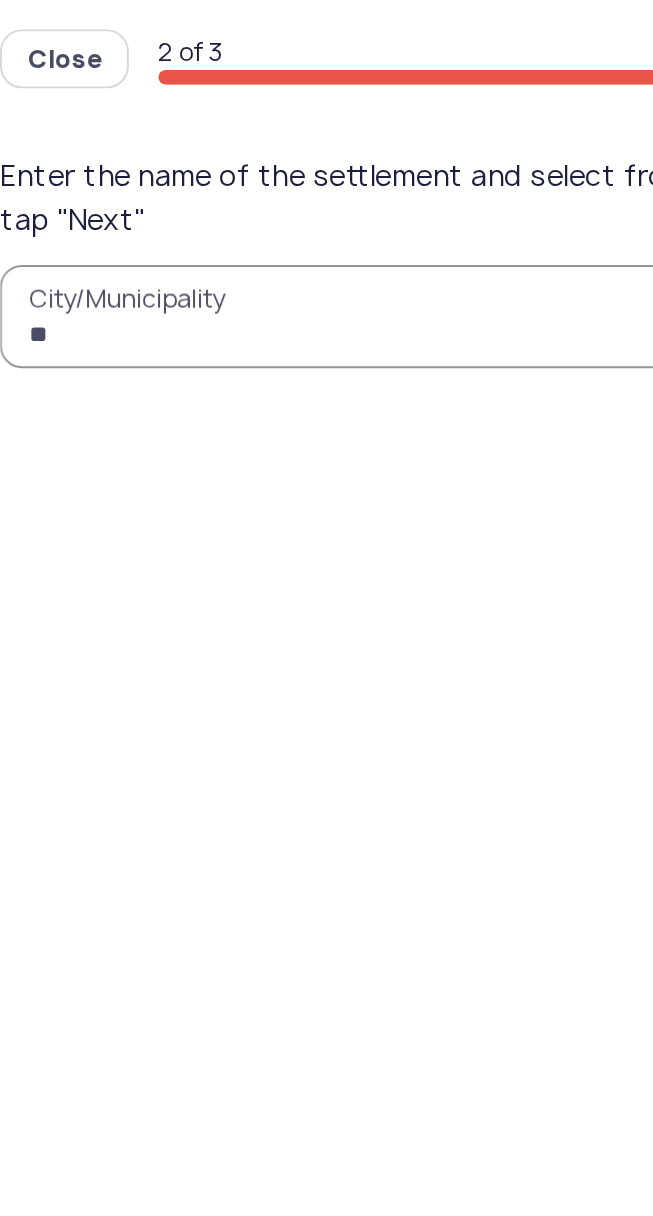 type on "***" 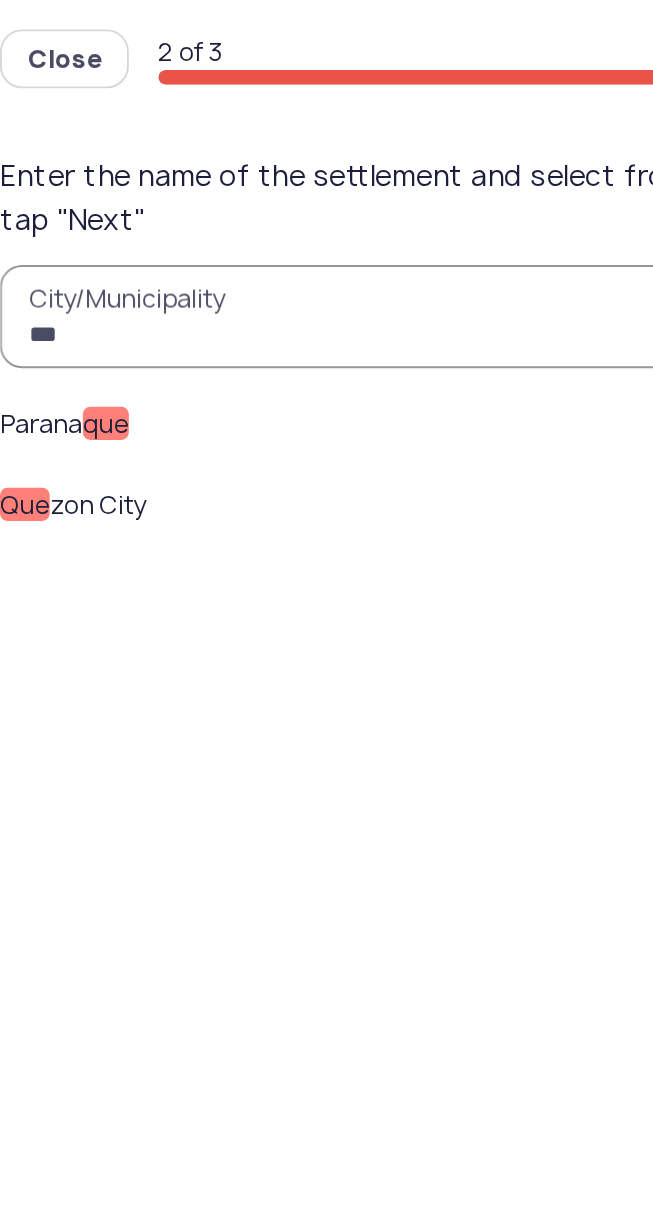click on "Que zon City" 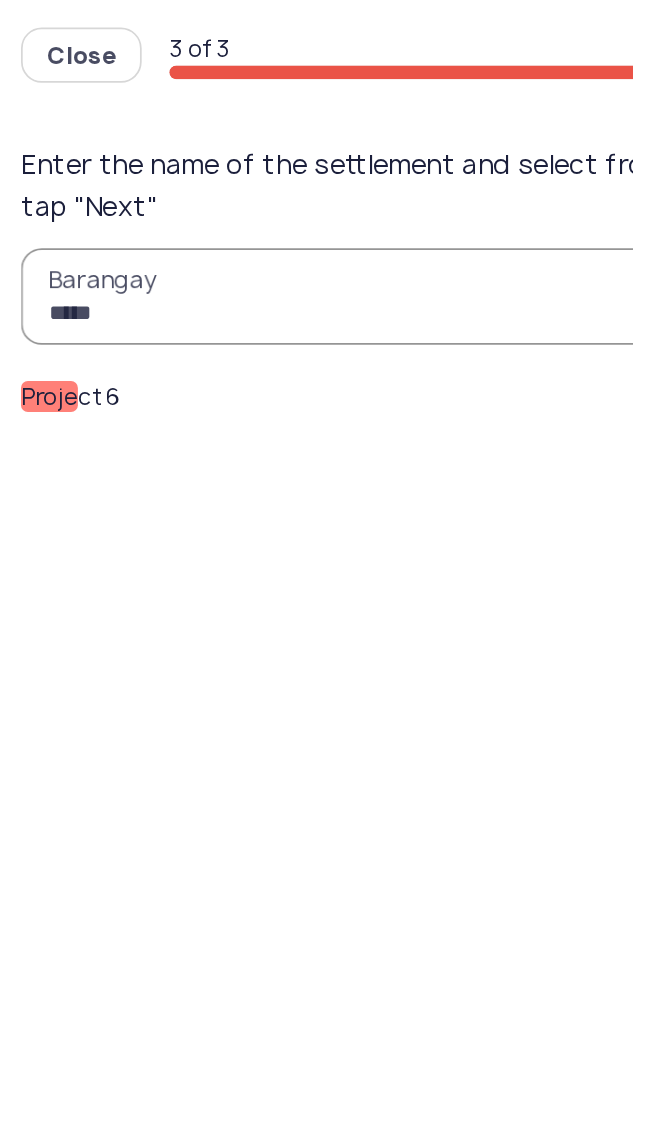 scroll, scrollTop: 0, scrollLeft: 0, axis: both 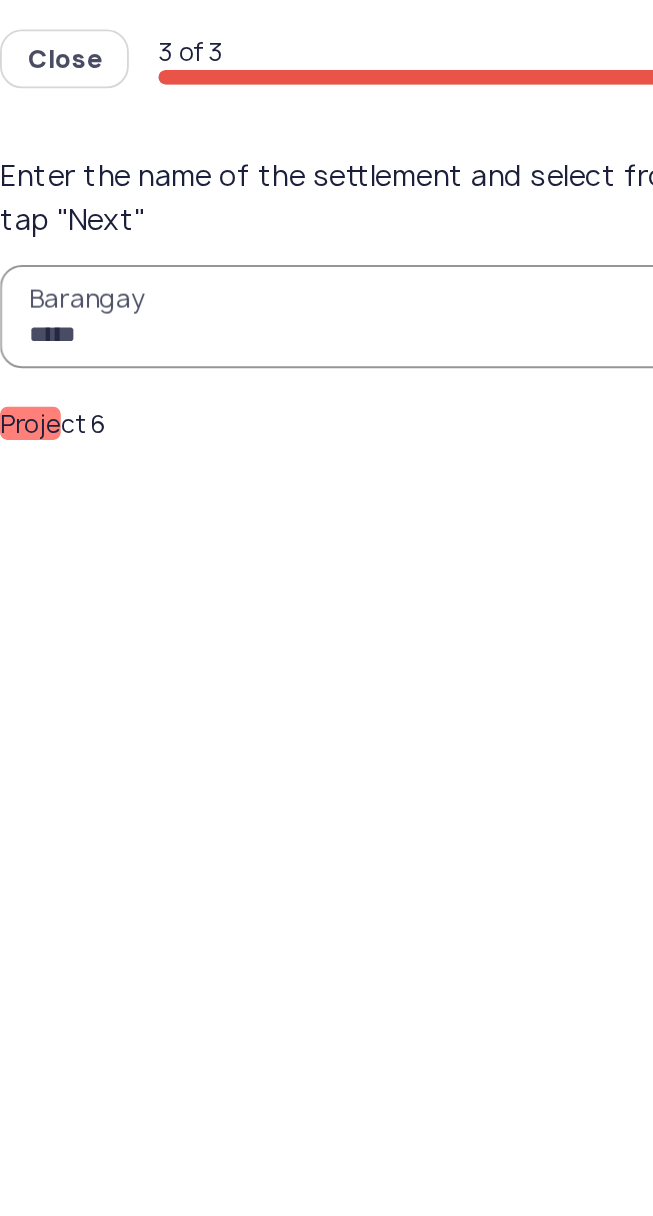 click on "*****" at bounding box center (326, 172) 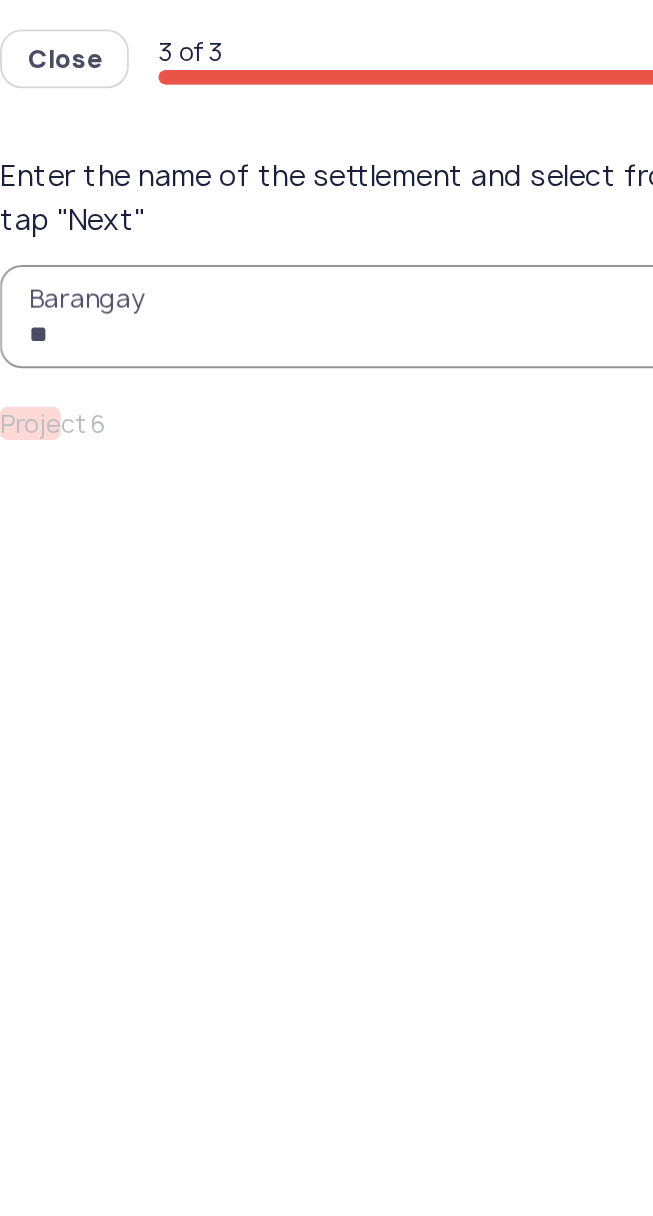 type on "*" 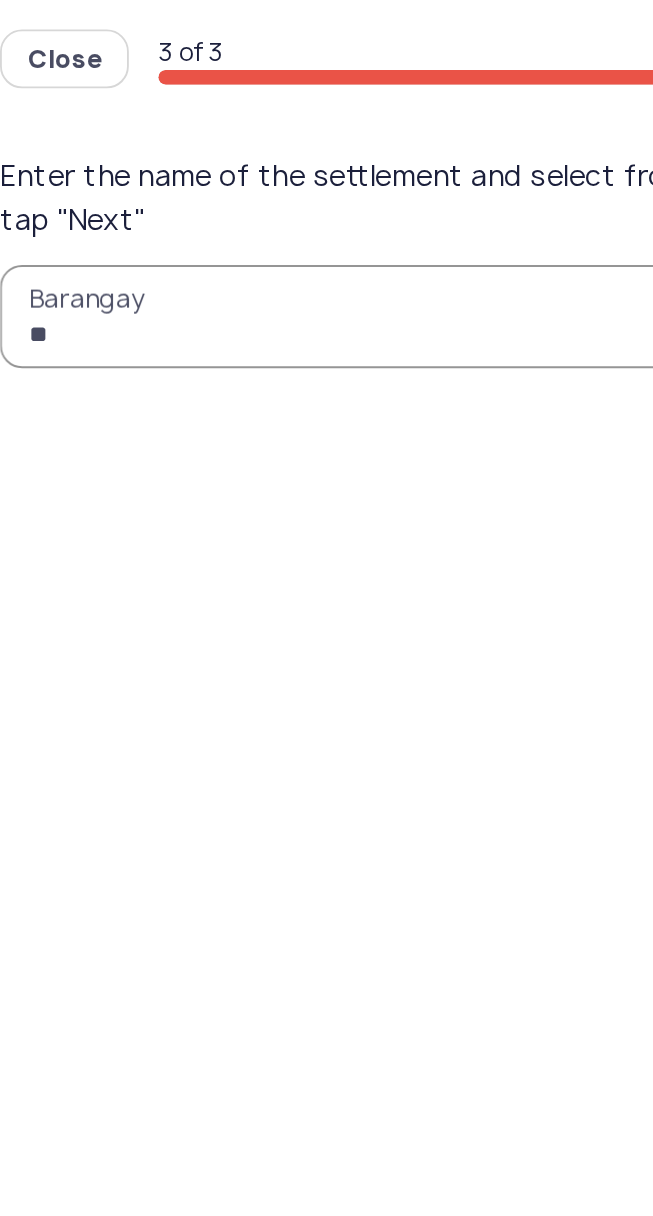 type on "*" 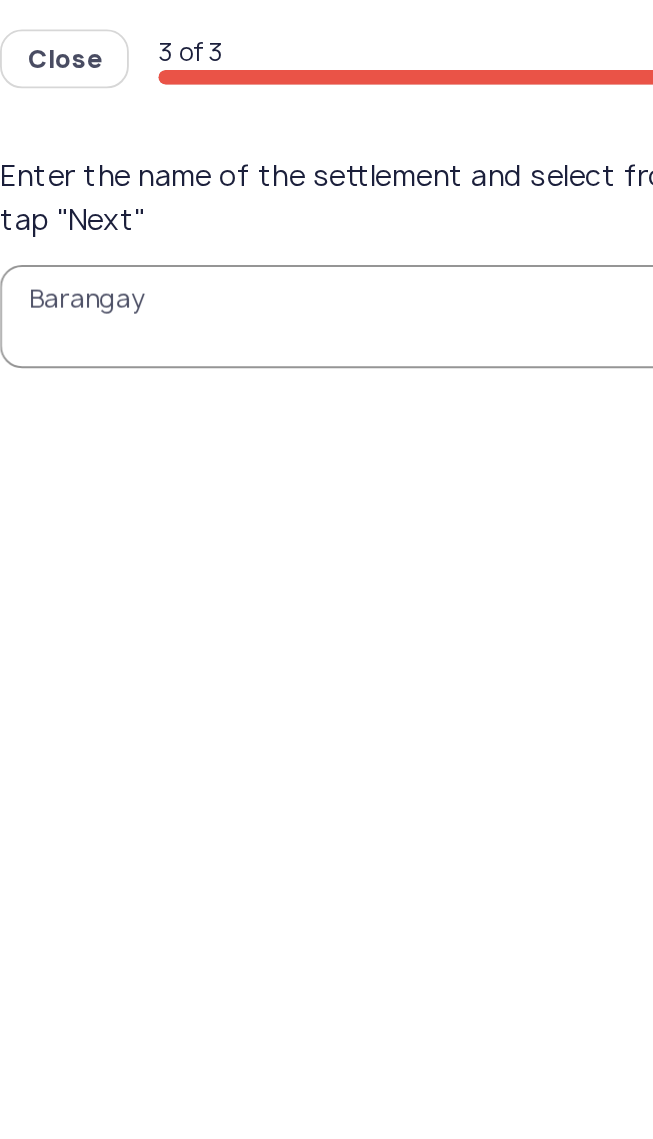 click on "Barangay" at bounding box center (326, 172) 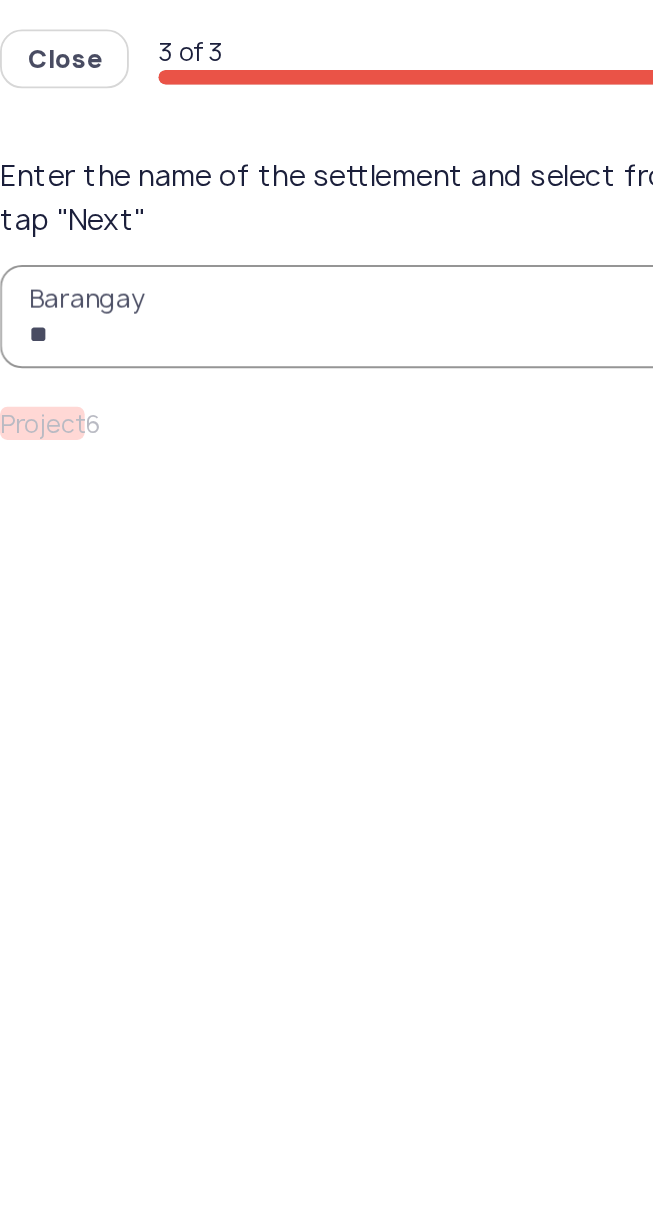 type on "*" 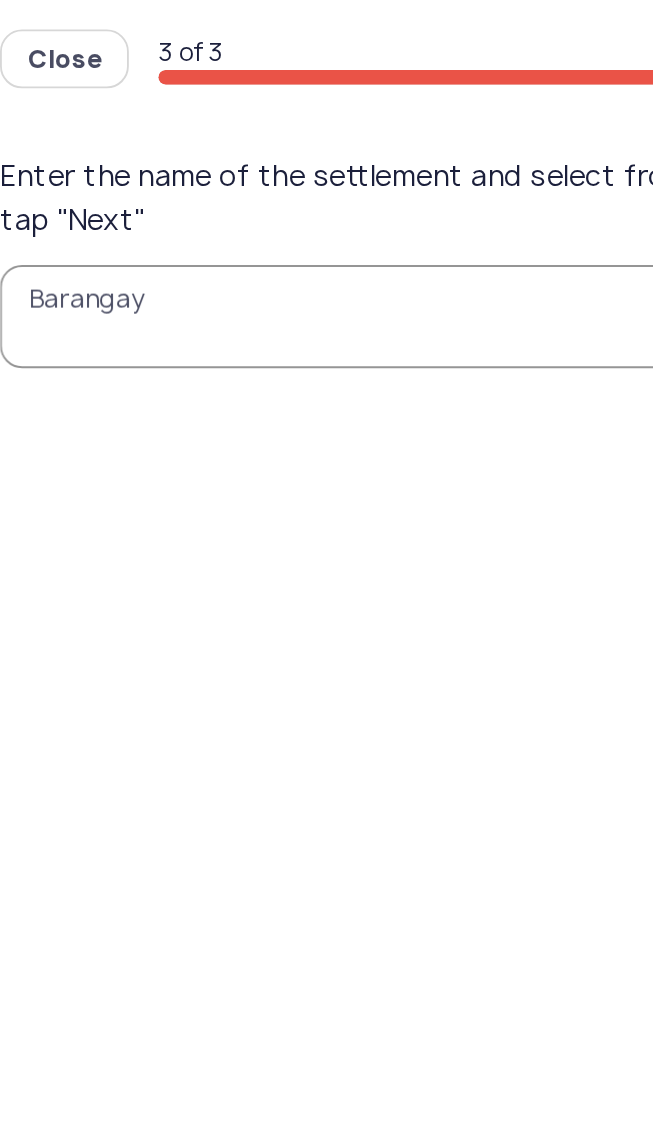 click on "Barangay" at bounding box center (326, 172) 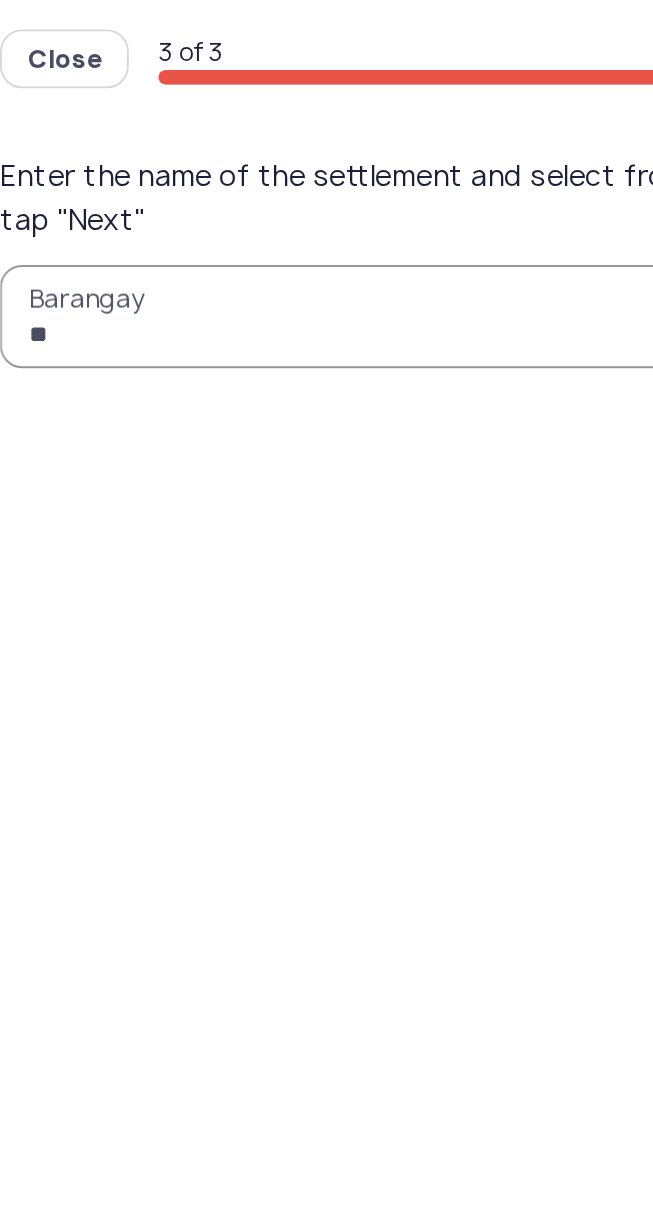 type on "*" 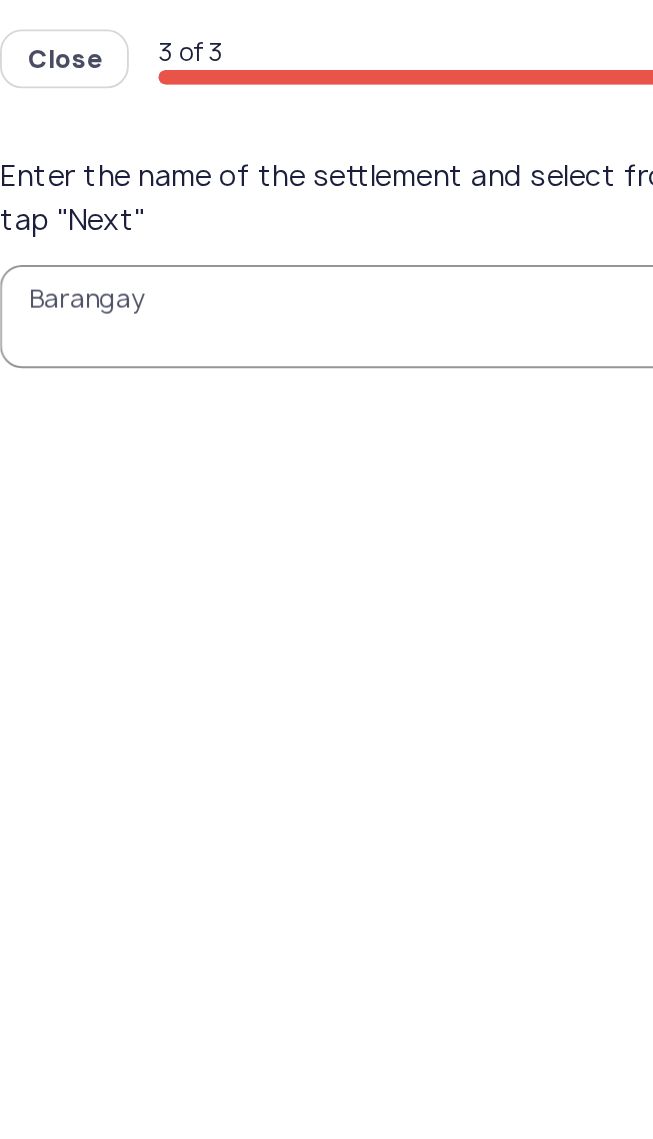 click on "Barangay" at bounding box center [326, 172] 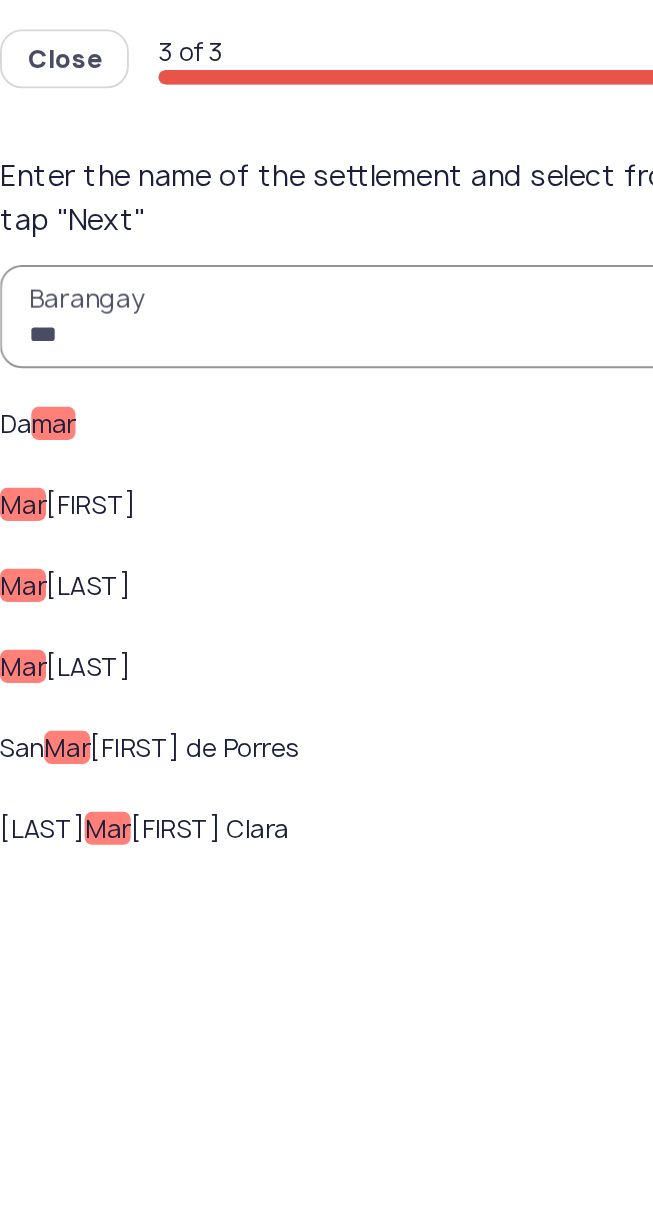 type on "***" 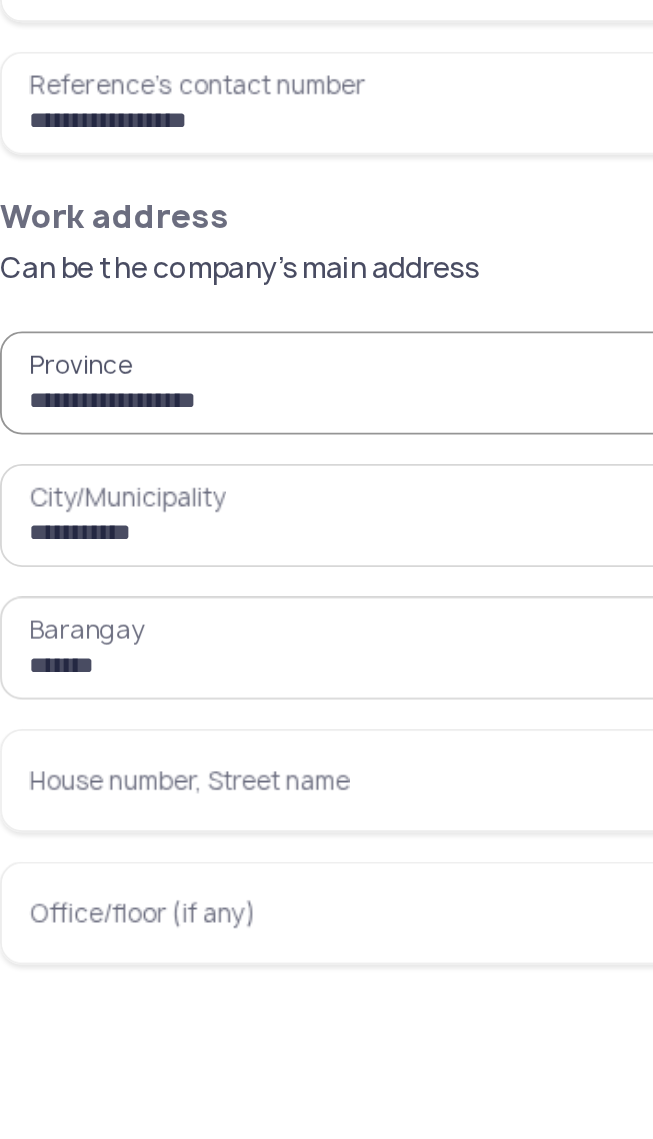 click on "House number, Street name" at bounding box center (326, 788) 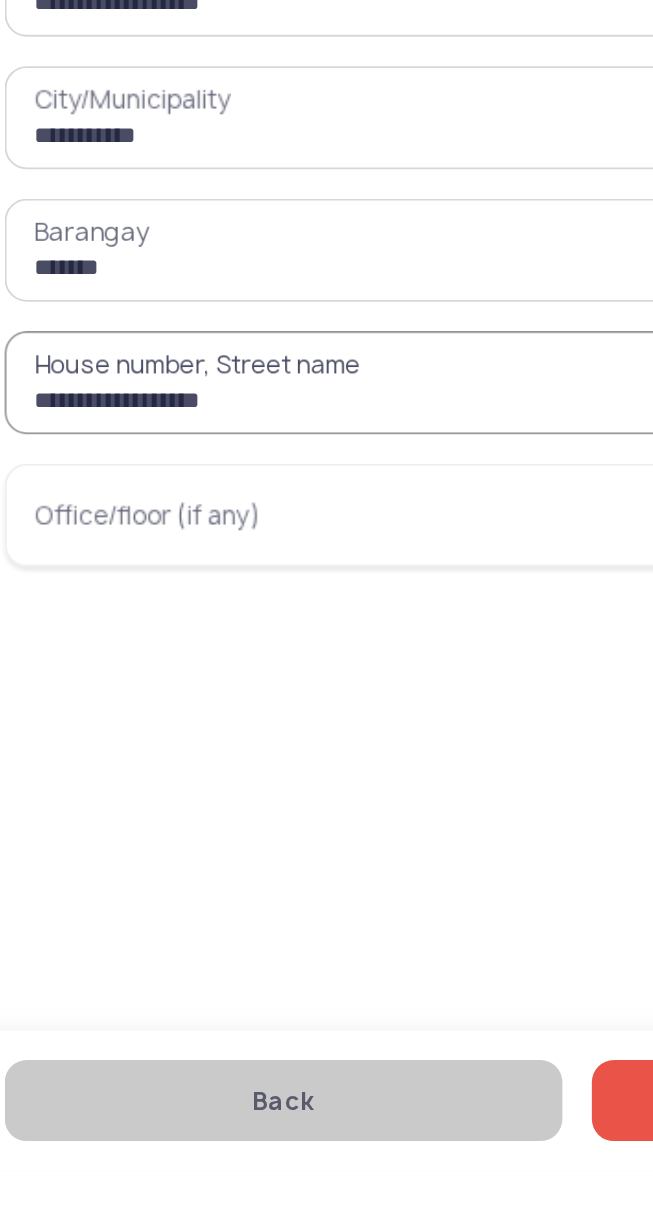 type on "**********" 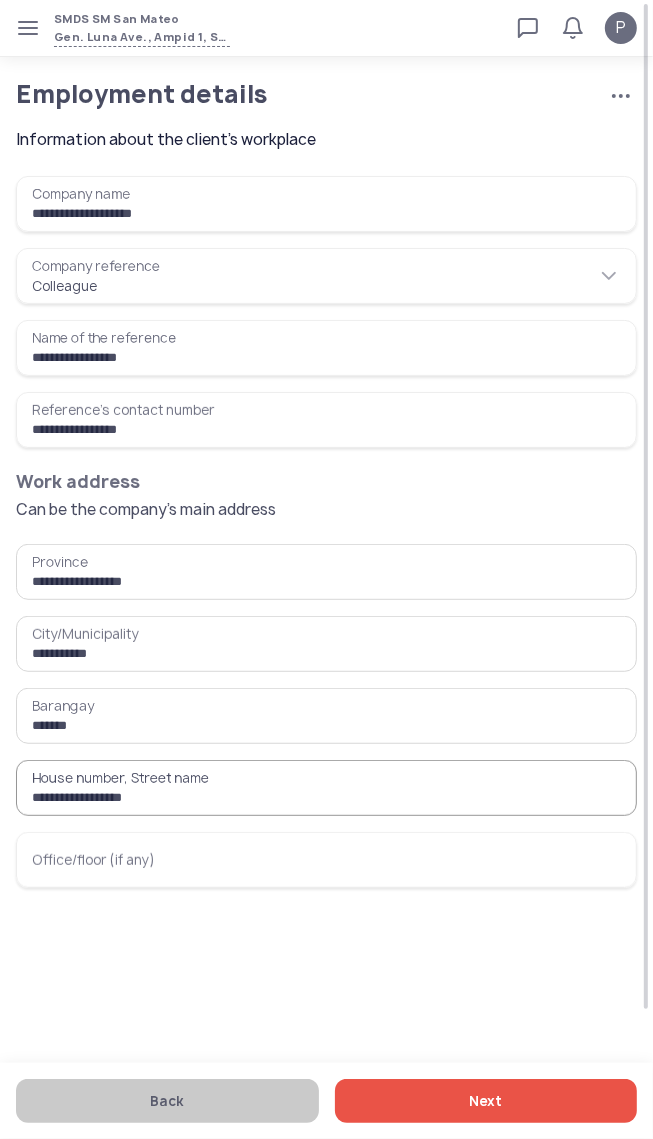 click on "Next" 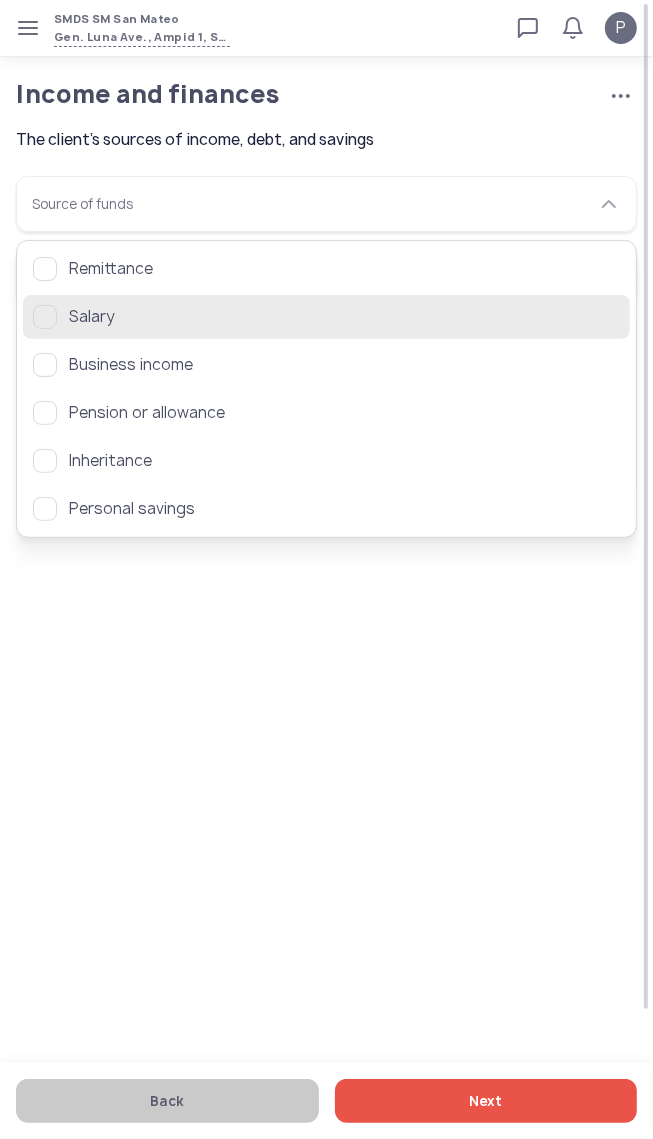 click 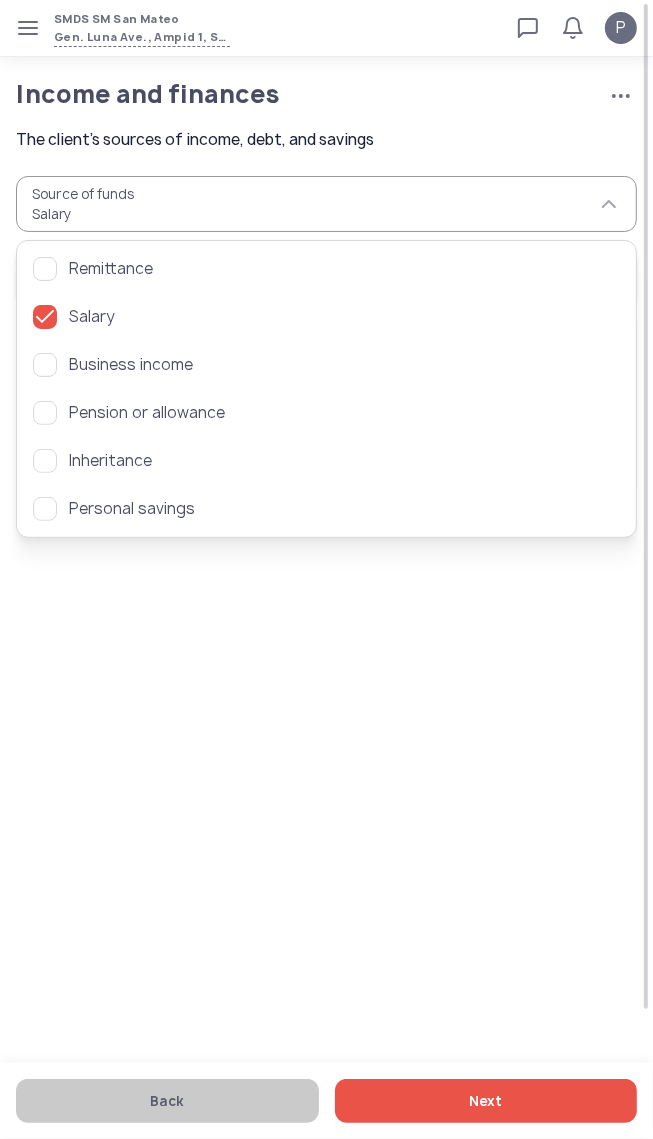 click on "SMDS SM San Mateo Gen. Luna Ave., Ampid 1, San Mateo, Rizal Loan calculator Loan applications FAQs Refund P  Income and finances   Cancel application  The client's sources of income, debt, and savings P
Verified agent Full name Ma.Kristina [LAST] Telephone number +63 [PHONE] E-mail m.perez@example.com Log out  Income and finances   Cancel application  The client's sources of income, debt, and savings  Source of funds  Salary  Average monthly income   Has a bank account   Has taken a loan or credit card before   Has outstanding debt   Back   Next   Remittance   Salary   Business income   Pension or allowance   Inheritance   Personal savings" at bounding box center [326, 569] 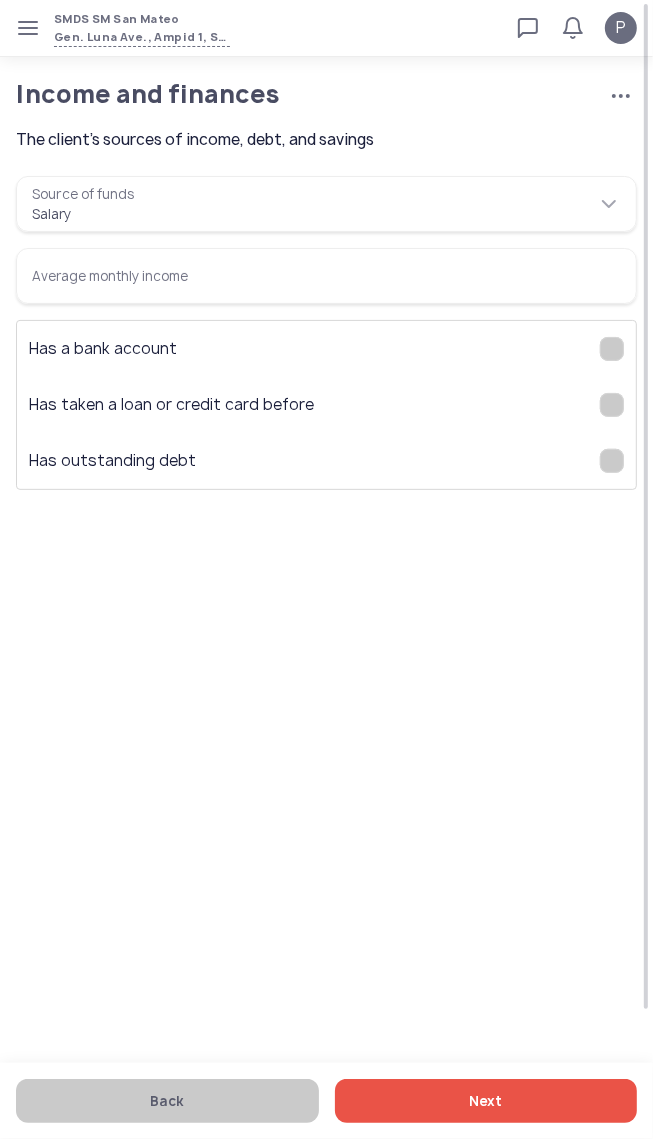 click on "Average monthly income" at bounding box center [326, 276] 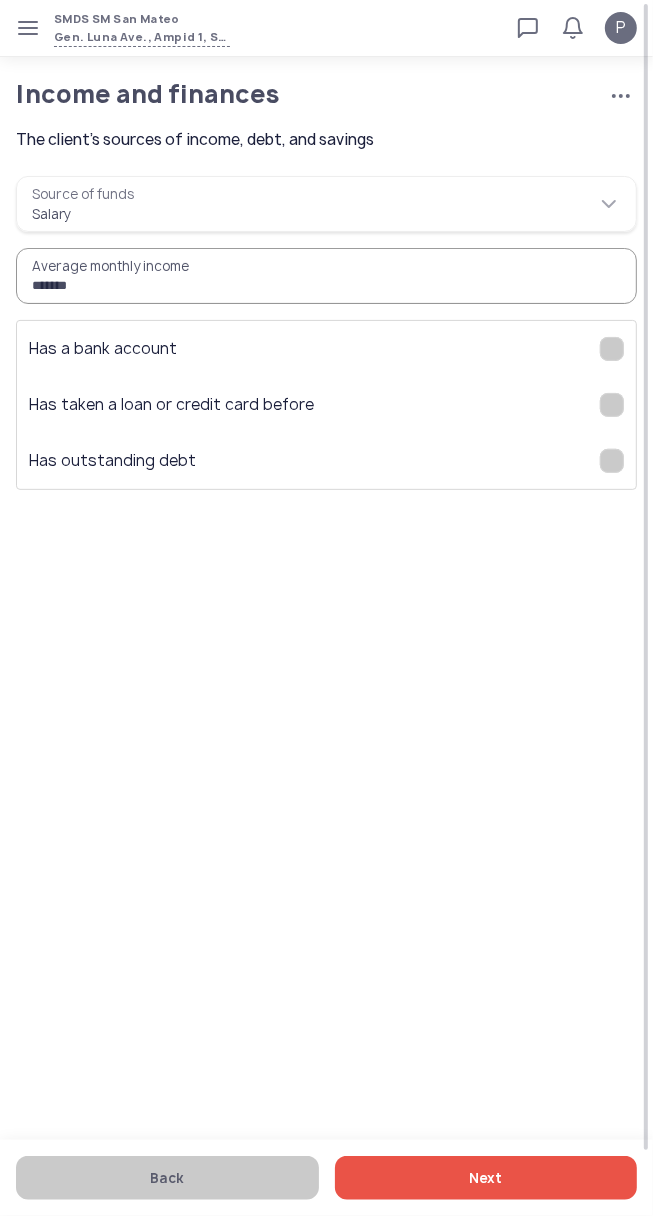 type on "*******" 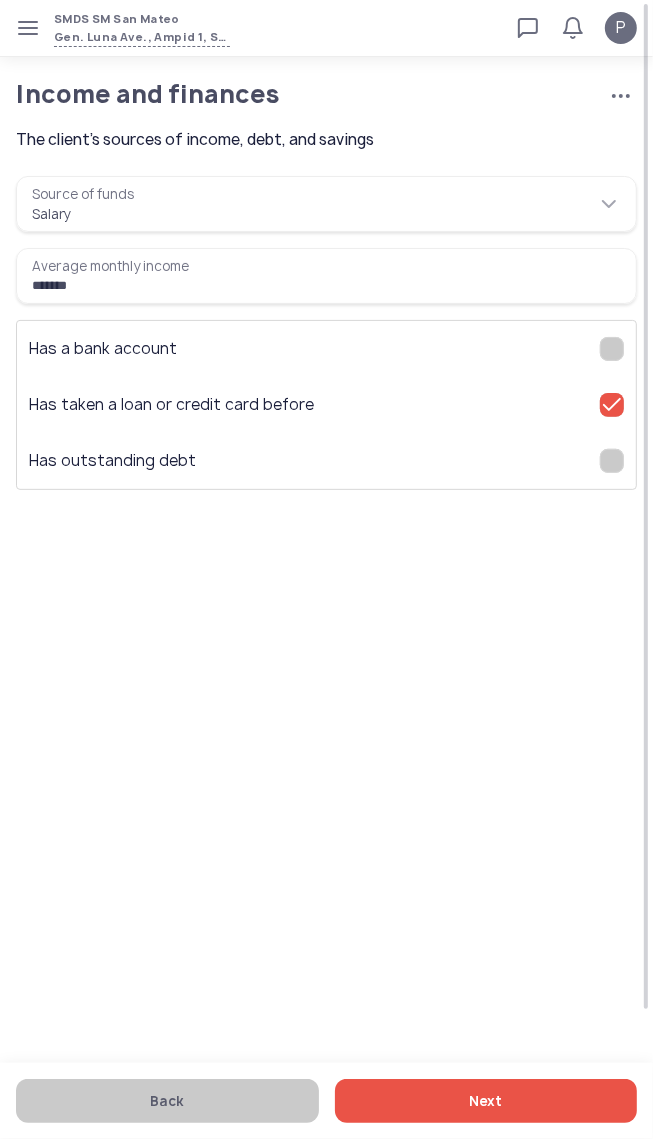 click on "Next" 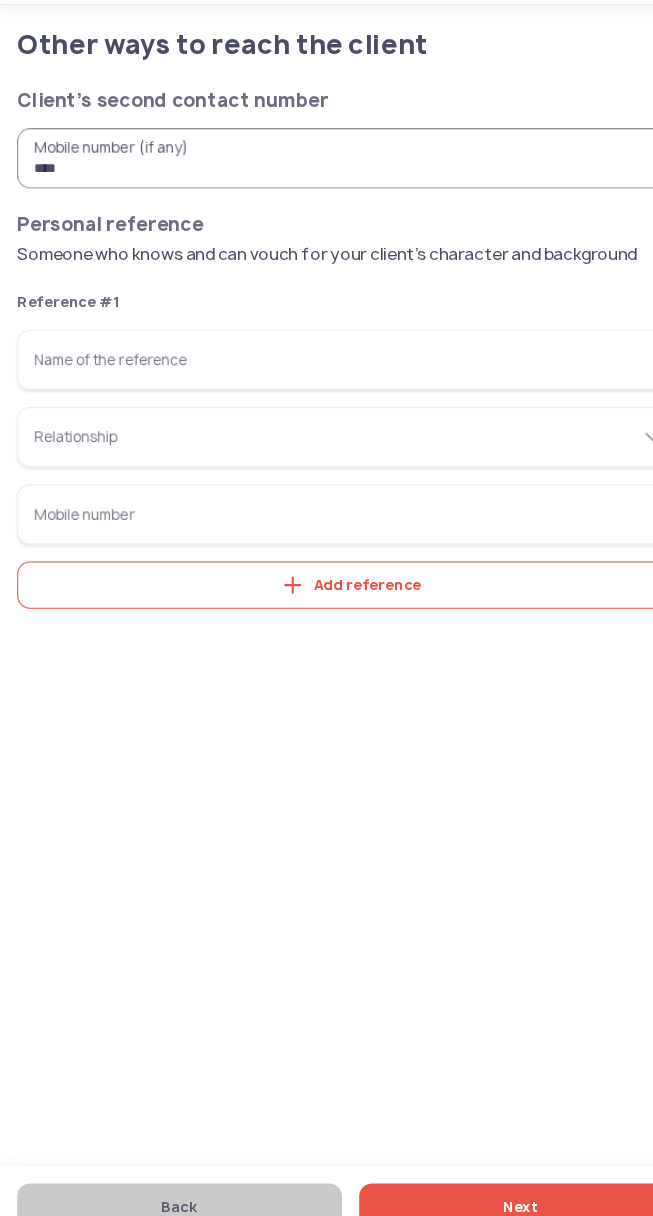 click on "Add reference" 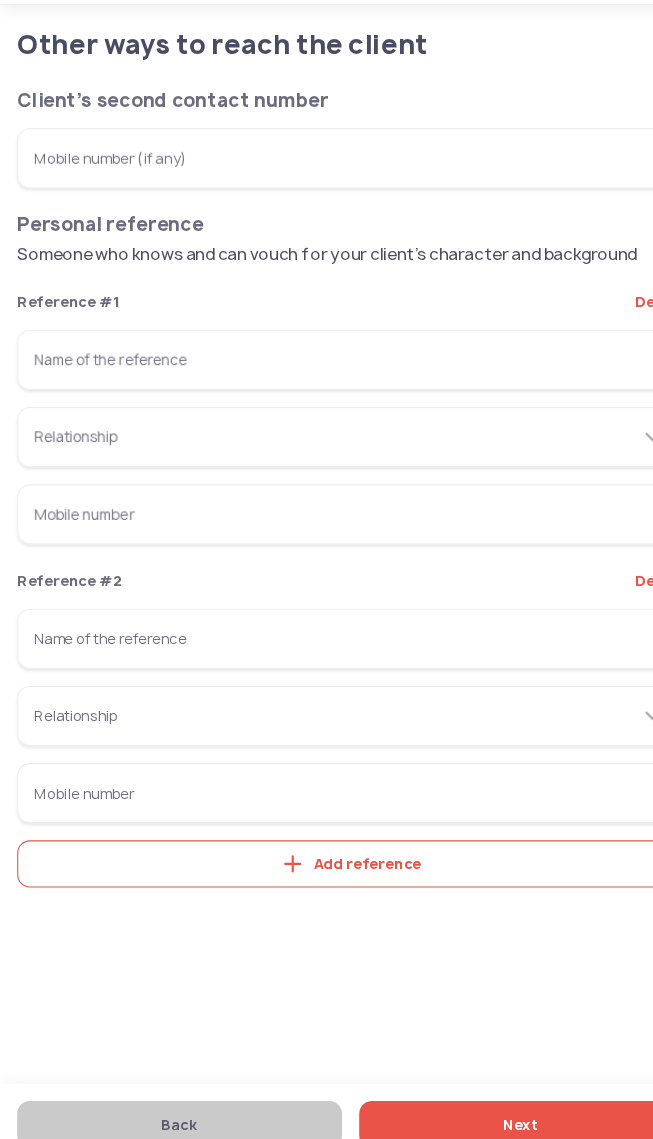 click on "Name of the reference" at bounding box center [326, 388] 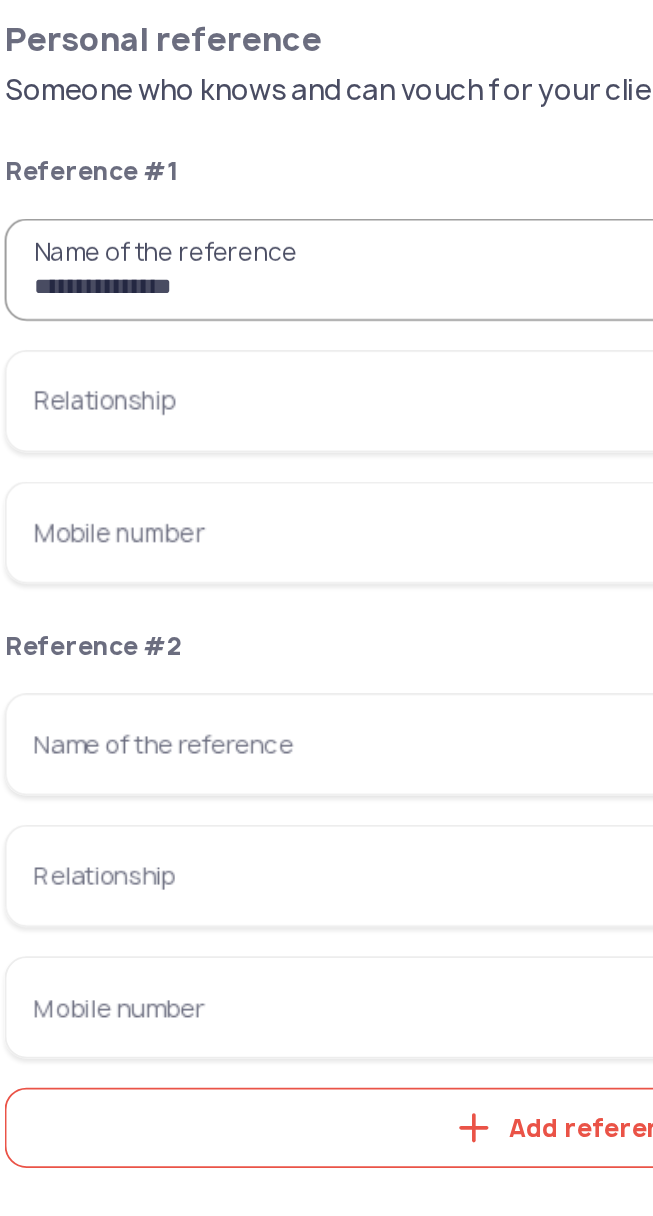 type on "**********" 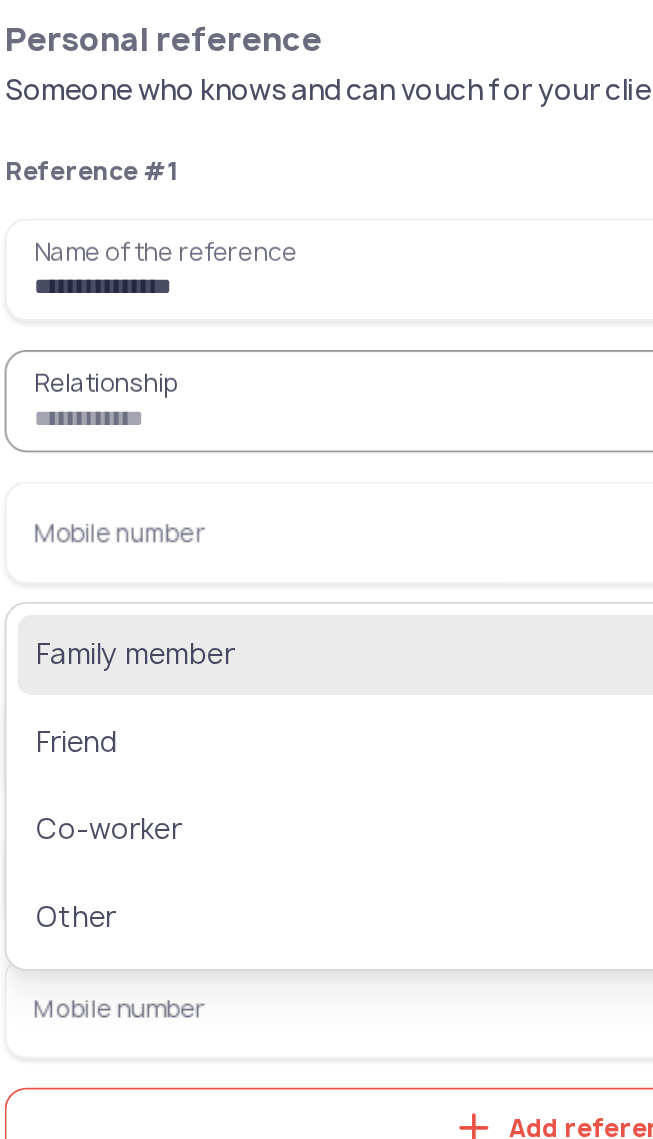 click on "Family member" 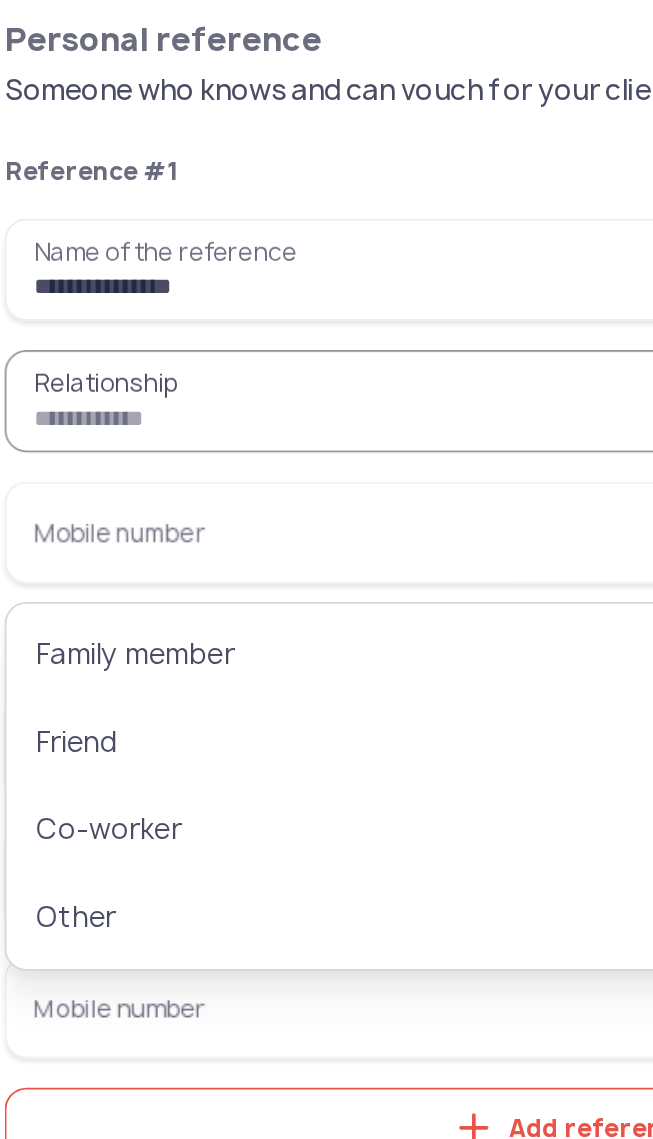 type on "**********" 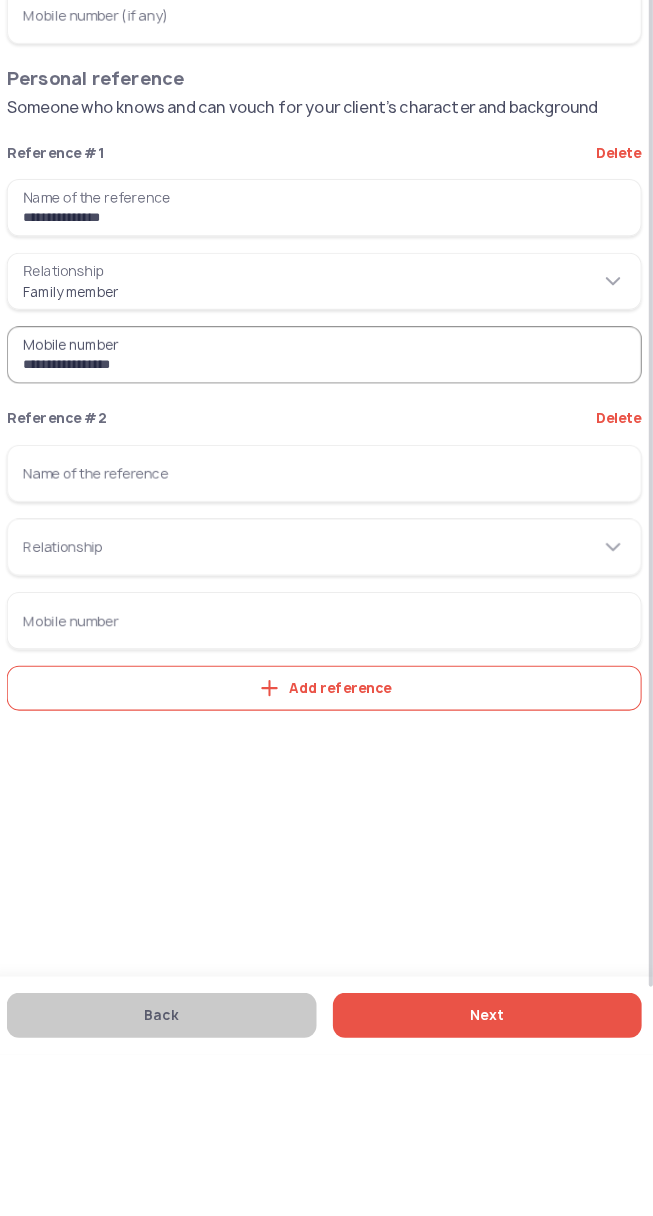 type on "**********" 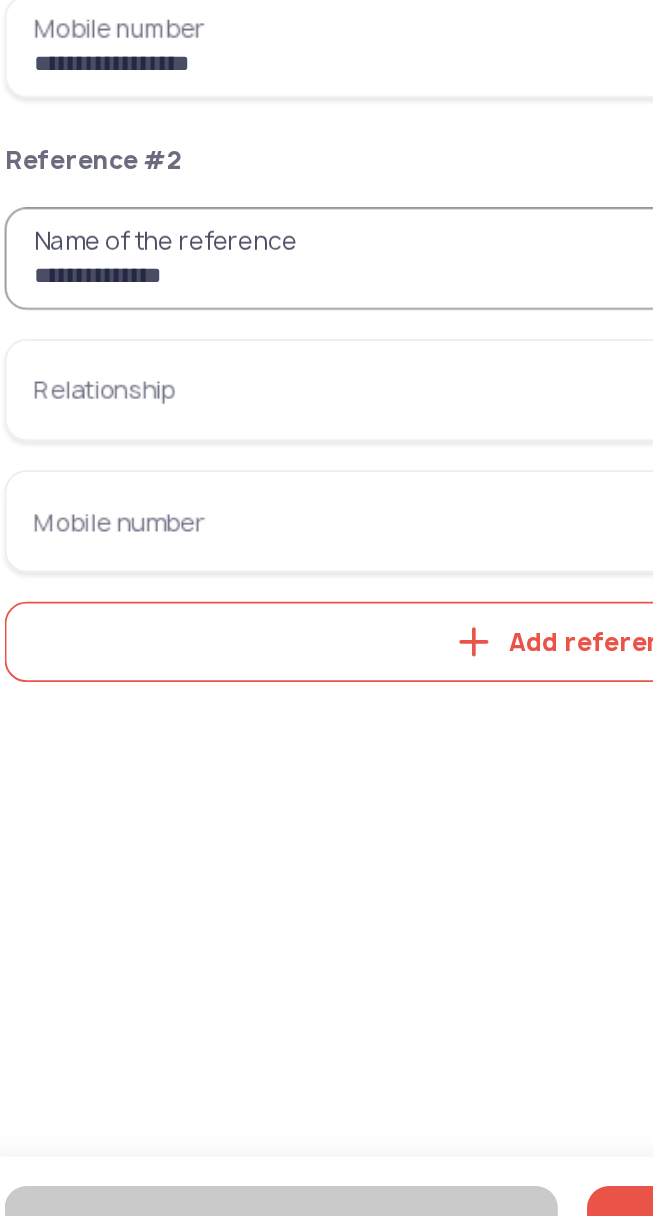 type on "**********" 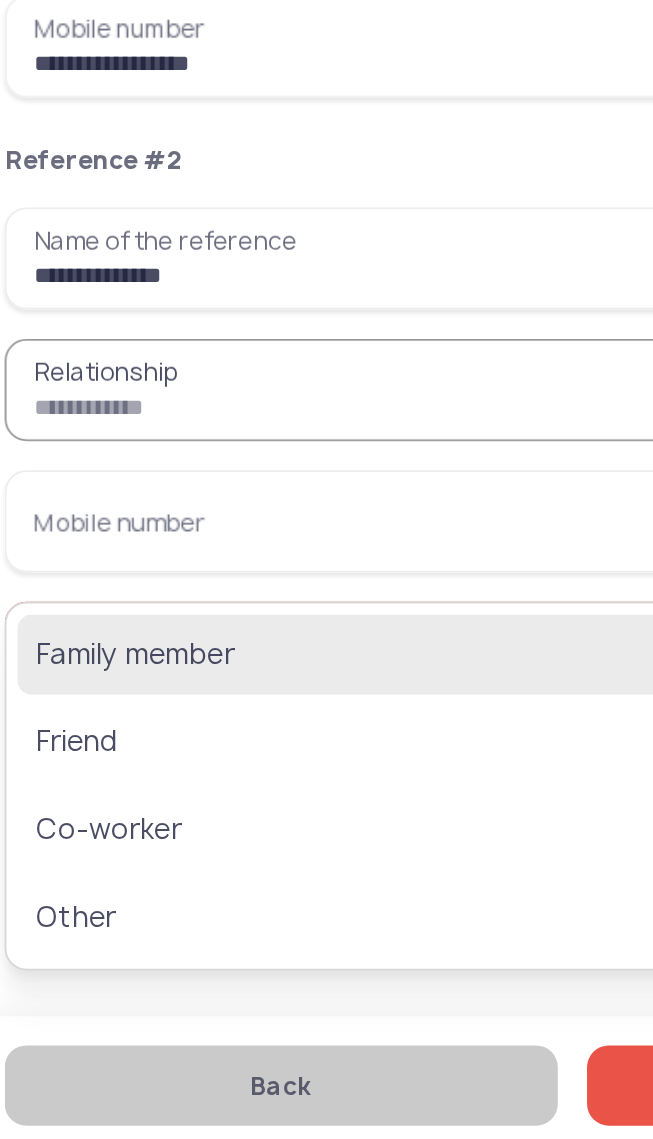 click on "Family member" 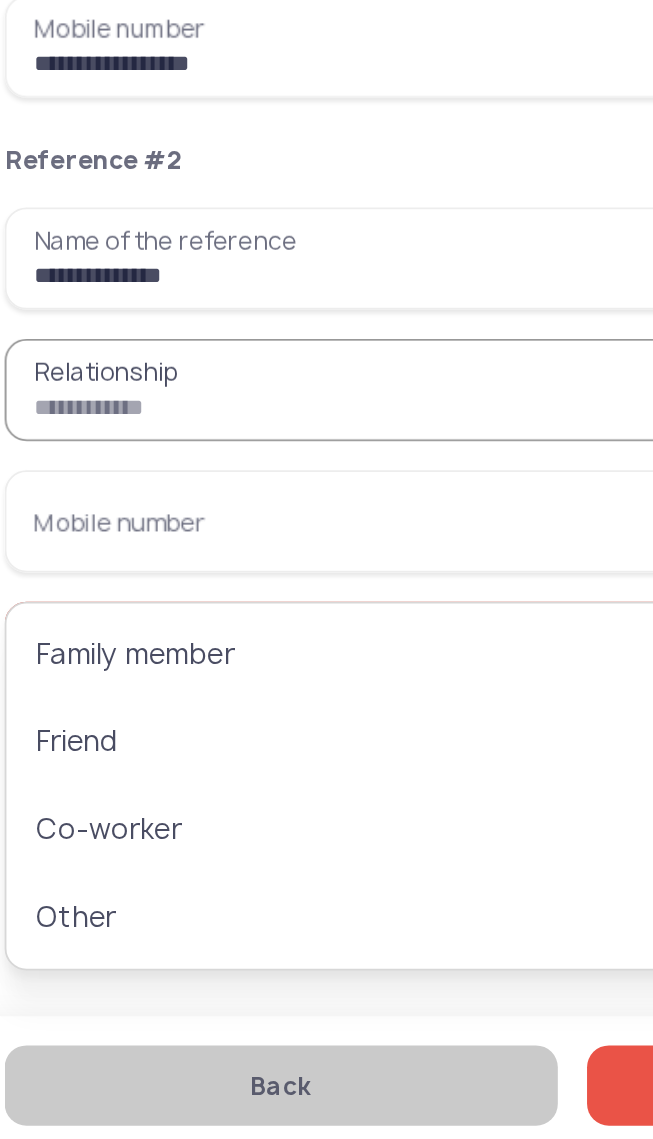 type on "**********" 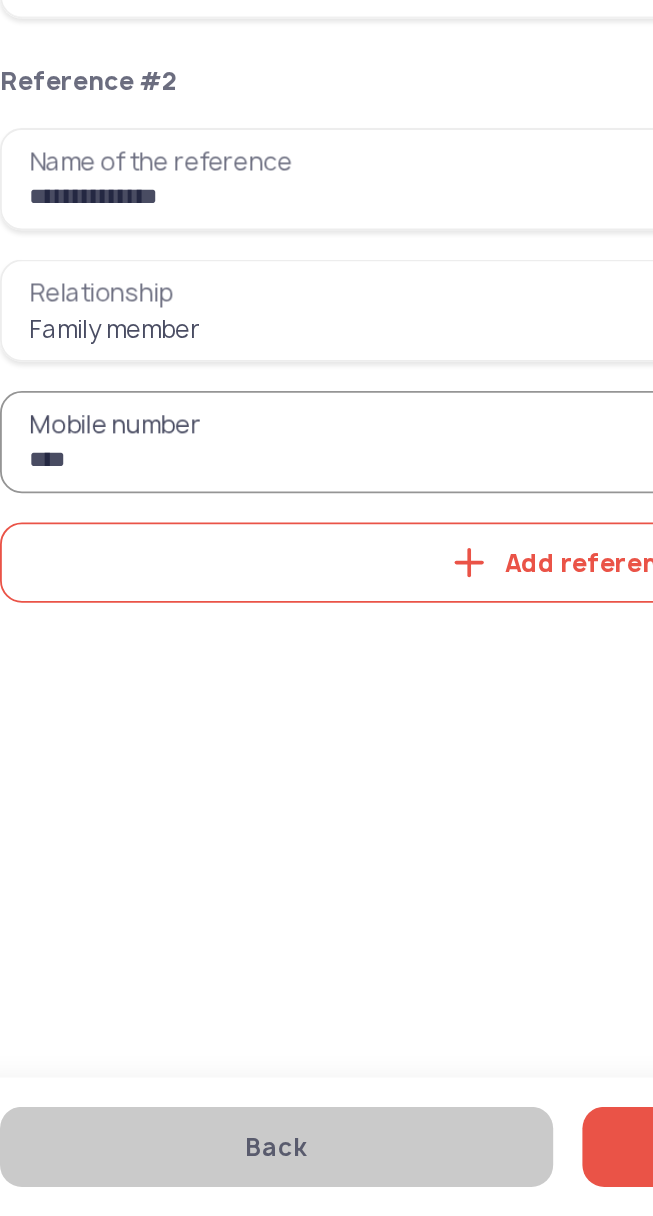 click on "***" at bounding box center (326, 792) 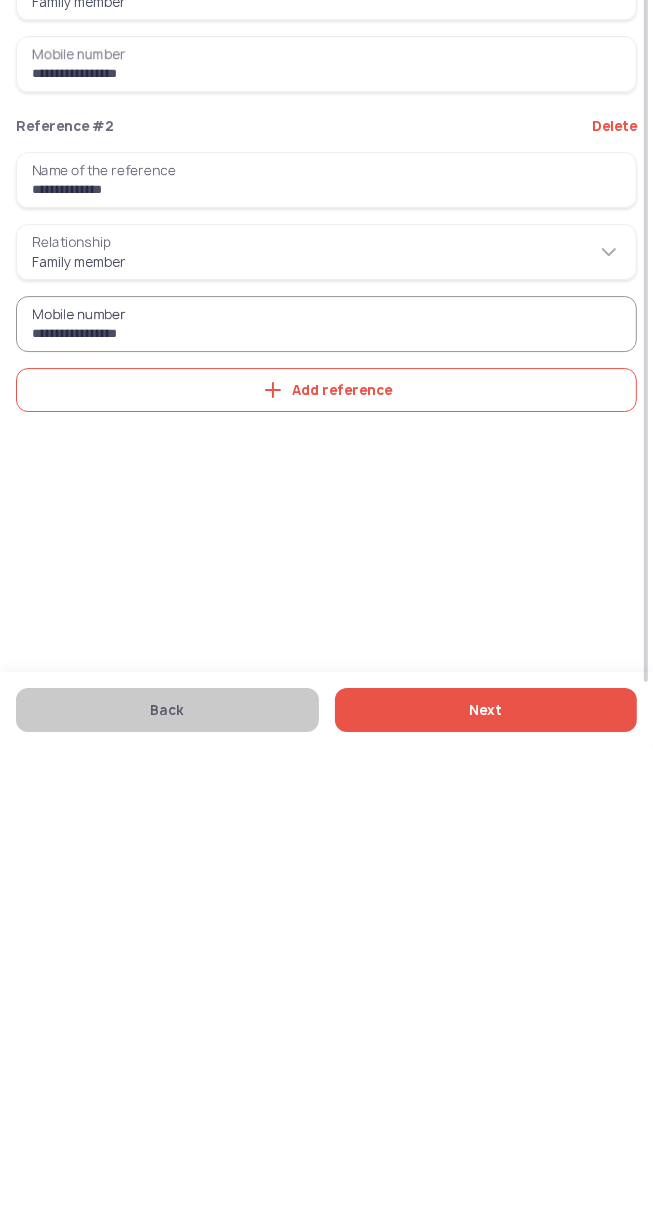 type on "**********" 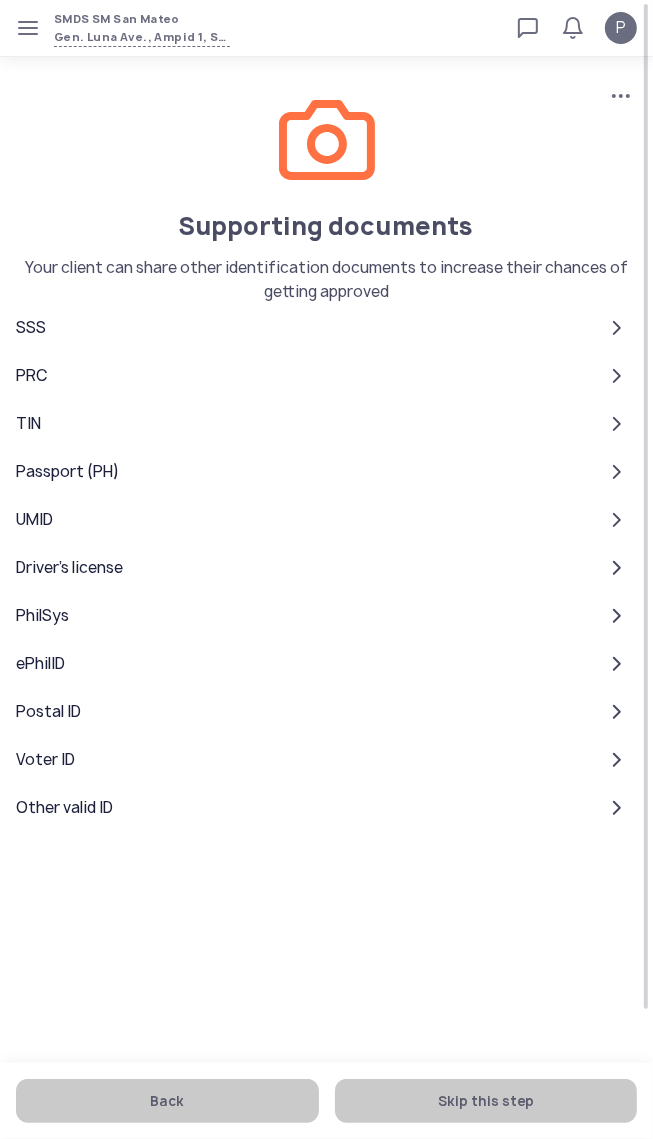 click on "Skip this step" 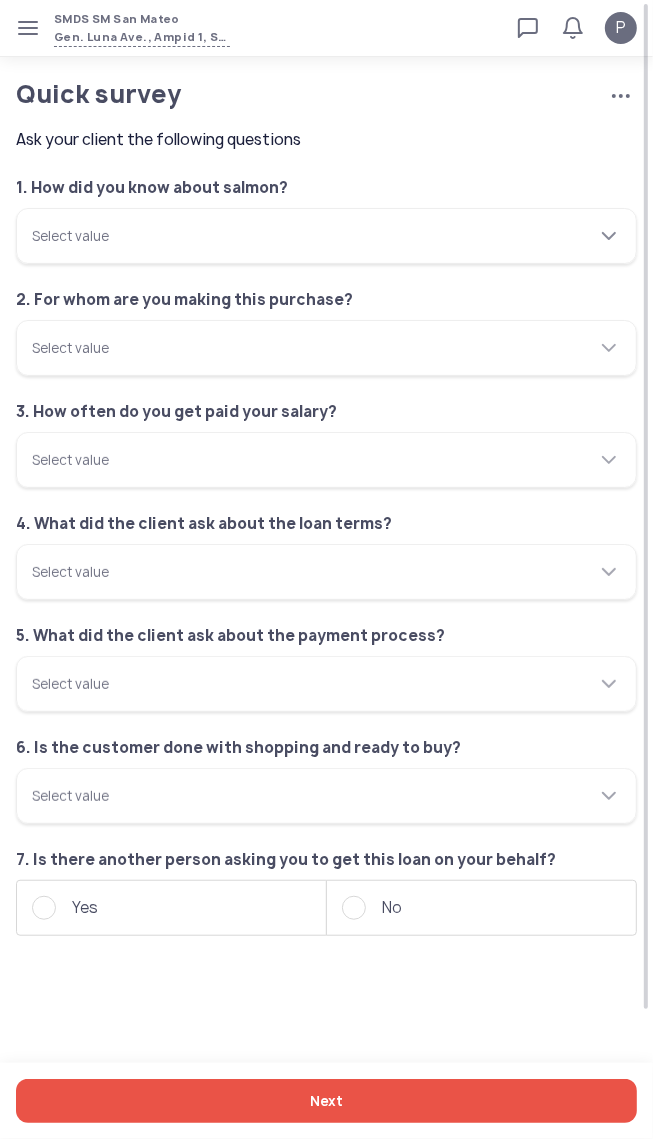 click on "Select value" at bounding box center (326, 236) 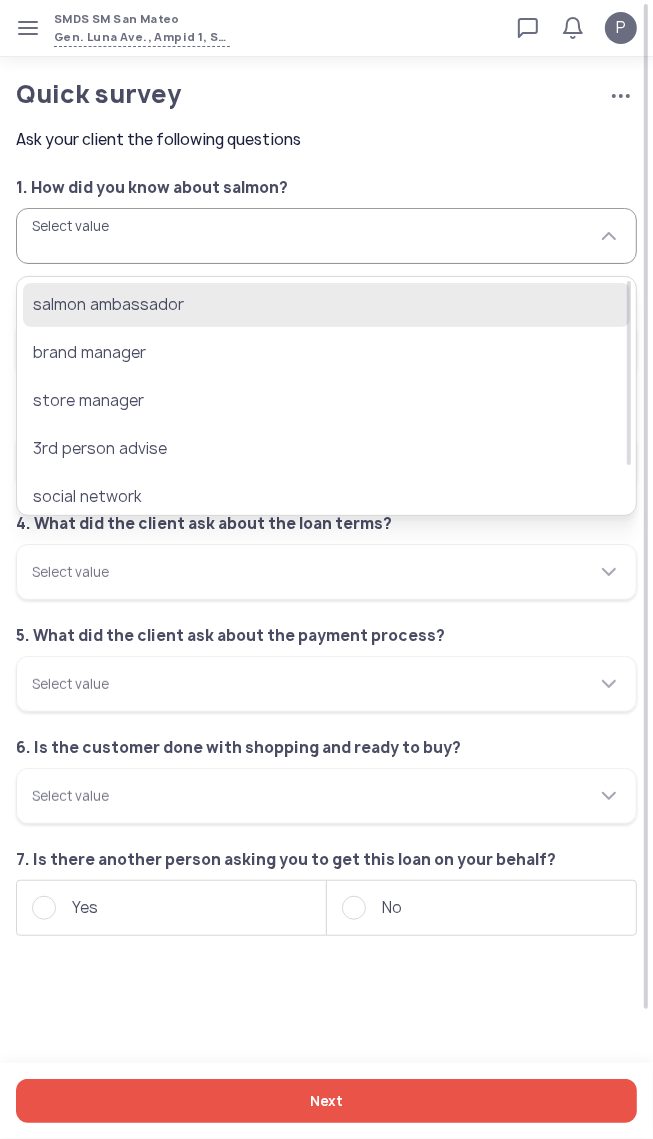 click on "salmon ambassador" 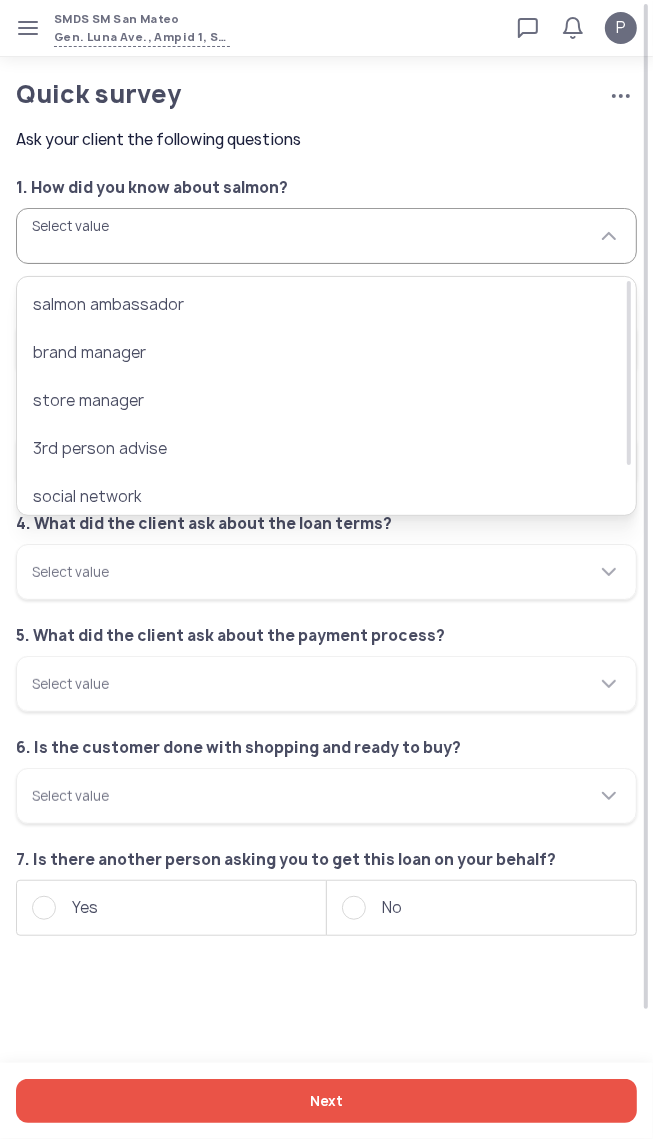 type on "**********" 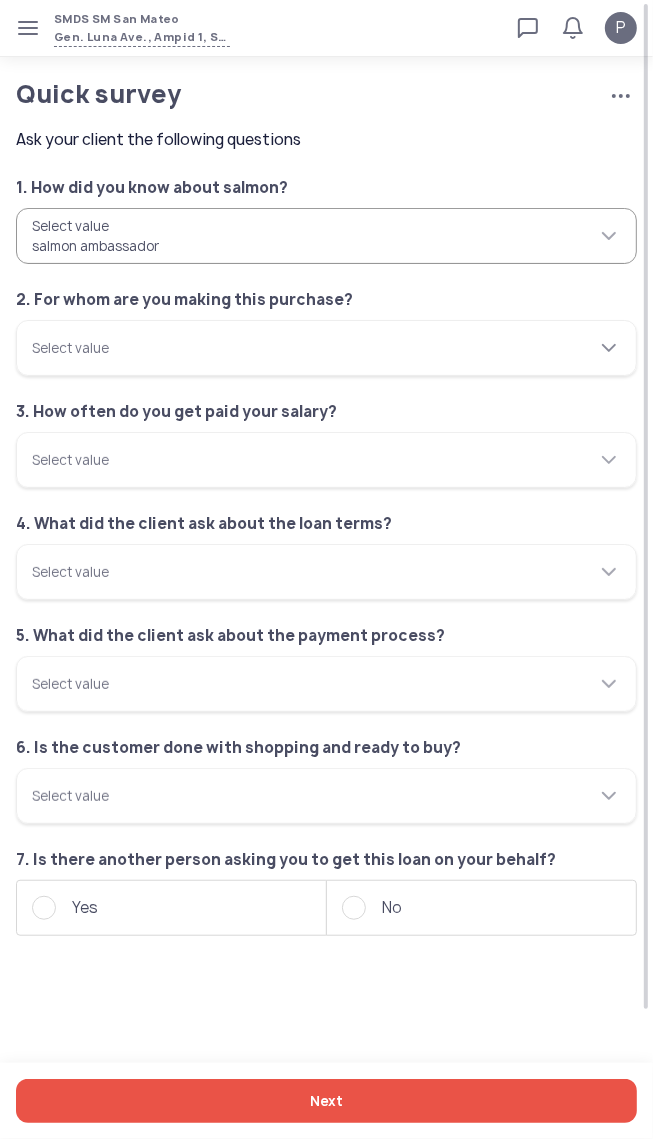 click on "Select value" at bounding box center (326, 348) 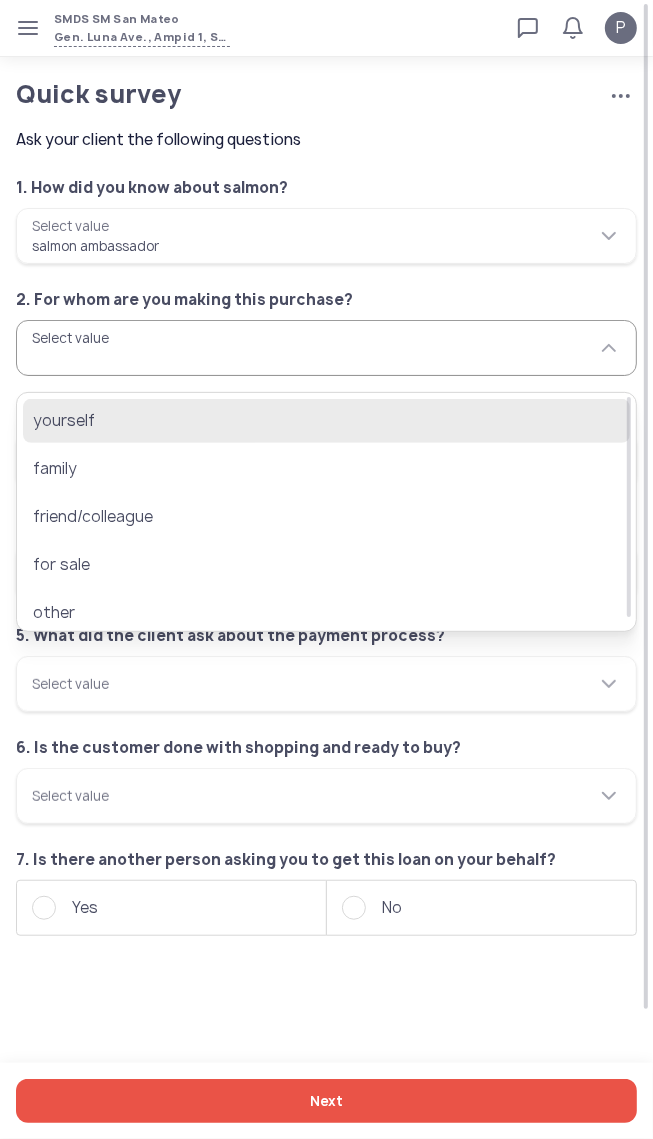 click on "yourself" 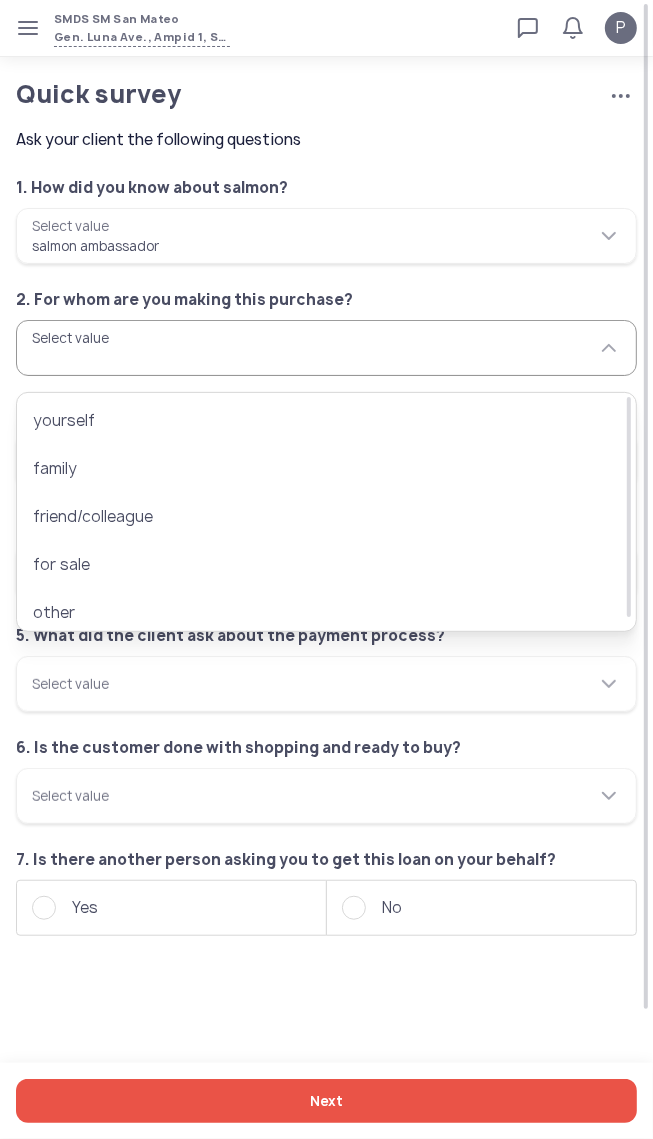 type on "********" 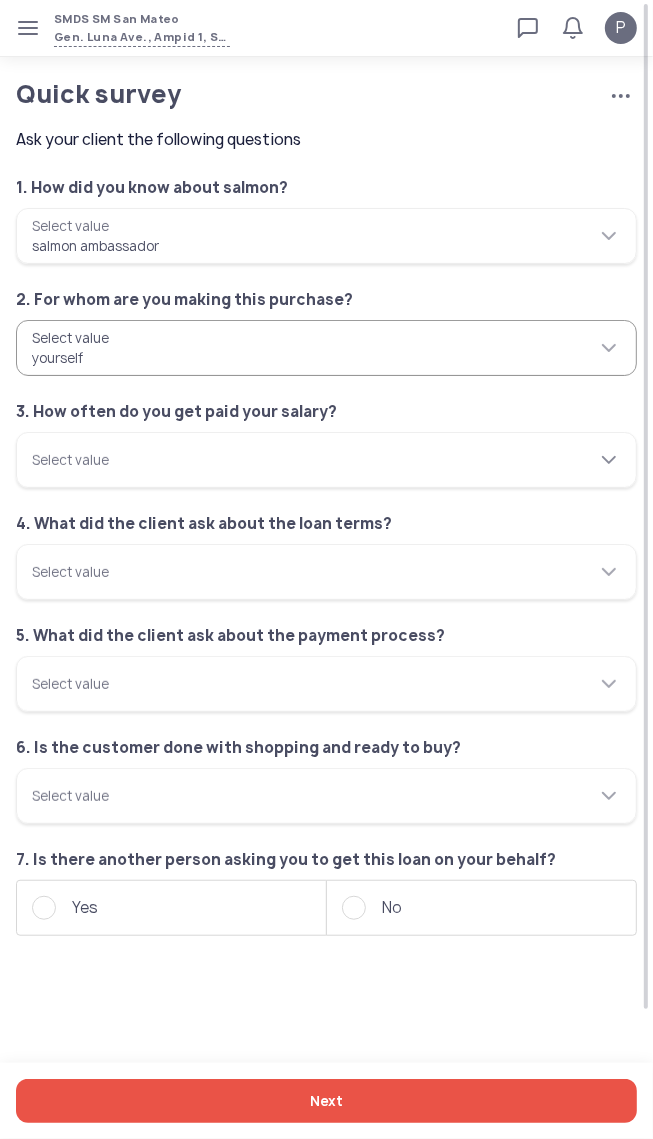 click on "Select value" at bounding box center (326, 460) 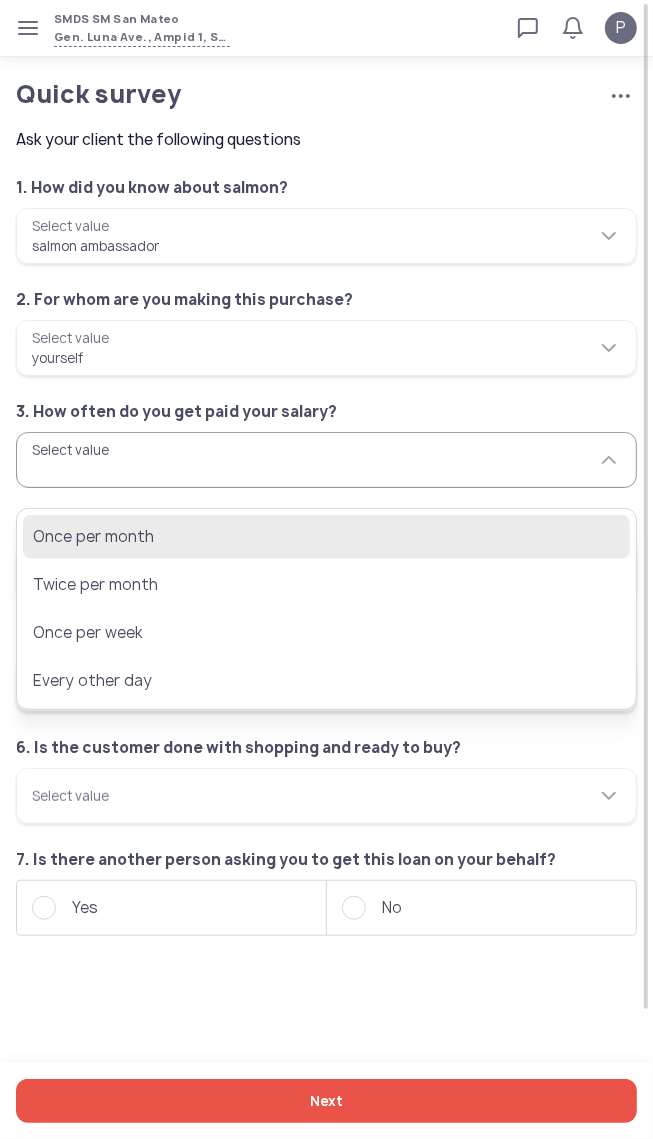 click on "Once per month" 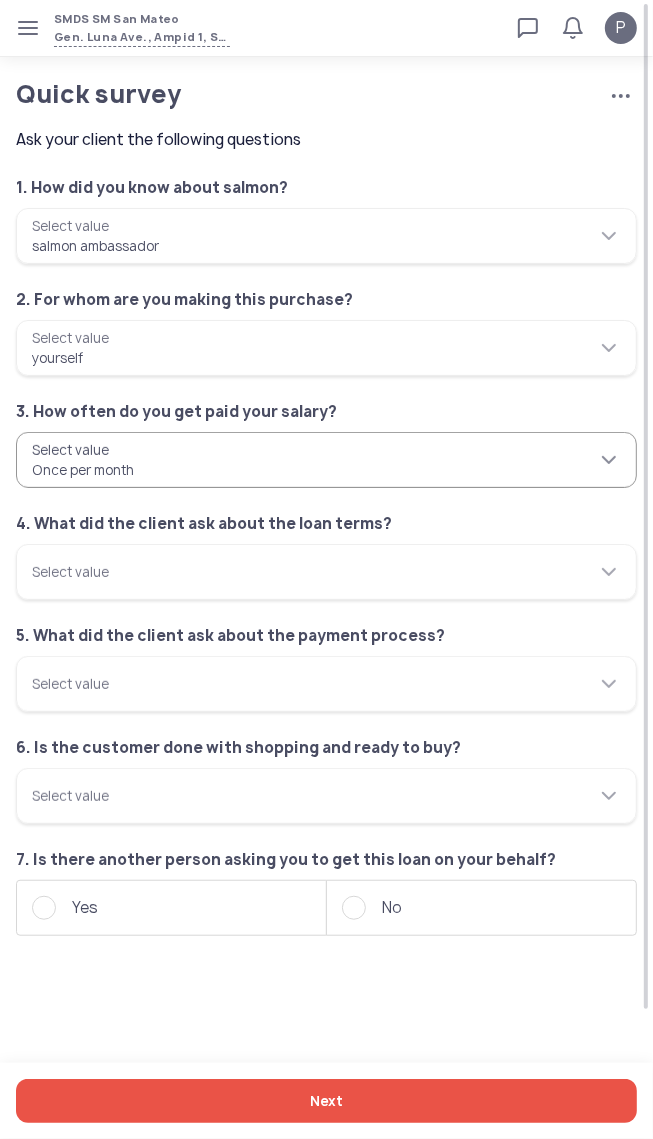 click on "**********" at bounding box center (326, 460) 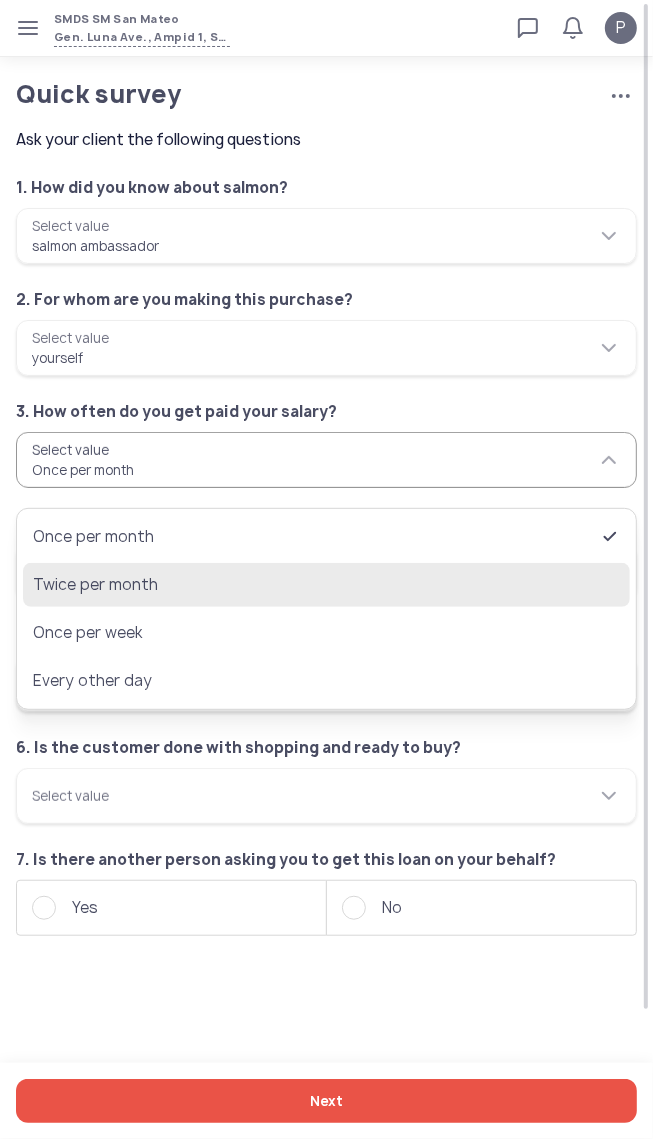 click on "Twice per month" 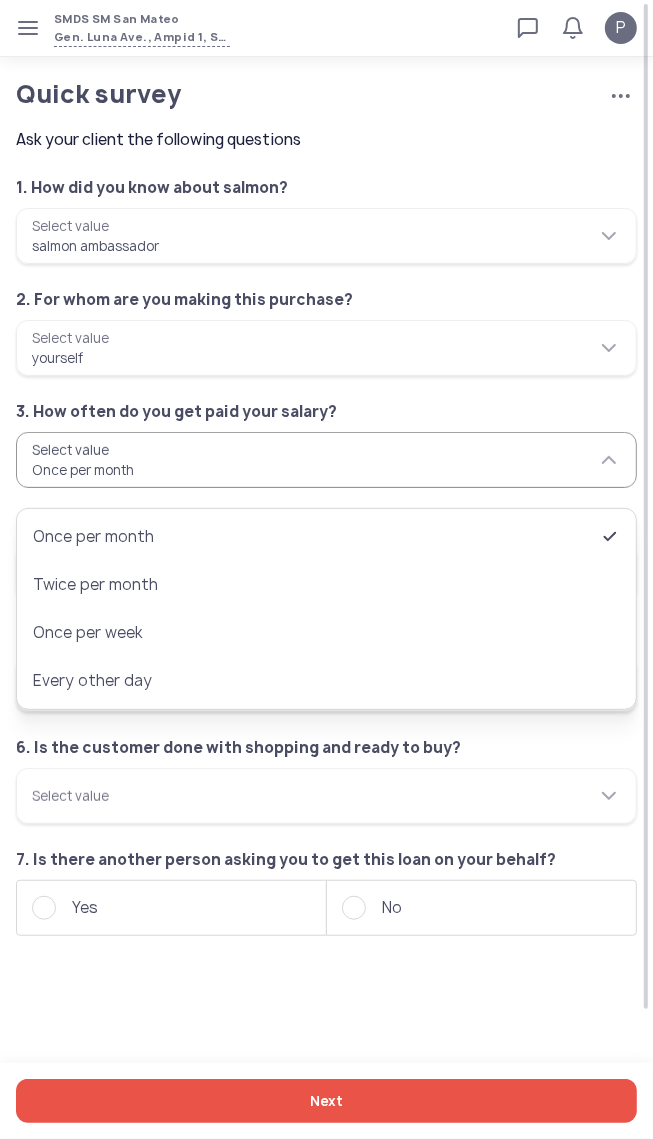 type on "**********" 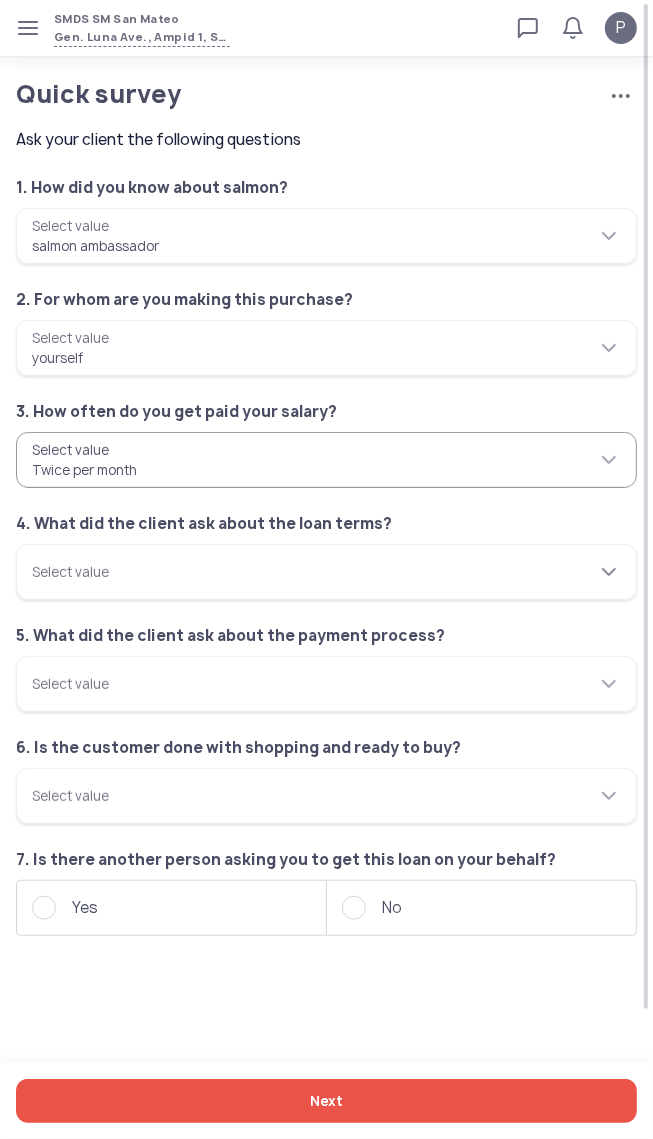 click on "Select value" 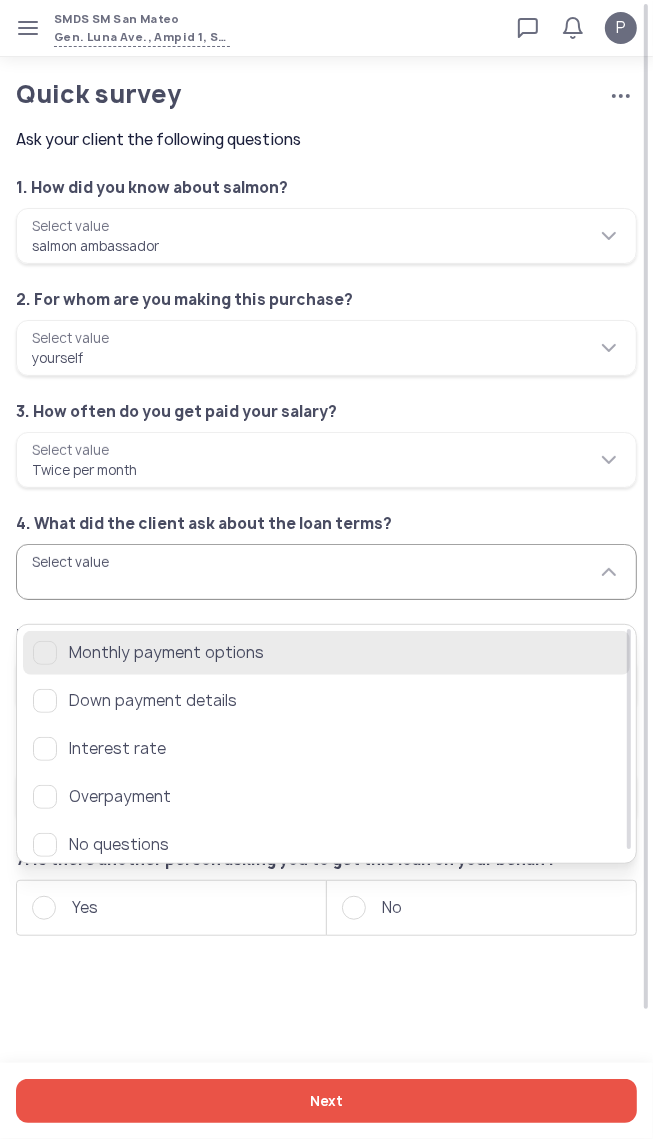 click 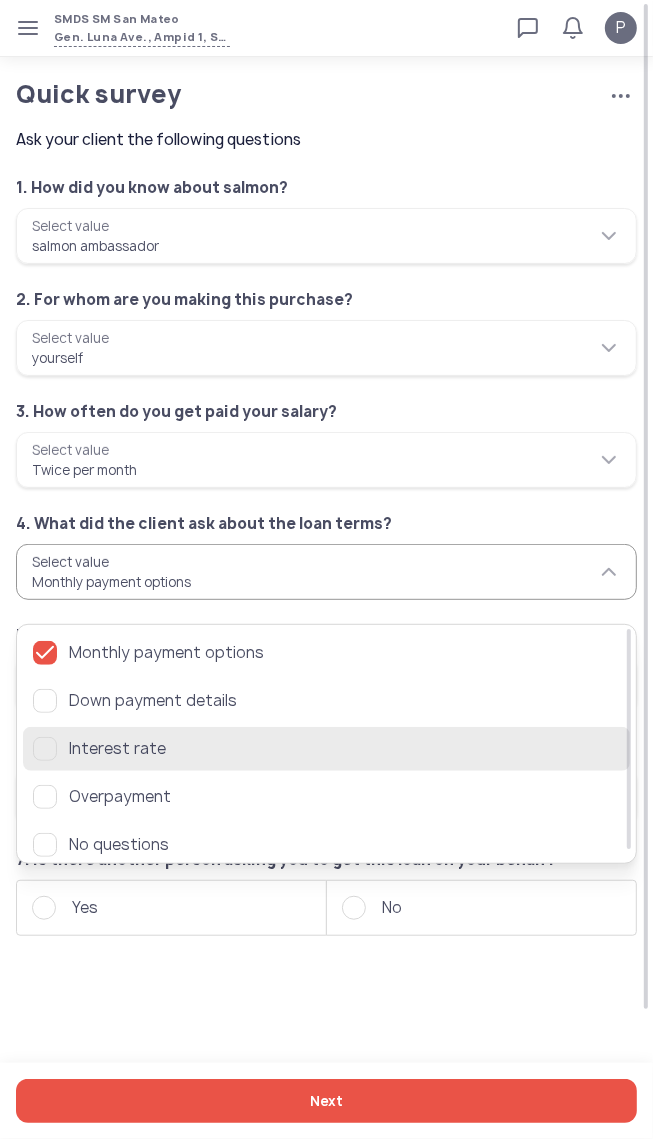 click 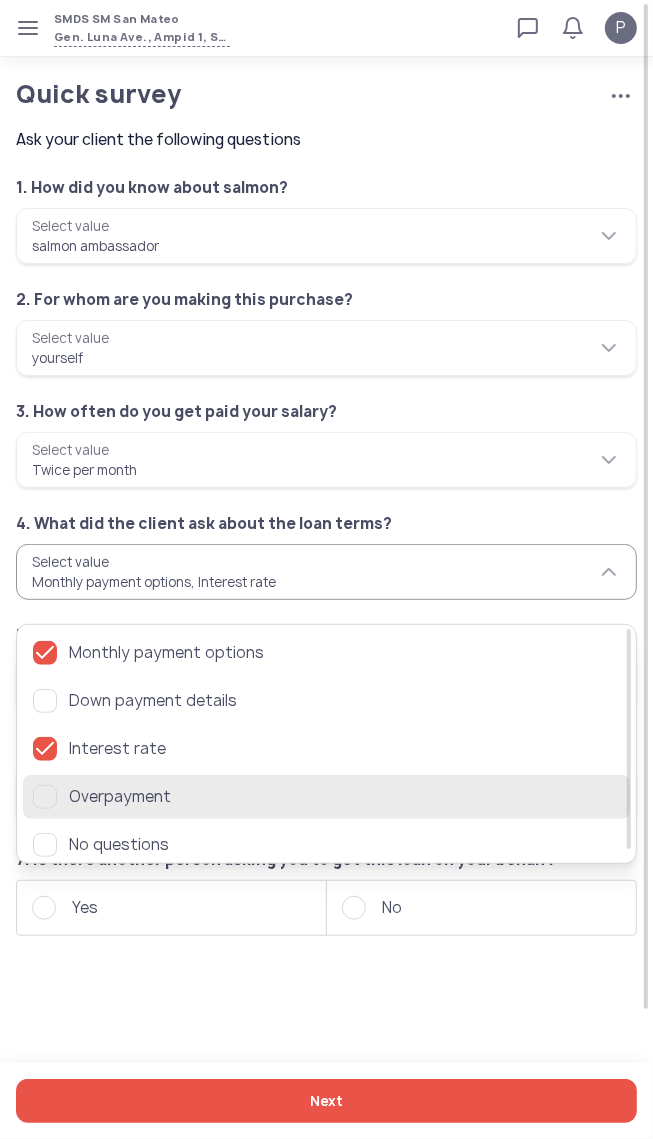click 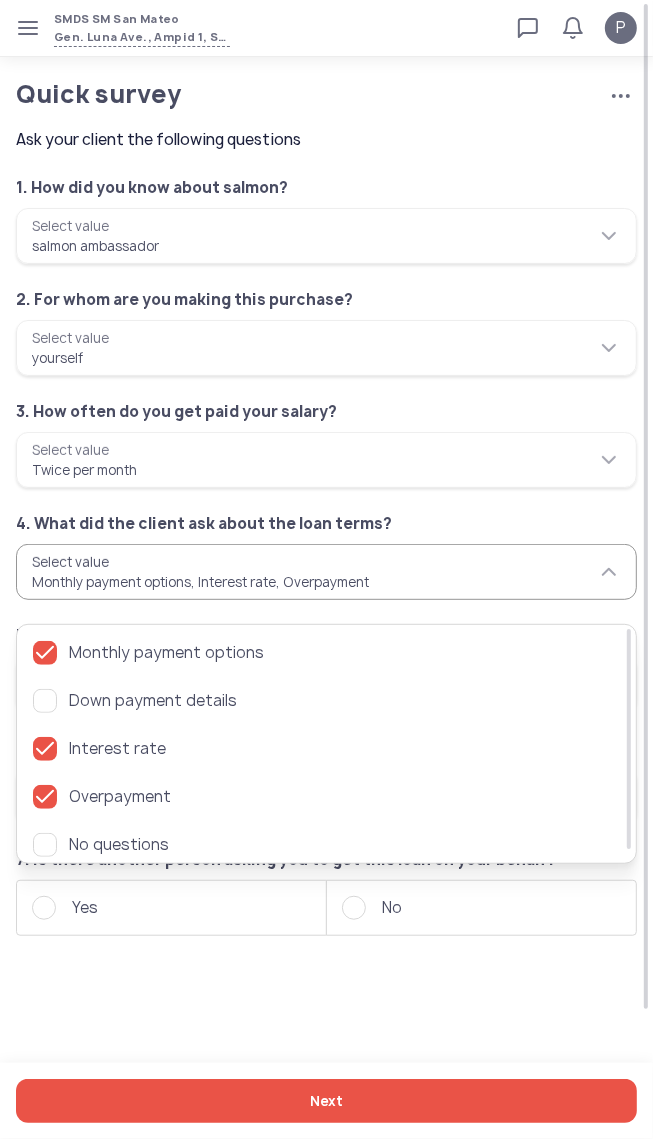 click on "Select value" at bounding box center (326, 796) 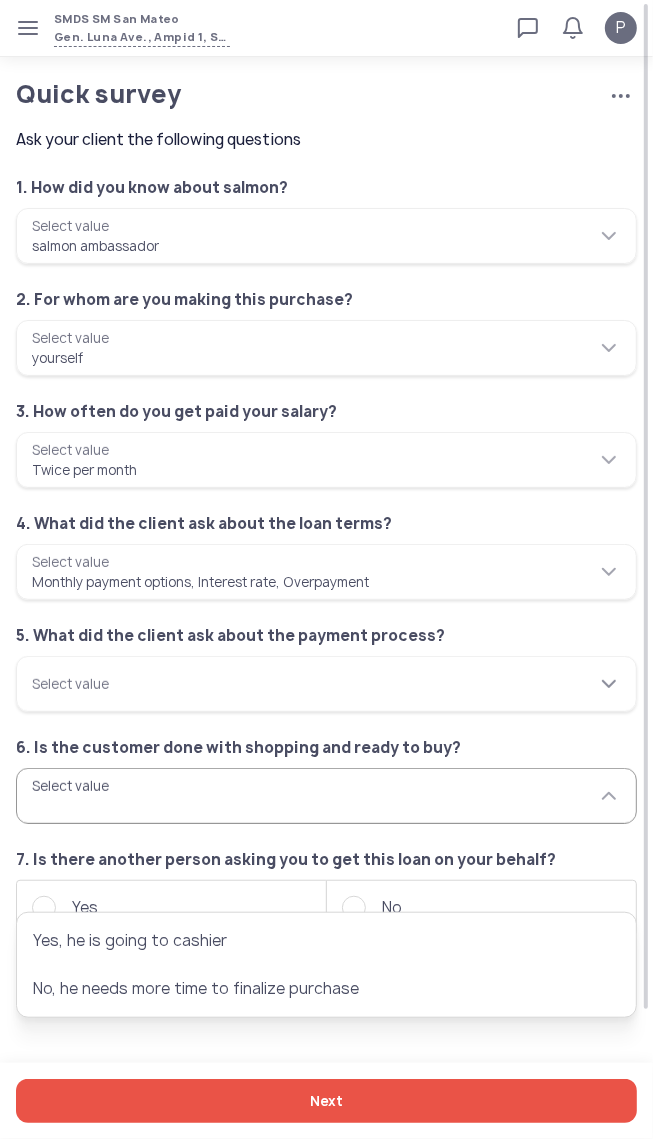 click on "Select value" 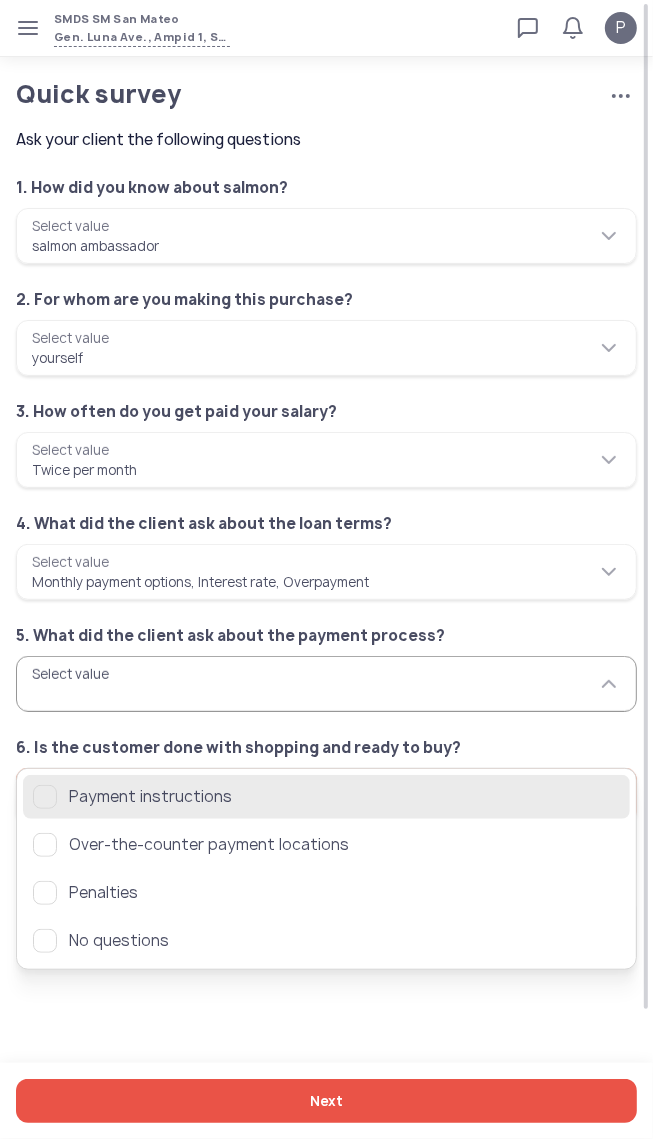 click 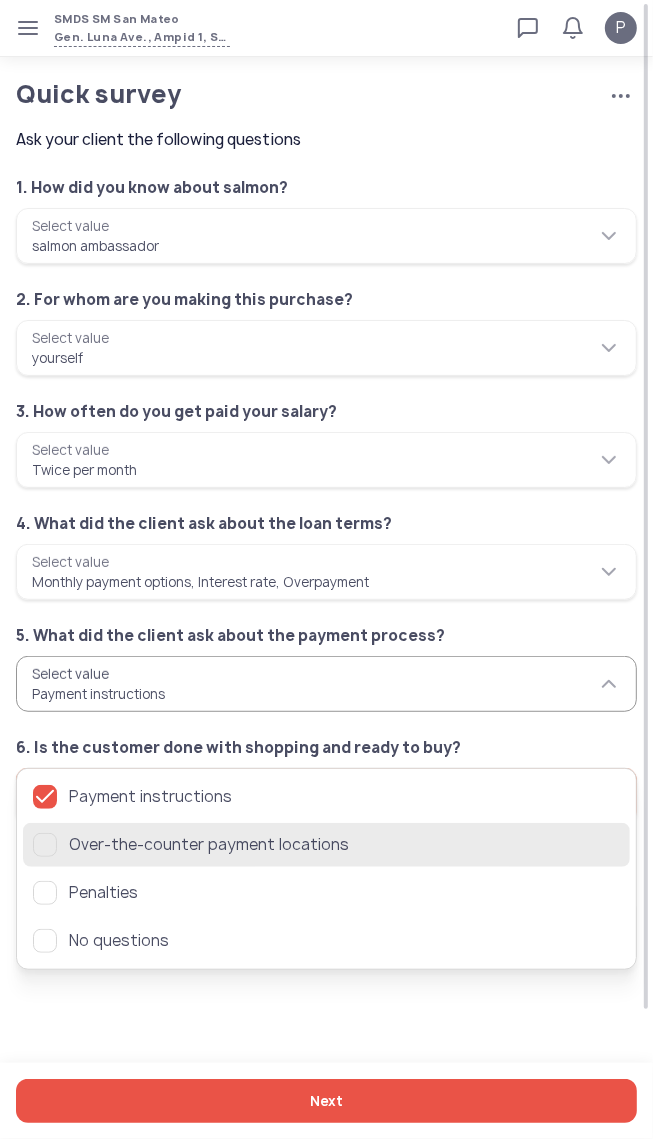 click 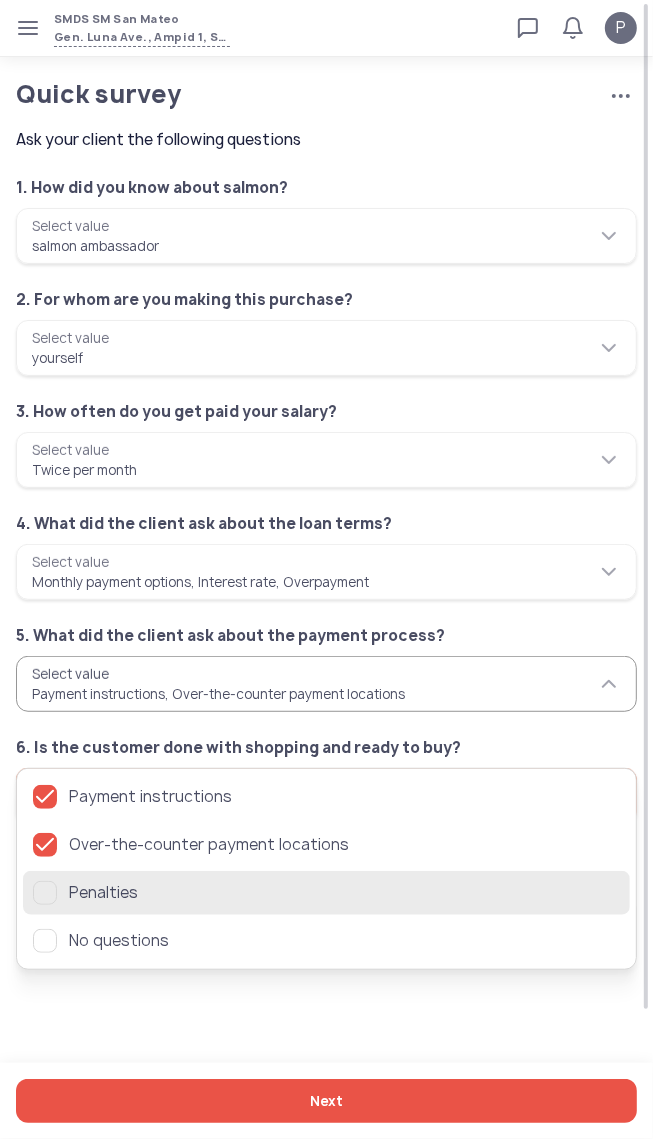 click 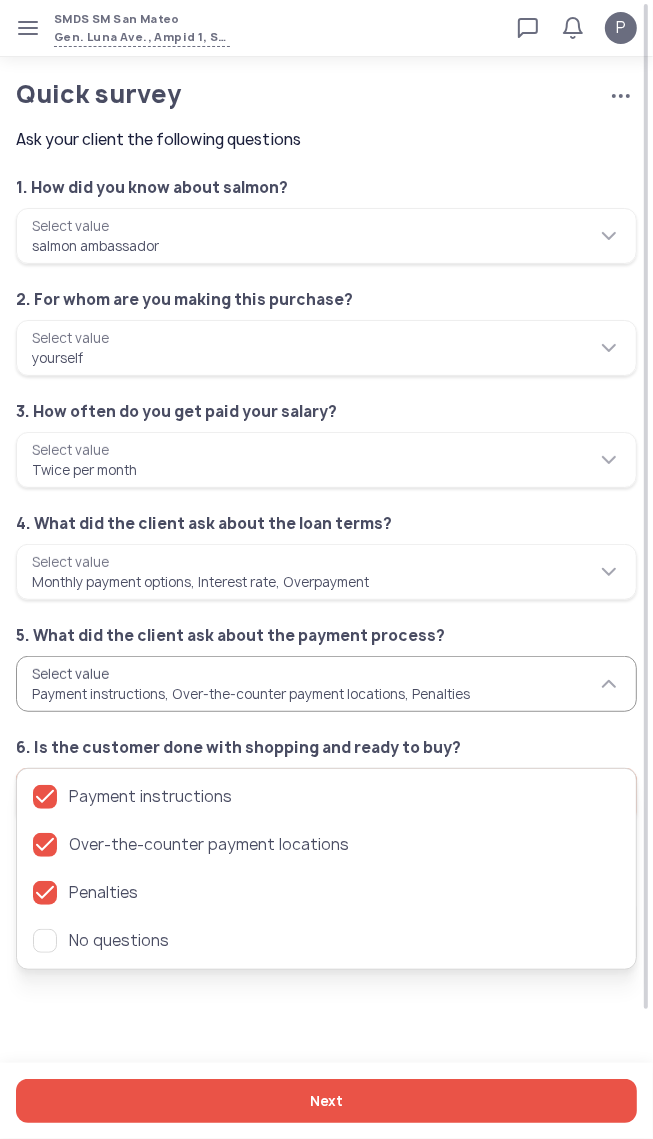 click on "7. Is there another person asking you to get this loan on your behalf?" 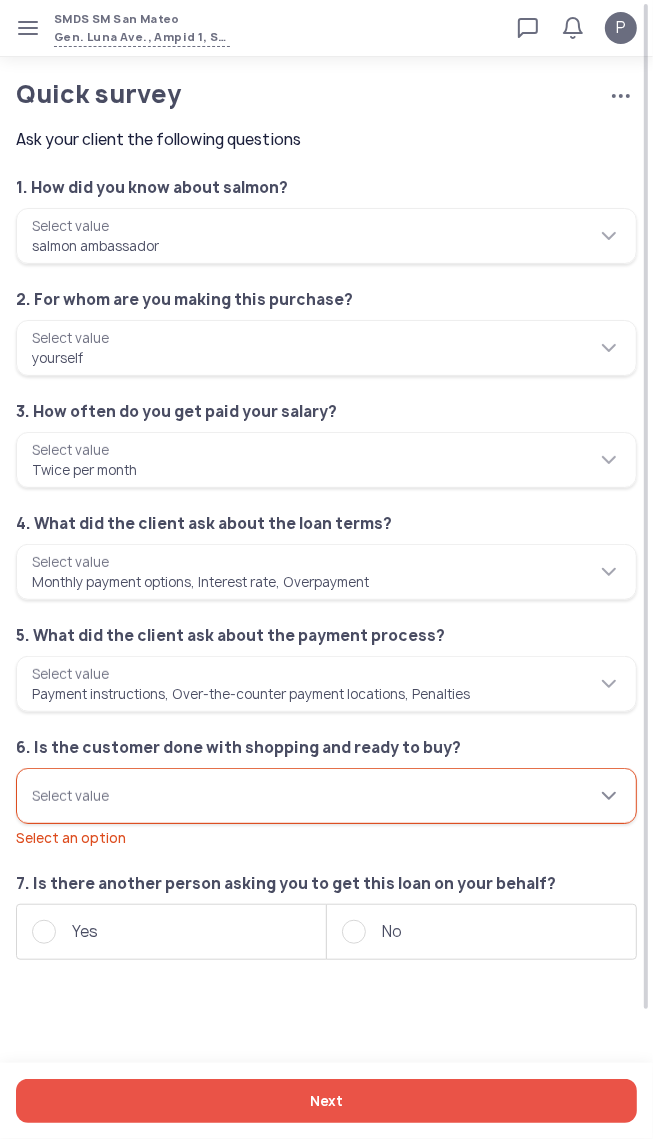 click on "Select value   Select an option" at bounding box center (326, 796) 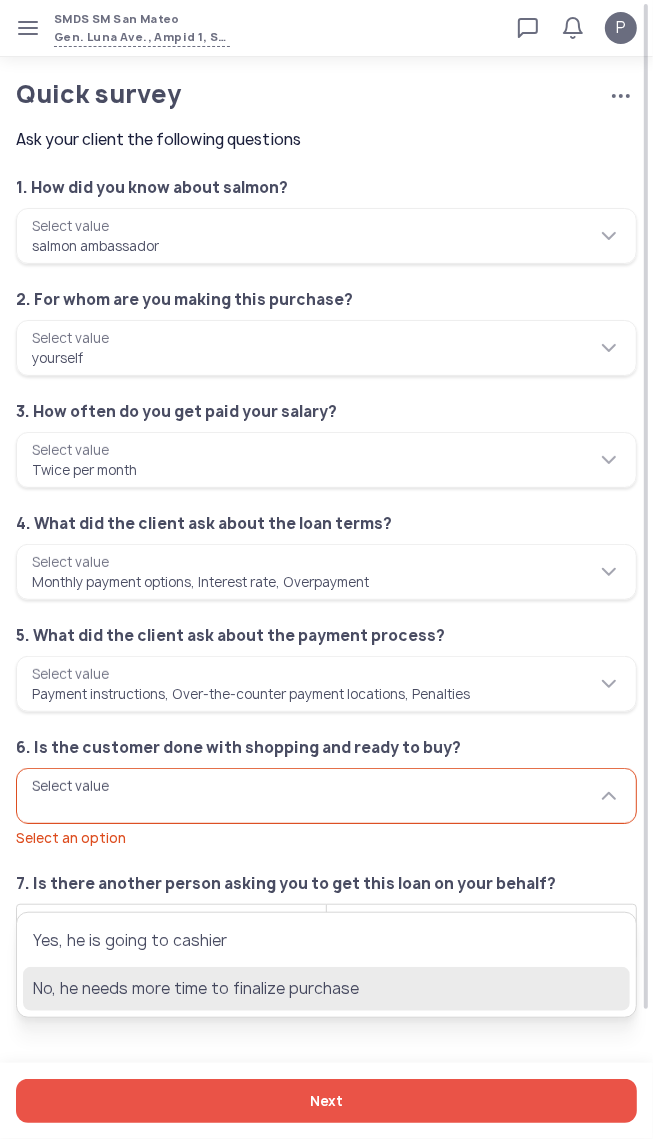 click on "No, he needs more time to finalize purchase" 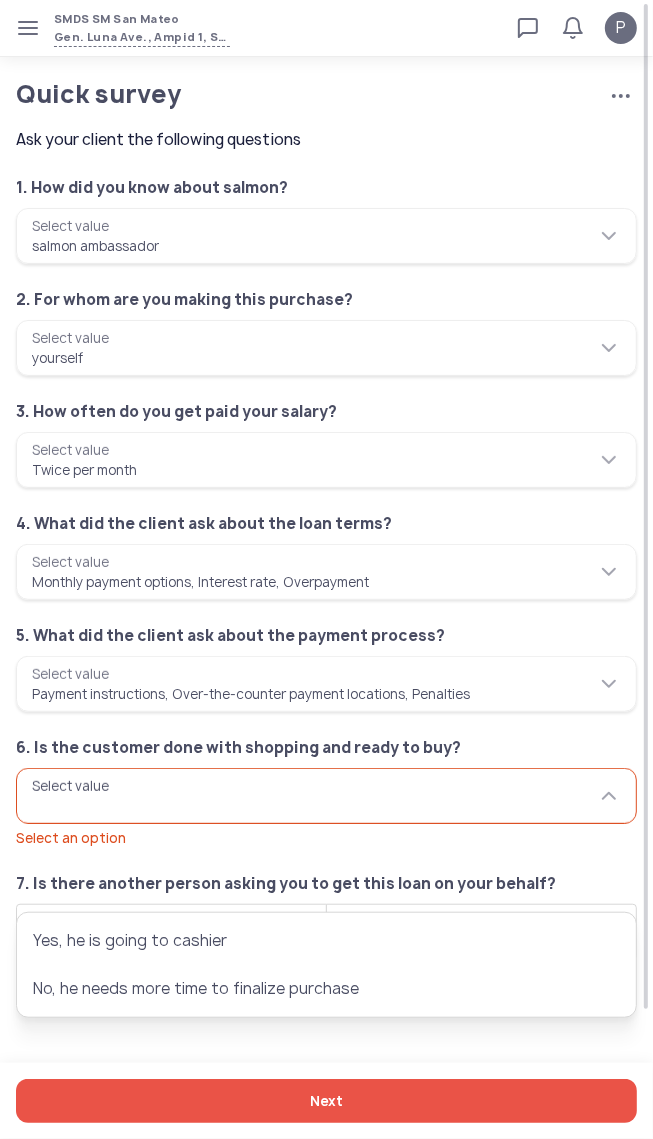 type on "**********" 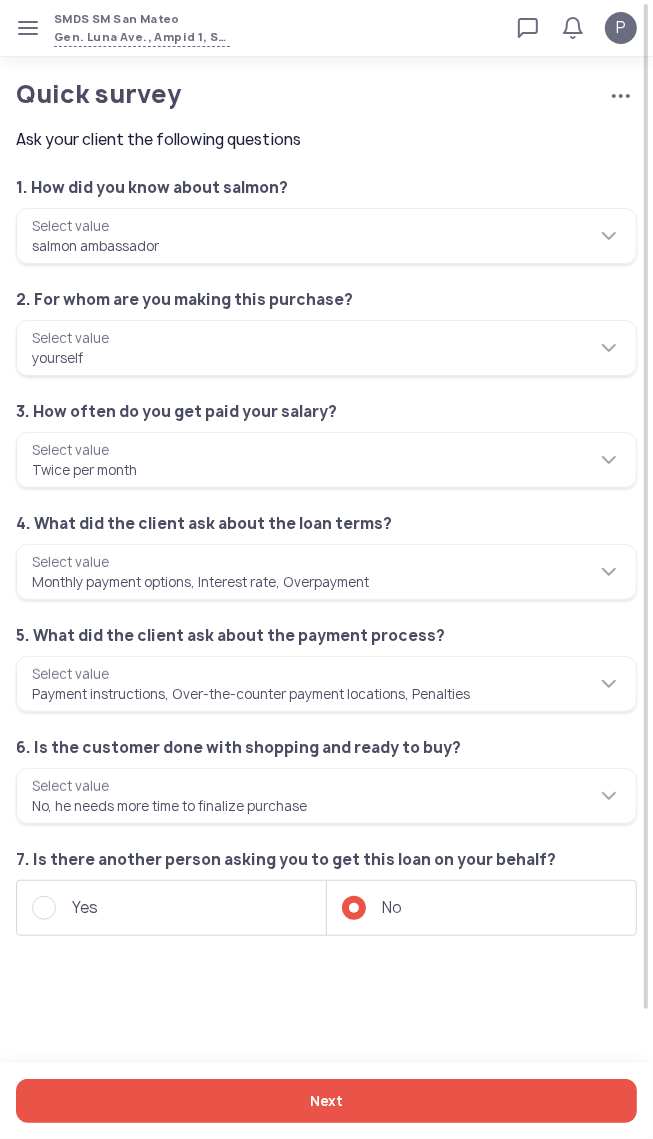 click on "Next" 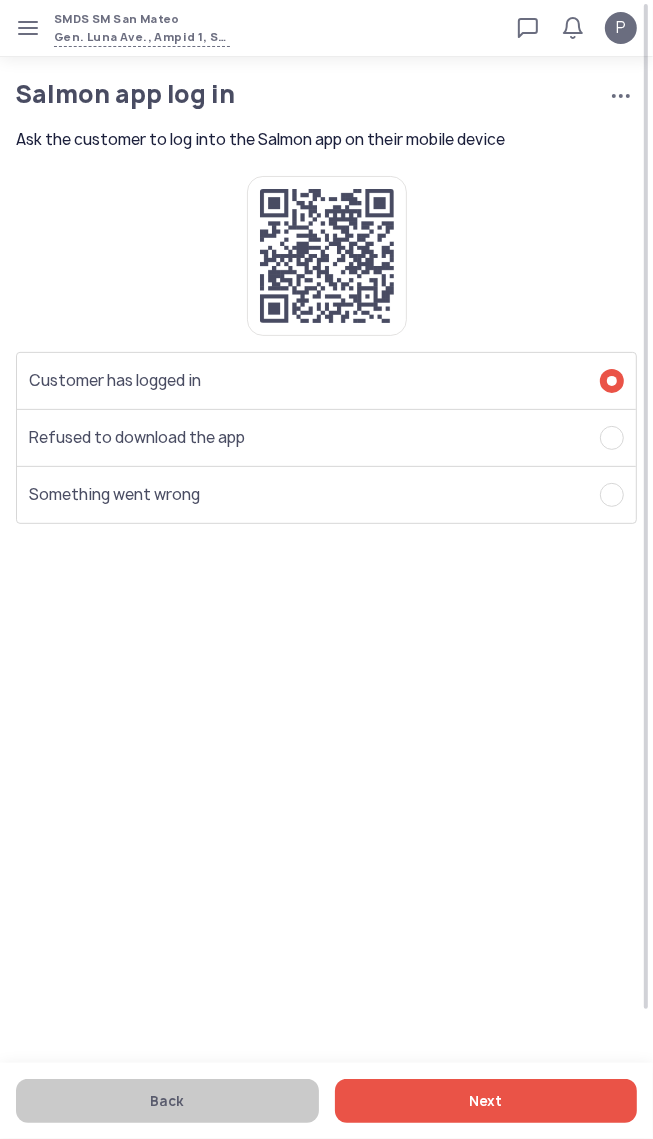 click on "SMDS SM San Mateo Gen. Luna Ave., Ampid 1, San Mateo, Rizal Loan calculator Loan applications FAQs Refund P  Income and finances   Cancel application  The client's sources of income, debt, and savings P
Verified agent Full name Ma.Kristina [LAST] Telephone number +63 [PHONE] E-mail m.perez@example.com Log out  Income and finances   Cancel application  The client's sources of income, debt, and savings  Source of funds  Salary  Average monthly income   Has a bank account   Has taken a loan or credit card before   Has outstanding debt   Back   Next   Remittance   Salary   Business income   Pension or allowance   Inheritance   Personal savings" at bounding box center [326, 569] 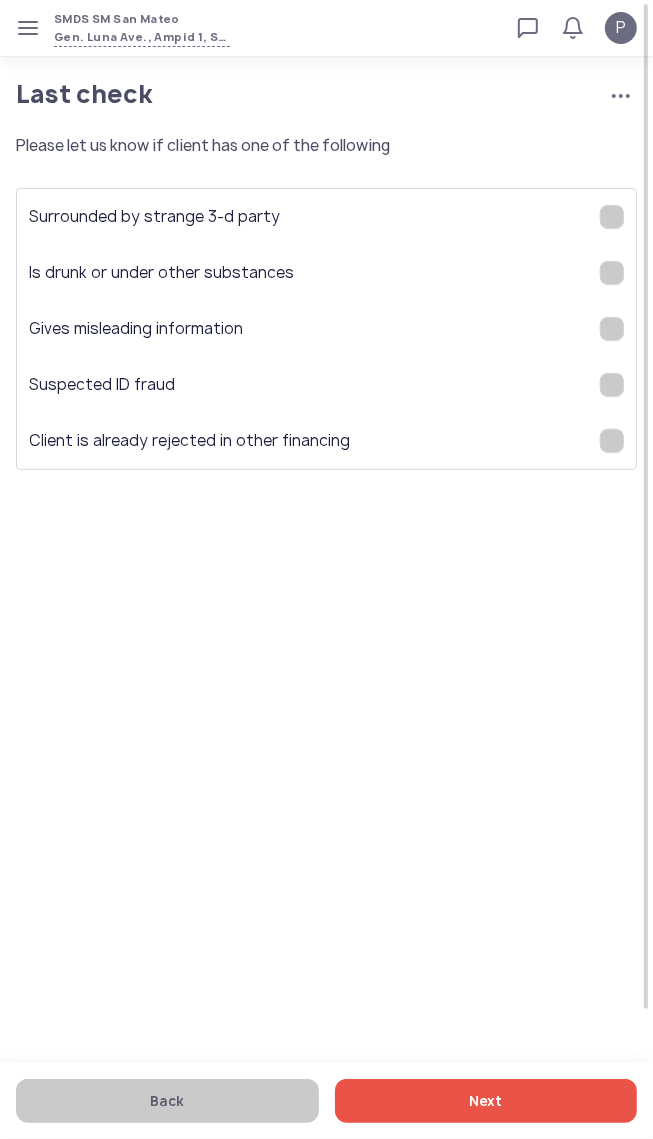 click on "Next" 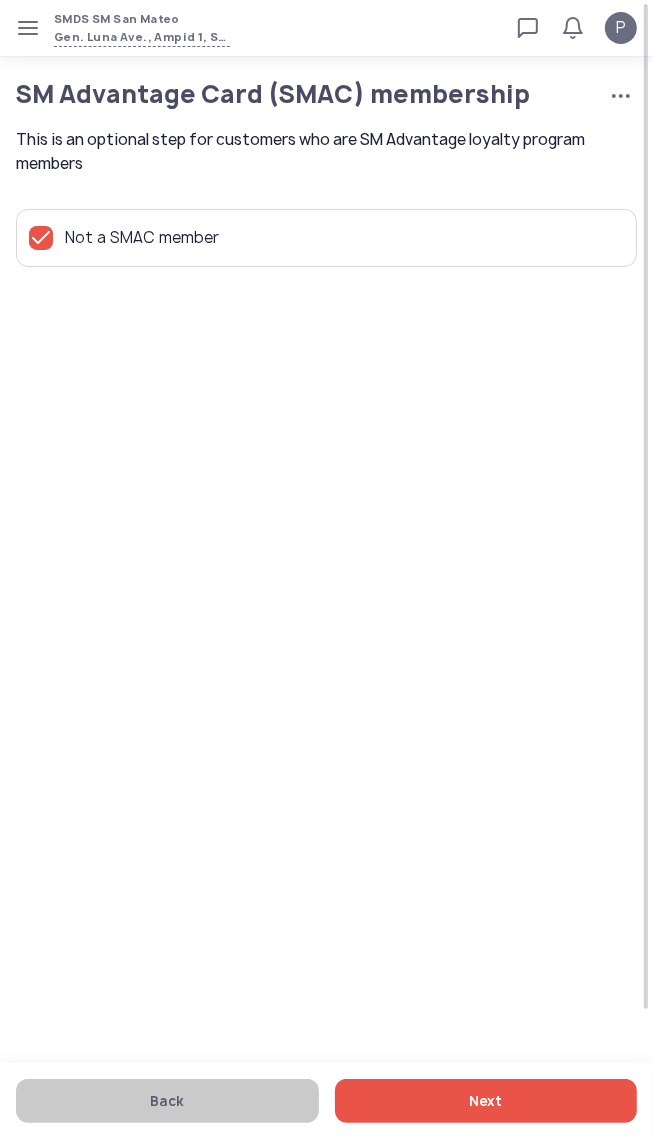 click on "Next" 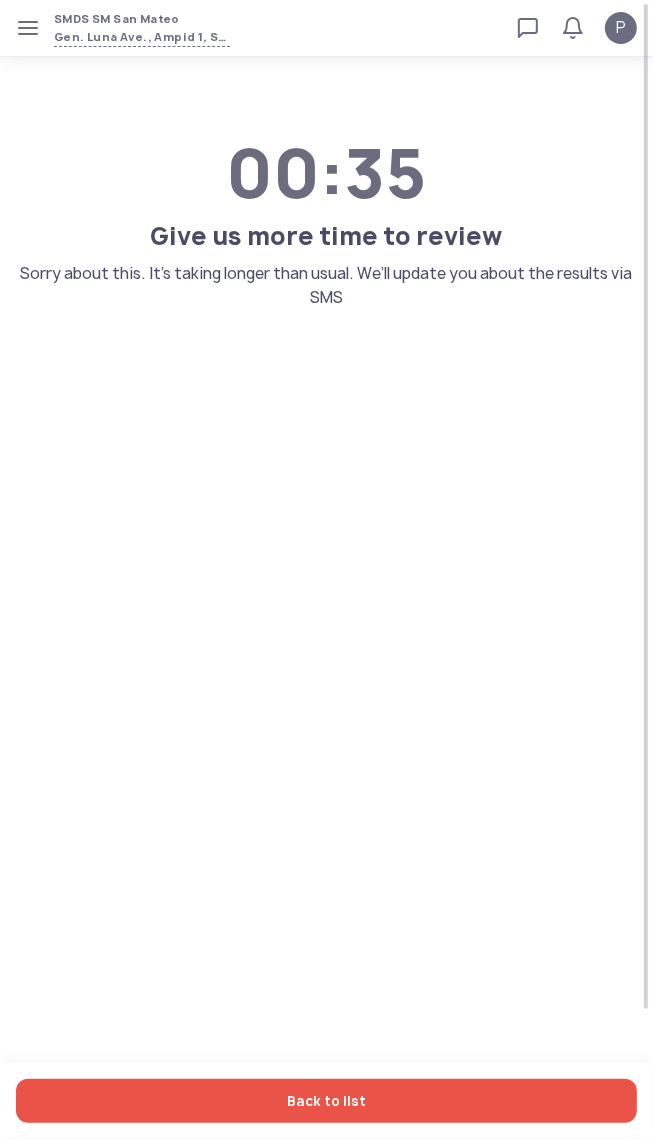 click on "SMDS SM San Mateo Gen. Luna Ave., Ampid 1, San Mateo, Rizal Loan calculator Loan applications FAQs Refund P P
Verified agent Full name Ma.Kristina [LAST] Telephone number +63 [PHONE] E-mail m.perez@example.com Log out  00:35  Give us more time to review Sorry about this. It’s taking longer than usual. We’ll update you about the results via SMS  Back to list" at bounding box center (326, 569) 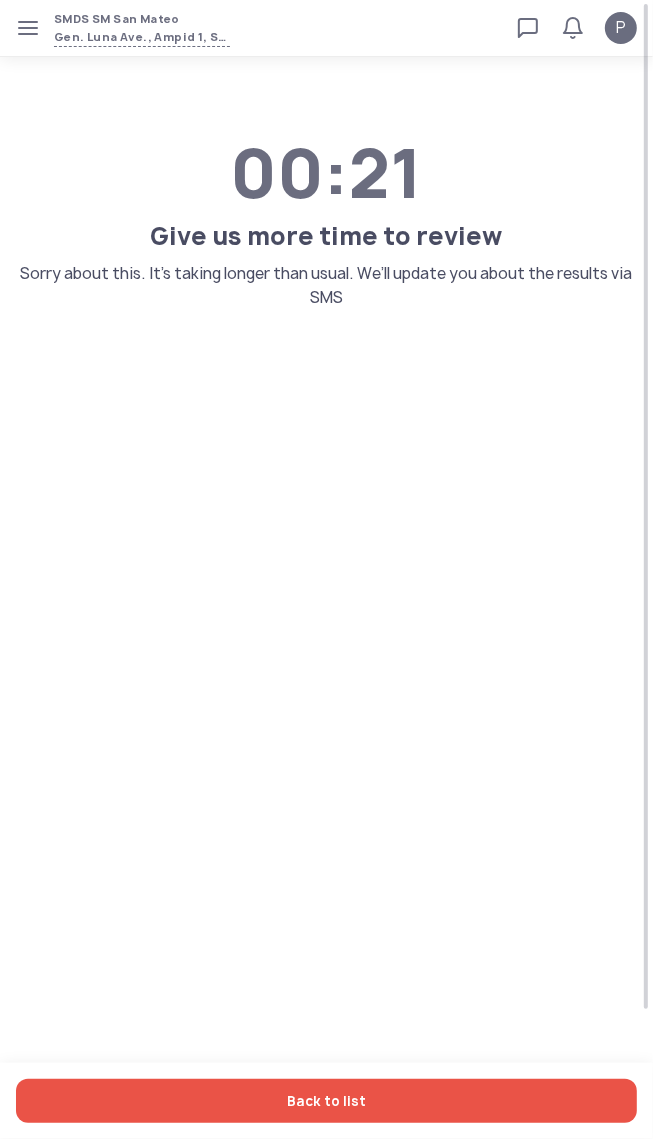click on "SMDS SM San Mateo Gen. Luna Ave., Ampid 1, San Mateo, Rizal Loan calculator Loan applications FAQs Refund P  Salmon app log in   Cancel application  Ask the customer to log into the Salmon app on their mobile device P
Verified agent Full name Ma.Kristina [LAST] Telephone number +63 [PHONE] E-mail m.perez@example.com Log out  Salmon app log in   Cancel application  Ask the customer to log into the Salmon app on their mobile device Customer has logged in Refused to download the app Something went wrong  Back   Next" at bounding box center [326, 569] 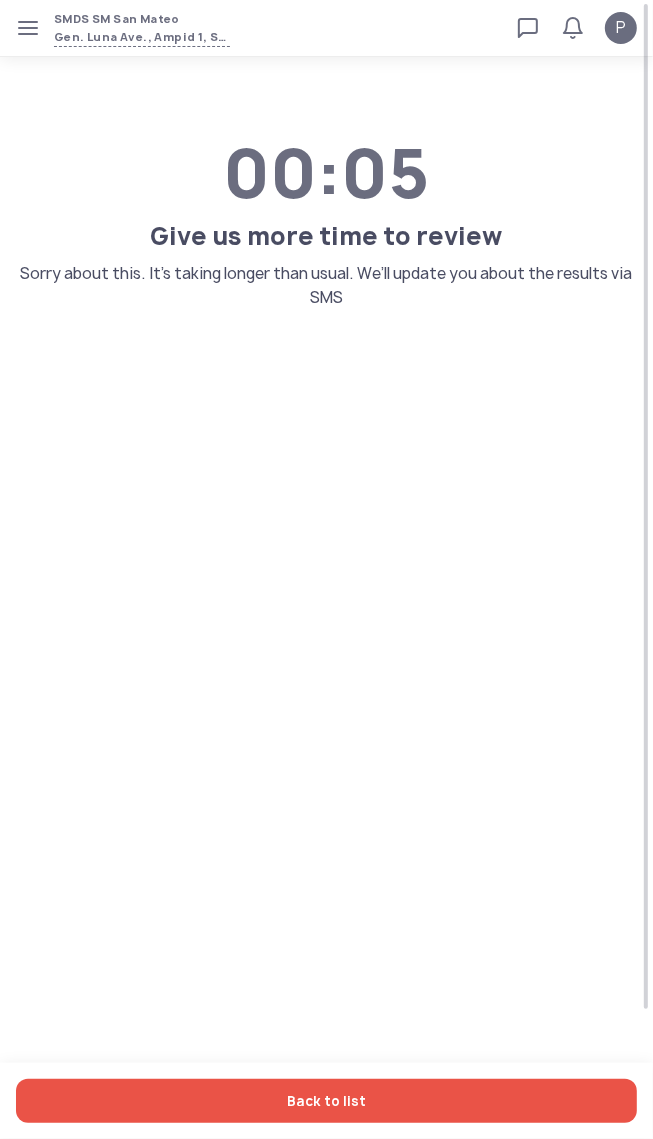 click on "SMDS SM San Mateo Gen. Luna Ave., Ampid 1, San Mateo, Rizal Loan calculator Loan applications FAQs Refund P P
Verified agent Full name Ma.Kristina [LAST] Telephone number +63 [PHONE] E-mail m.perez@example.com Log out  00:05  Give us more time to review Sorry about this. It’s taking longer than usual. We’ll update you about the results via SMS  Back to list" at bounding box center (326, 569) 